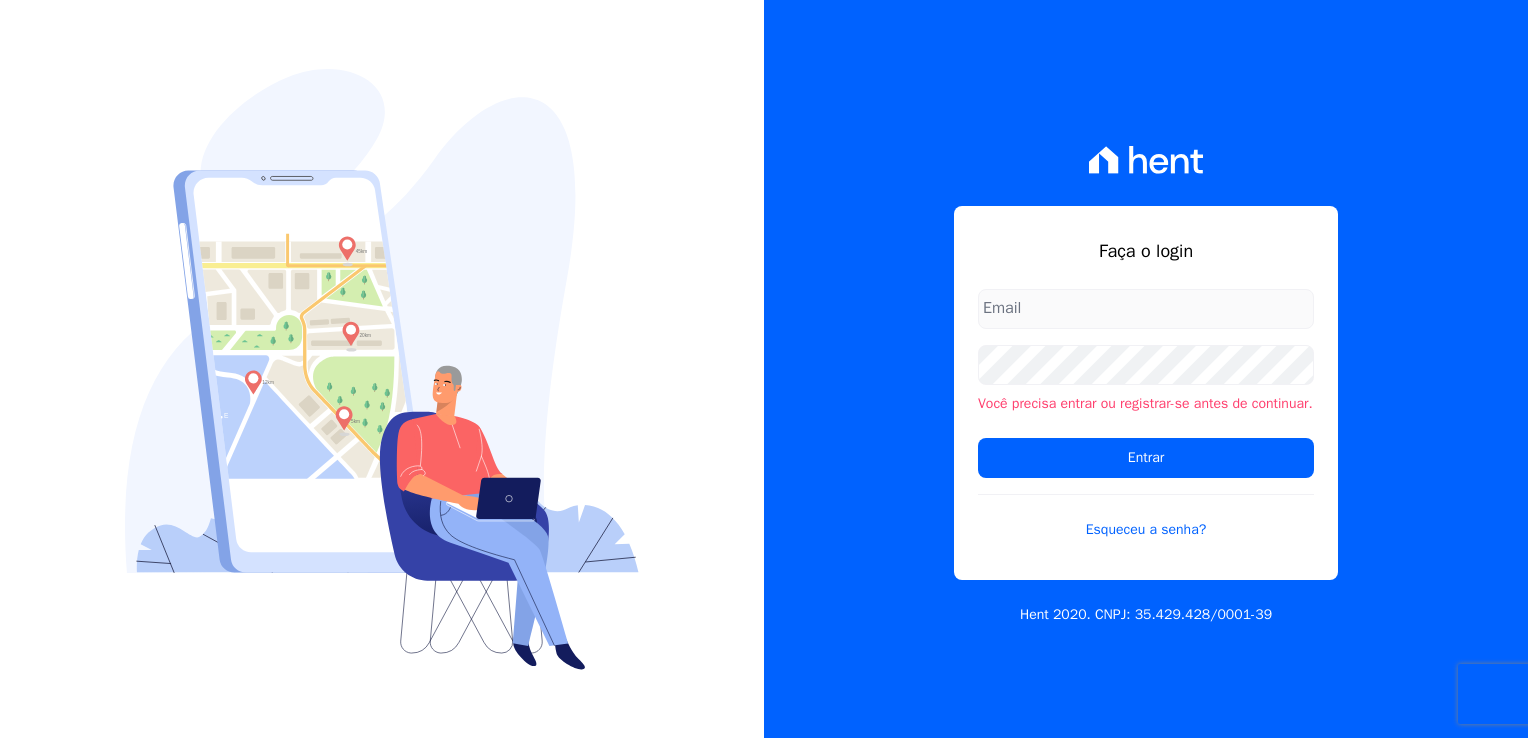 scroll, scrollTop: 0, scrollLeft: 0, axis: both 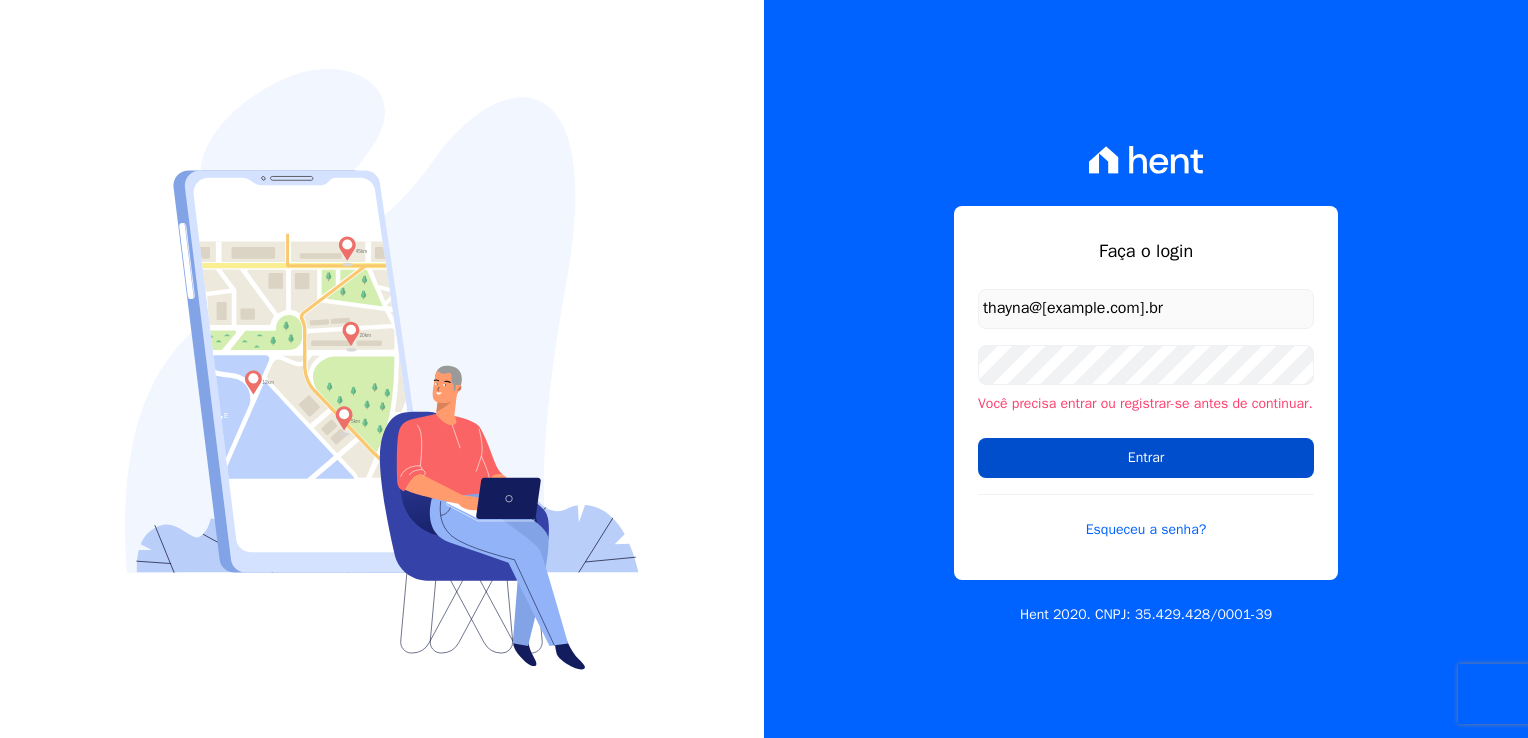 click on "Entrar" at bounding box center (1146, 458) 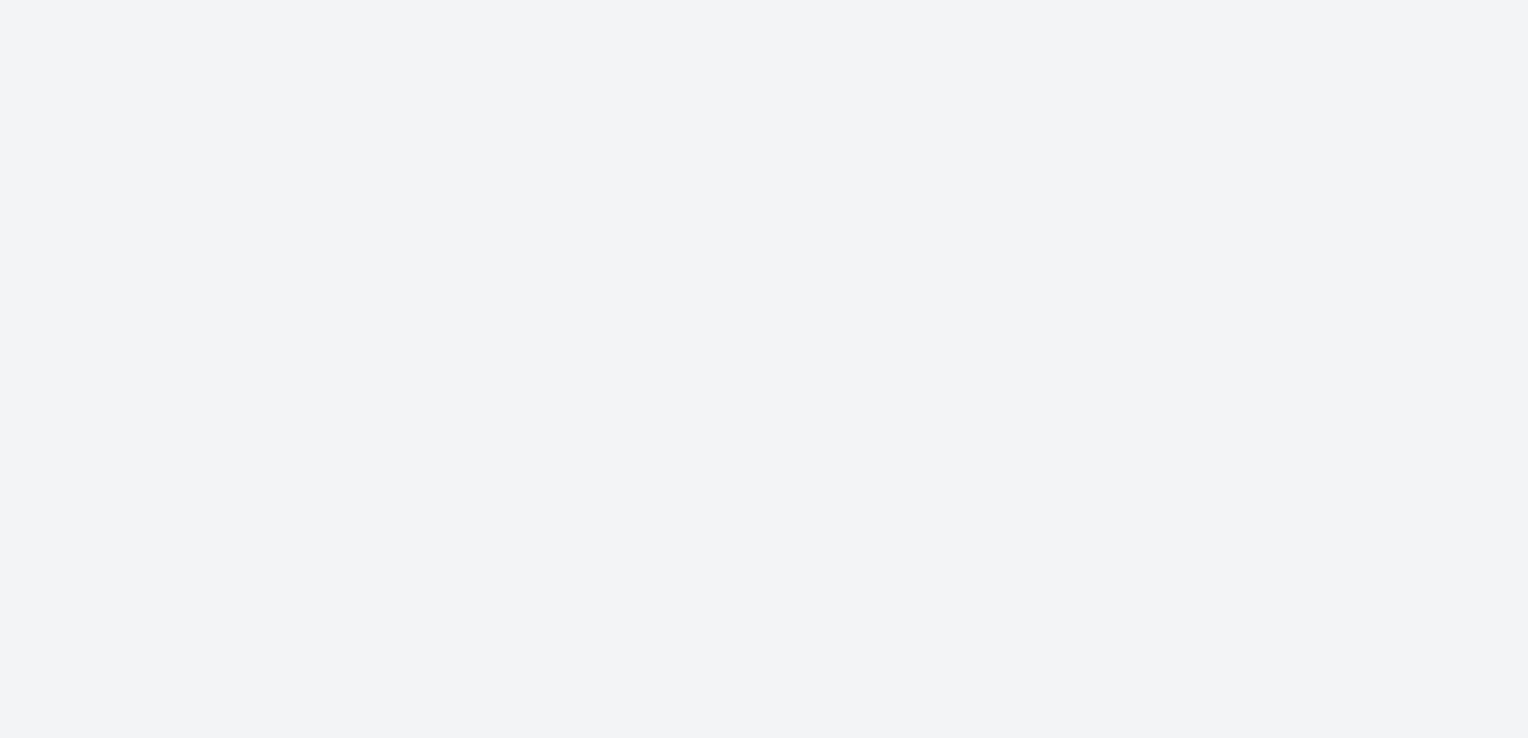 scroll, scrollTop: 0, scrollLeft: 0, axis: both 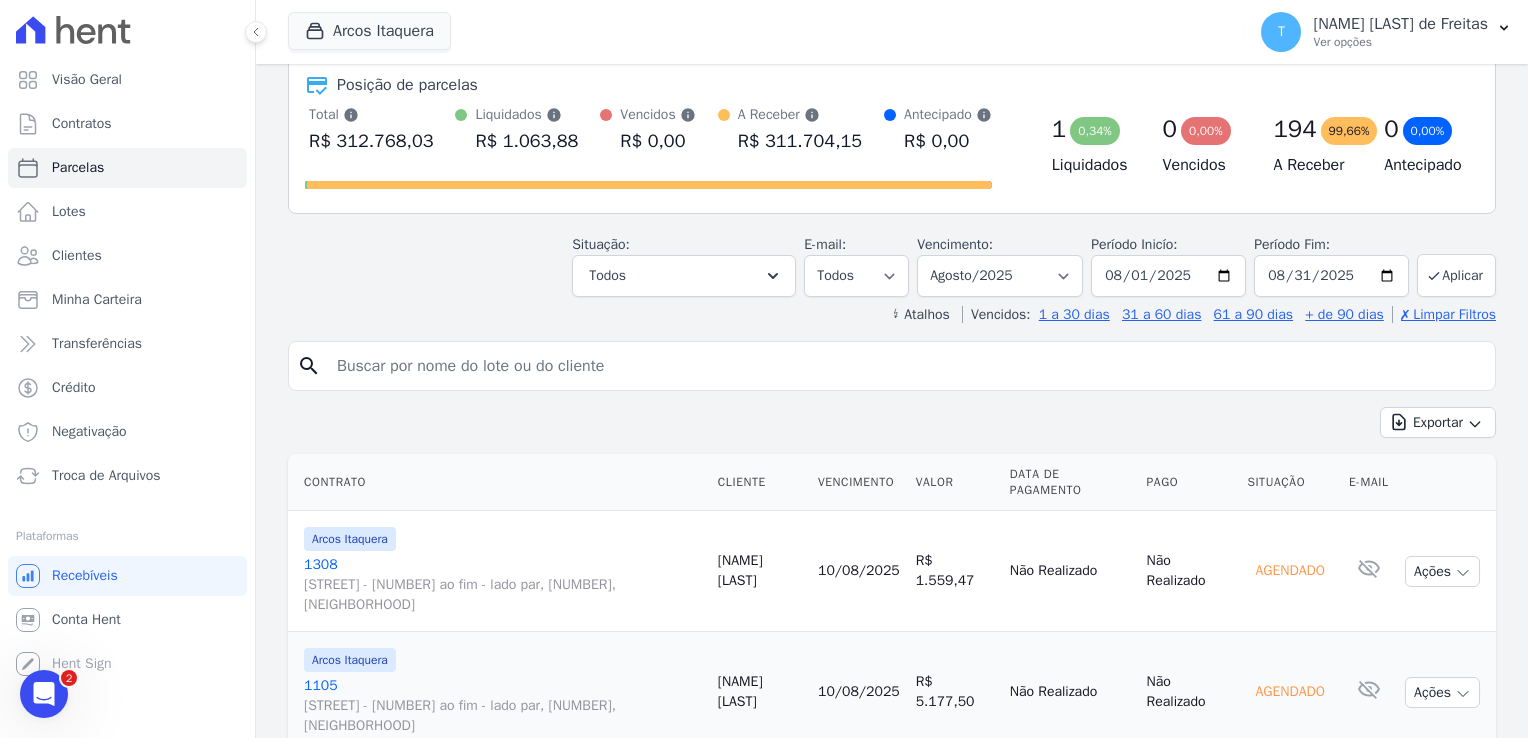 click at bounding box center (906, 366) 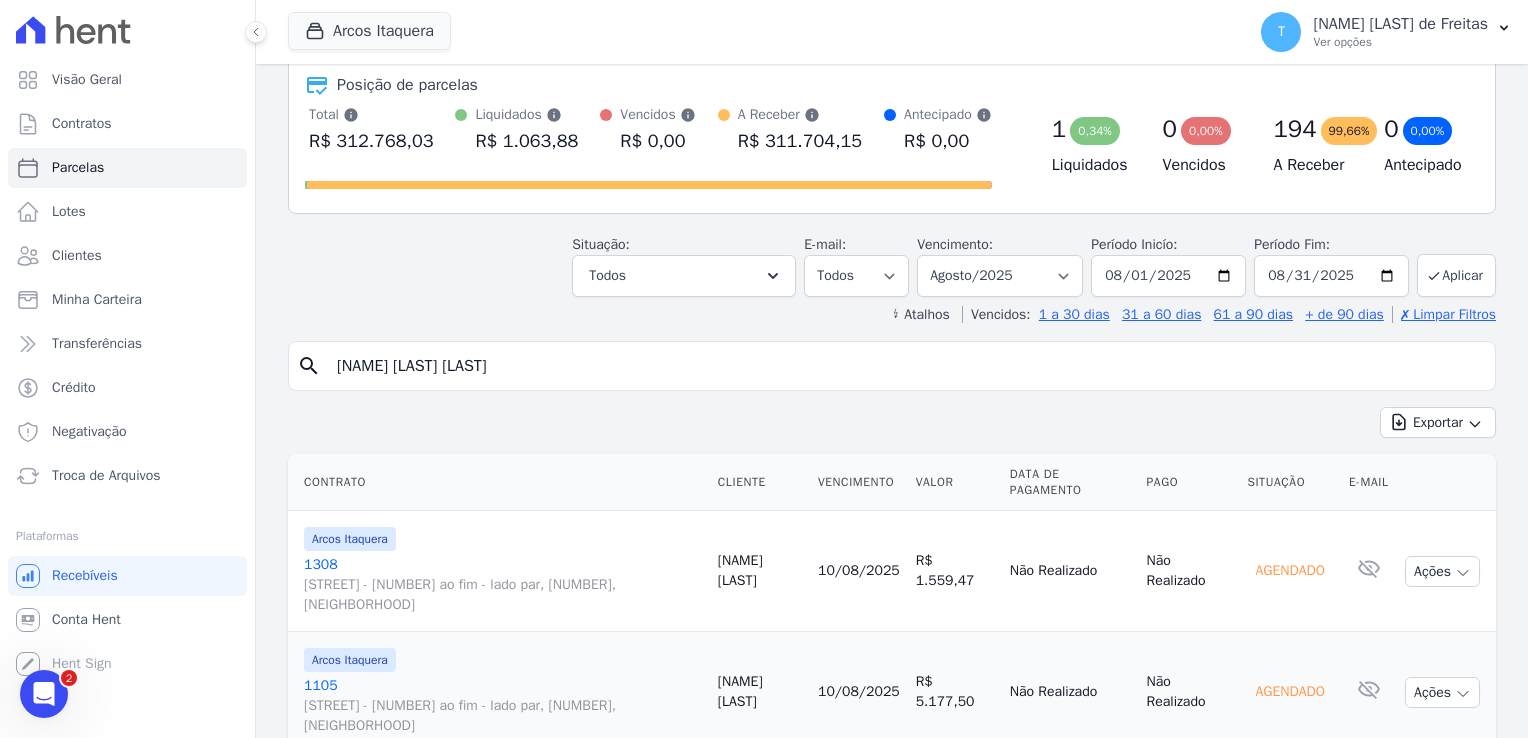 type on "Matheus Silva Justino" 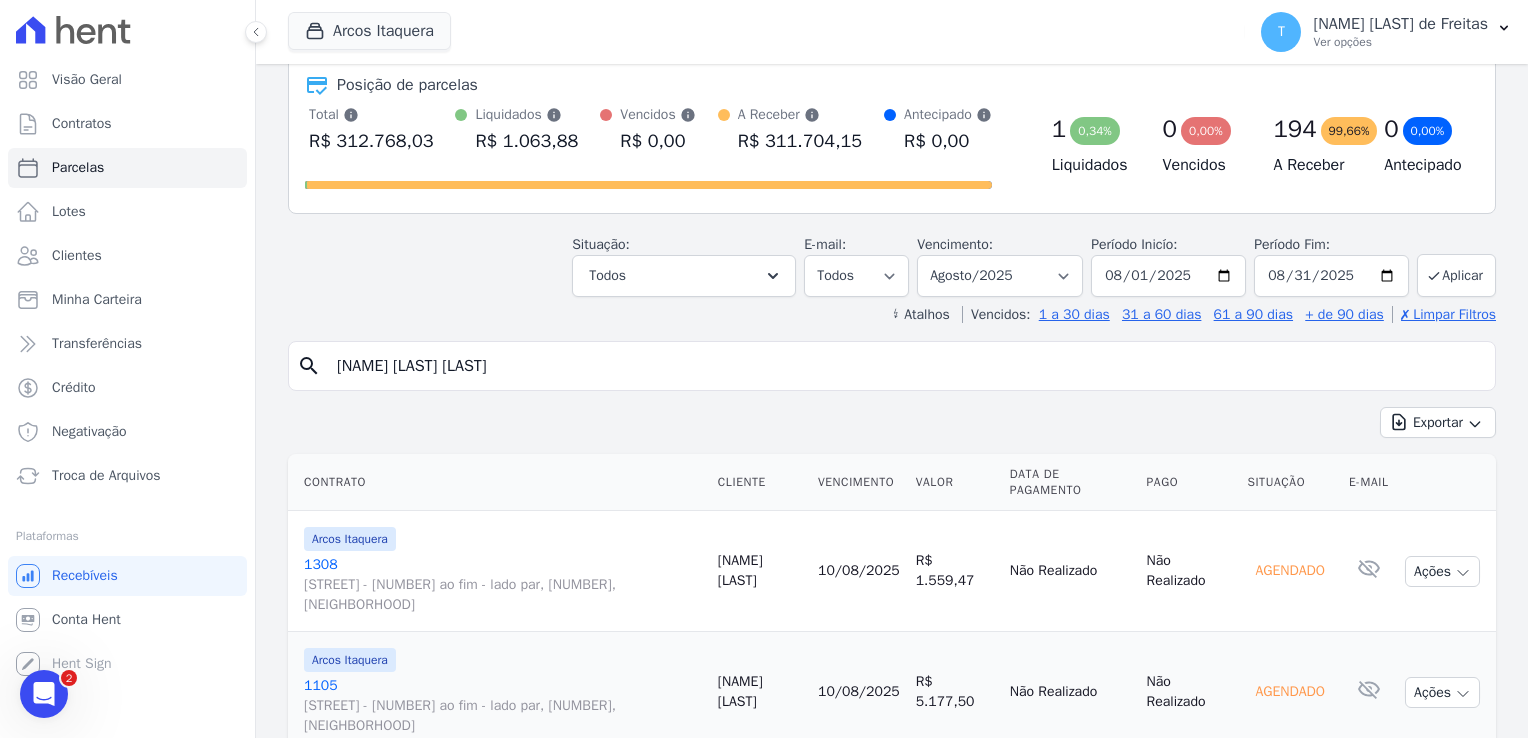 select 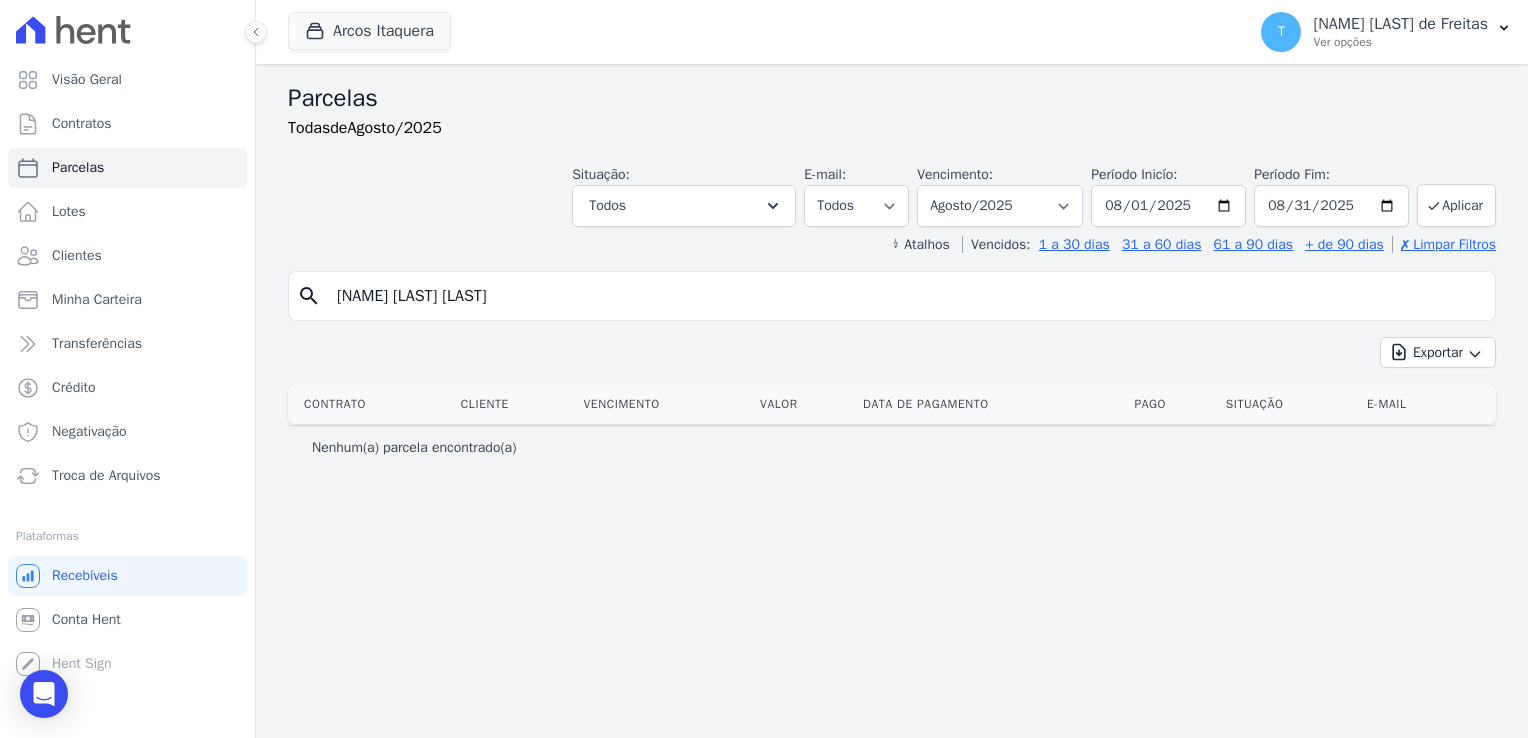 drag, startPoint x: 494, startPoint y: 303, endPoint x: 320, endPoint y: 294, distance: 174.2326 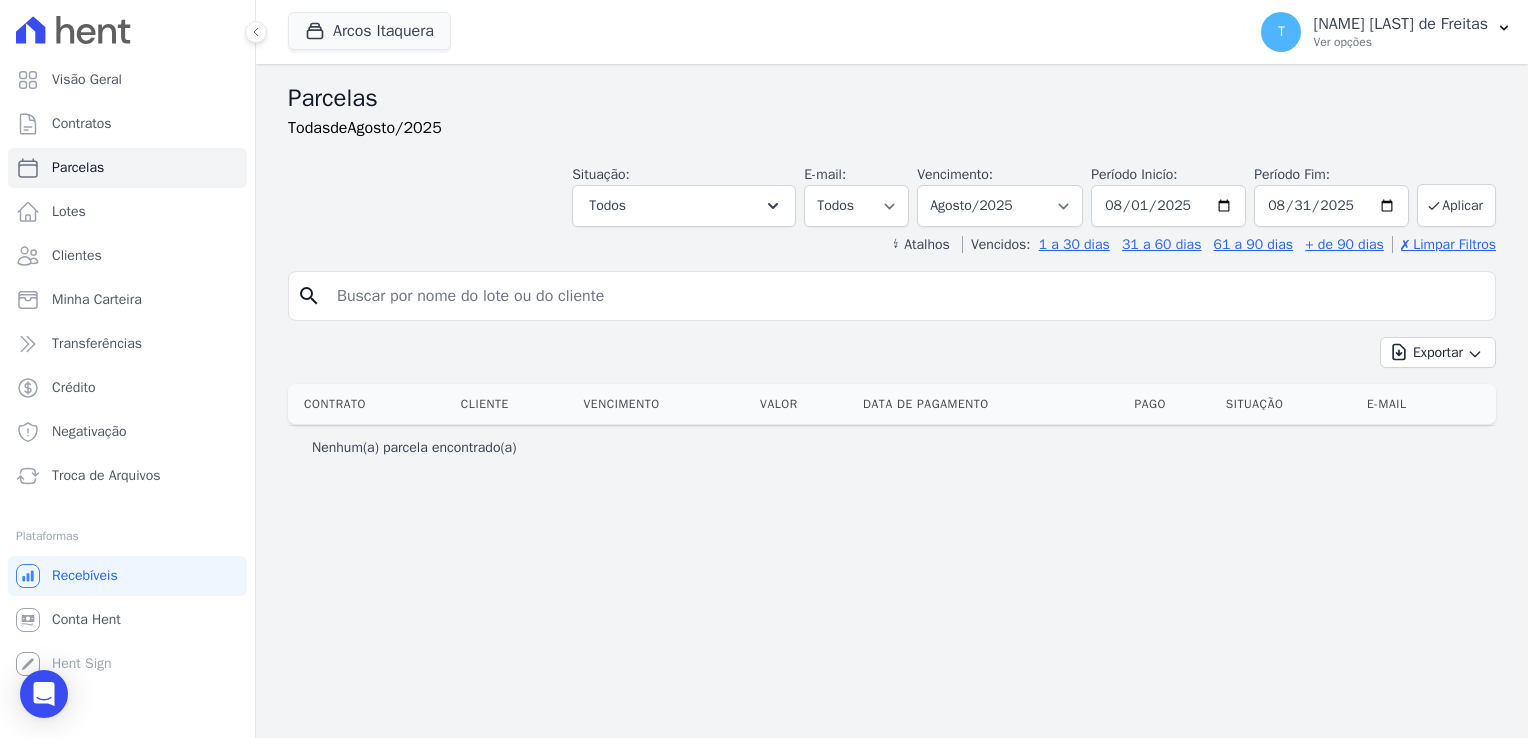 type 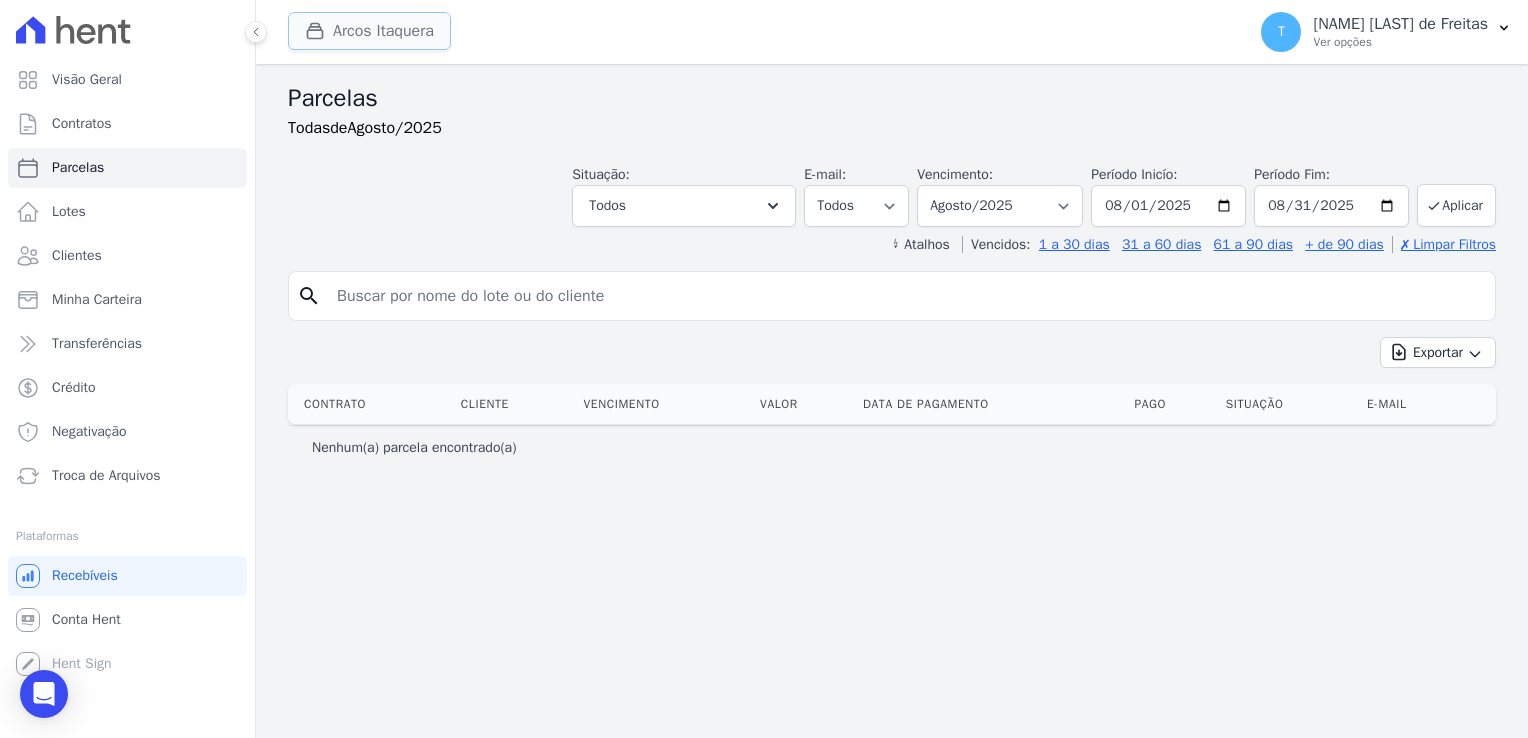click on "Arcos Itaquera" at bounding box center [369, 31] 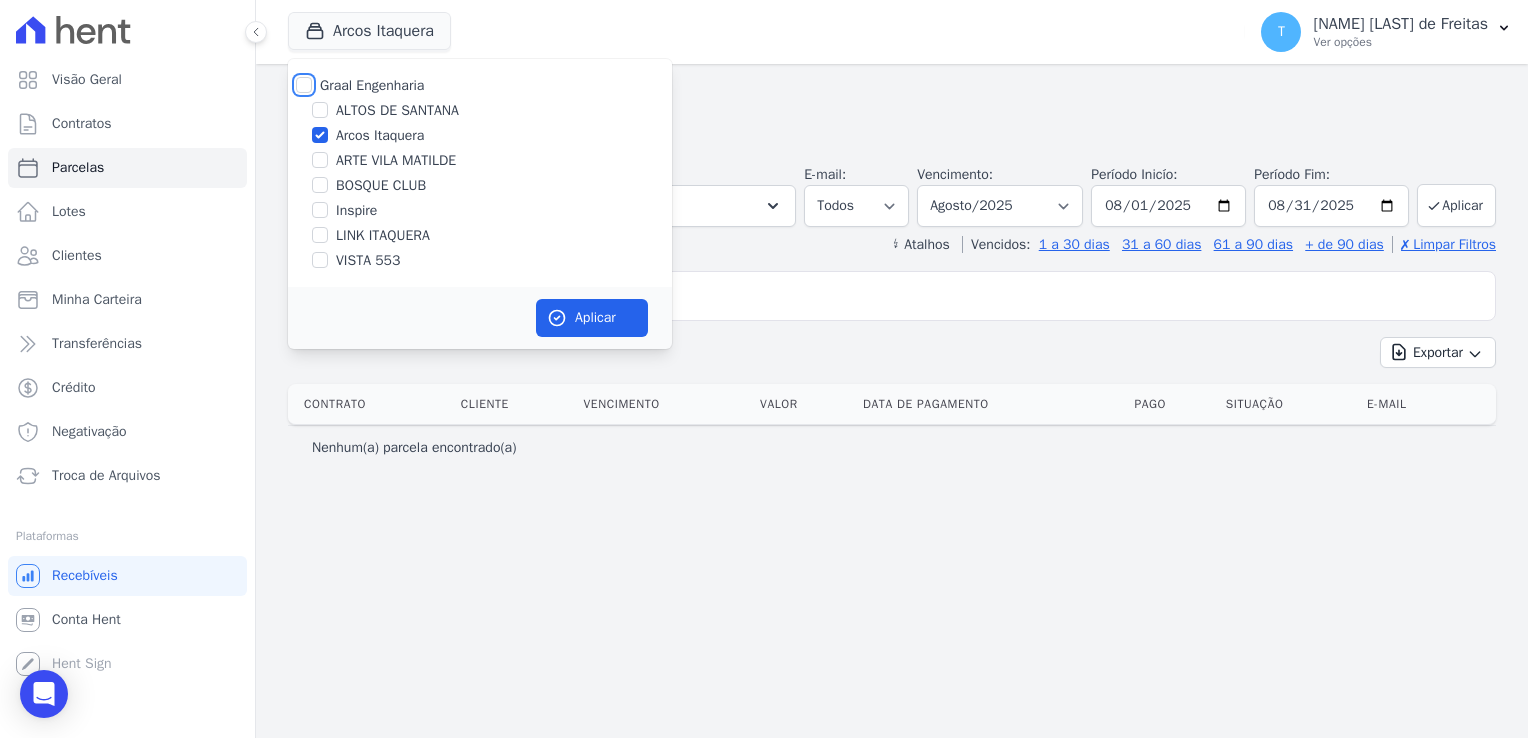click on "Graal Engenharia" at bounding box center [304, 85] 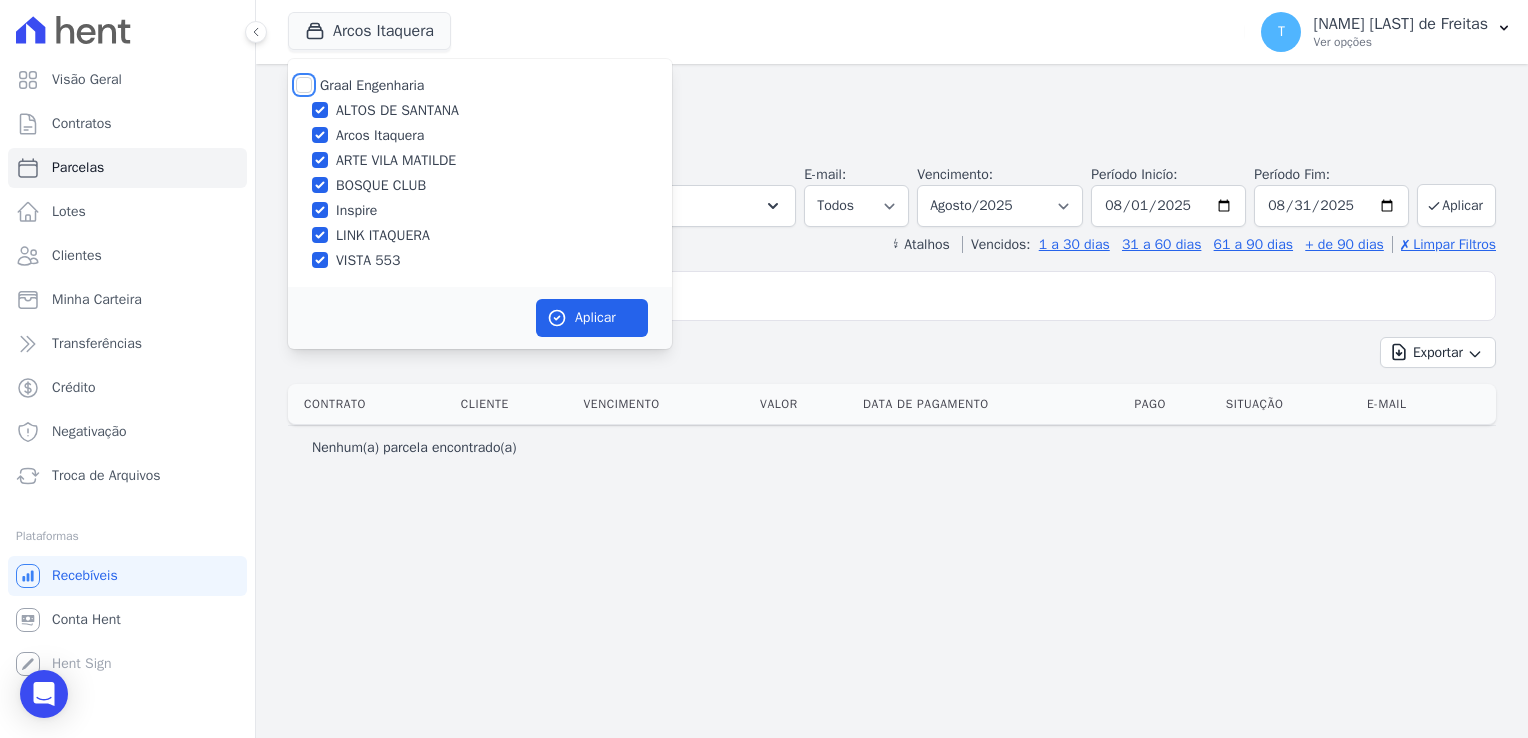checkbox on "true" 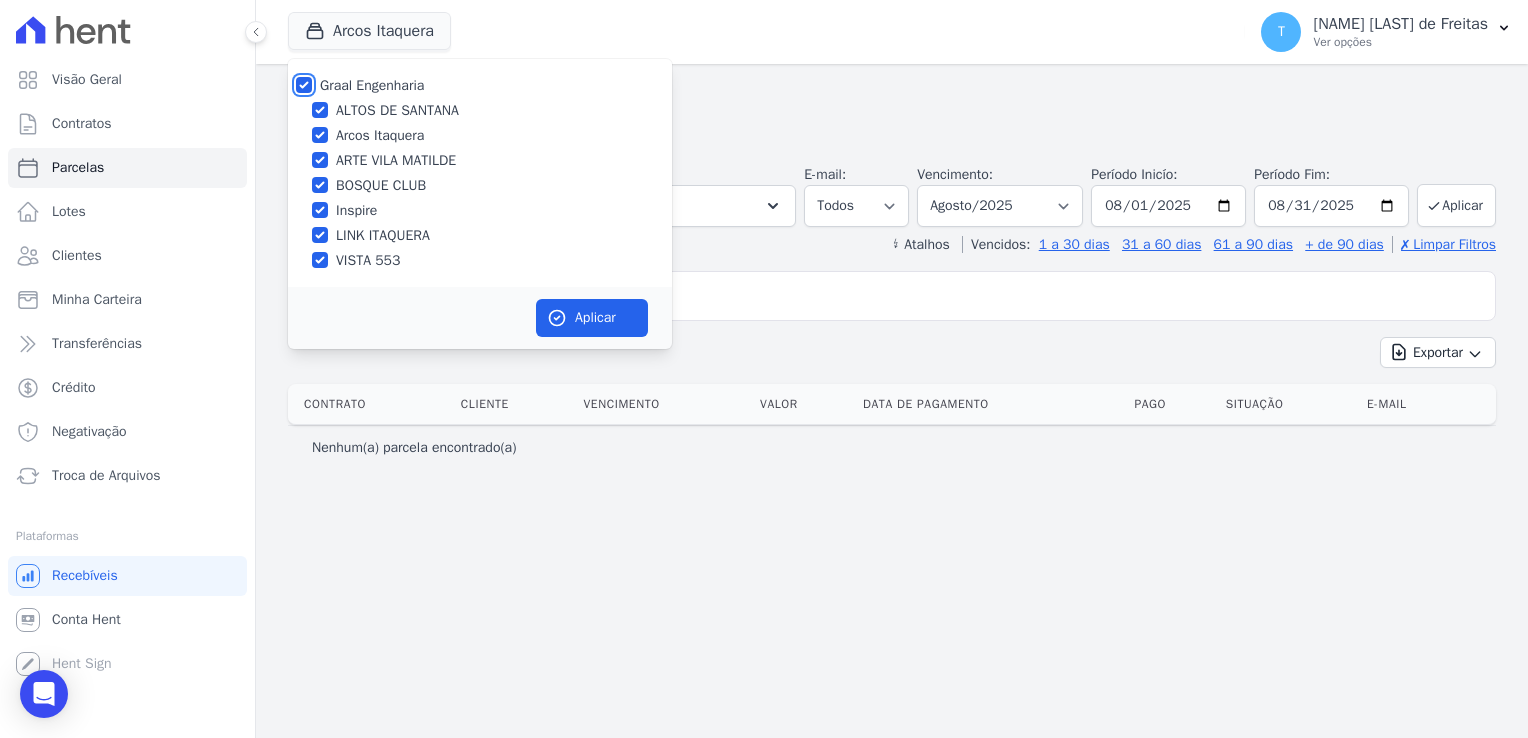 checkbox on "true" 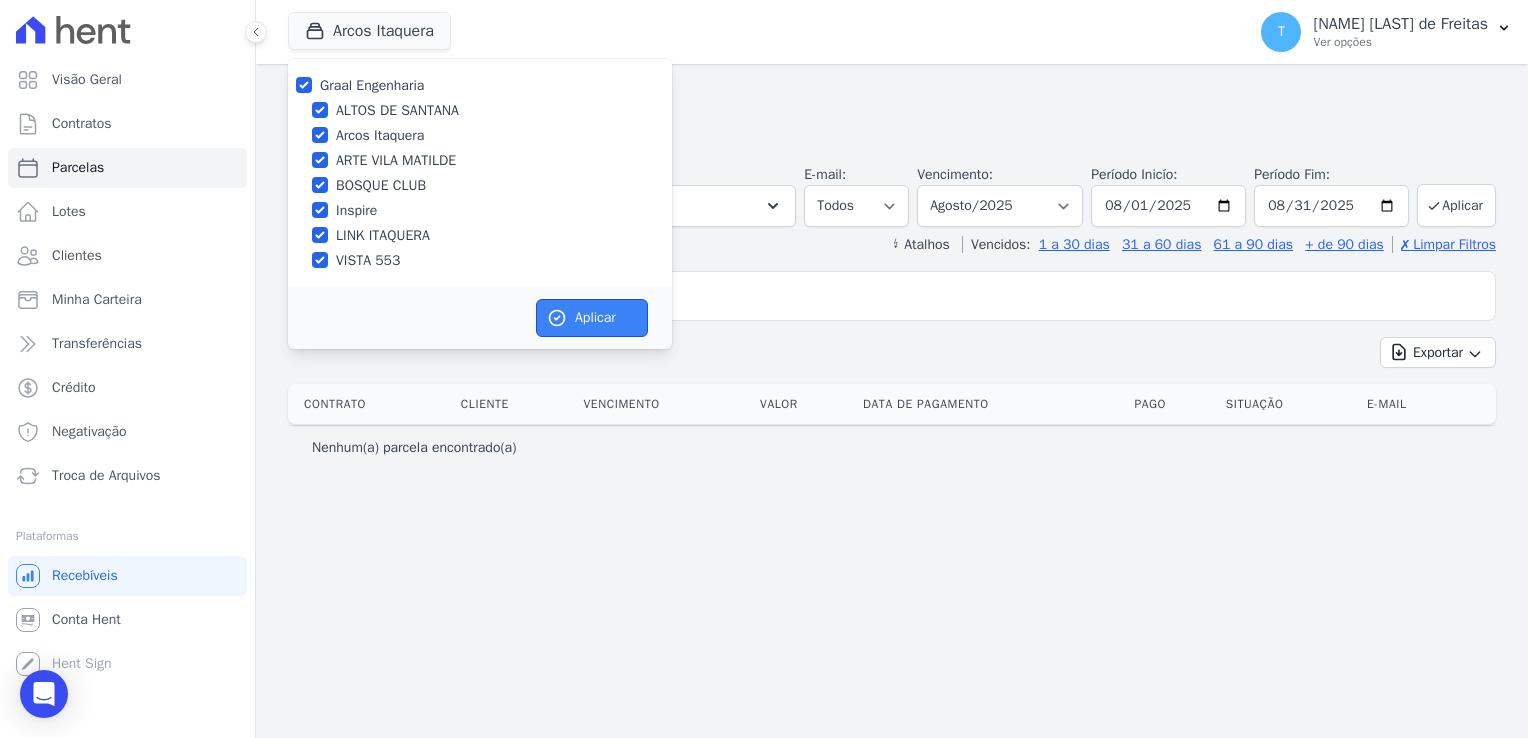 click on "Aplicar" at bounding box center [592, 318] 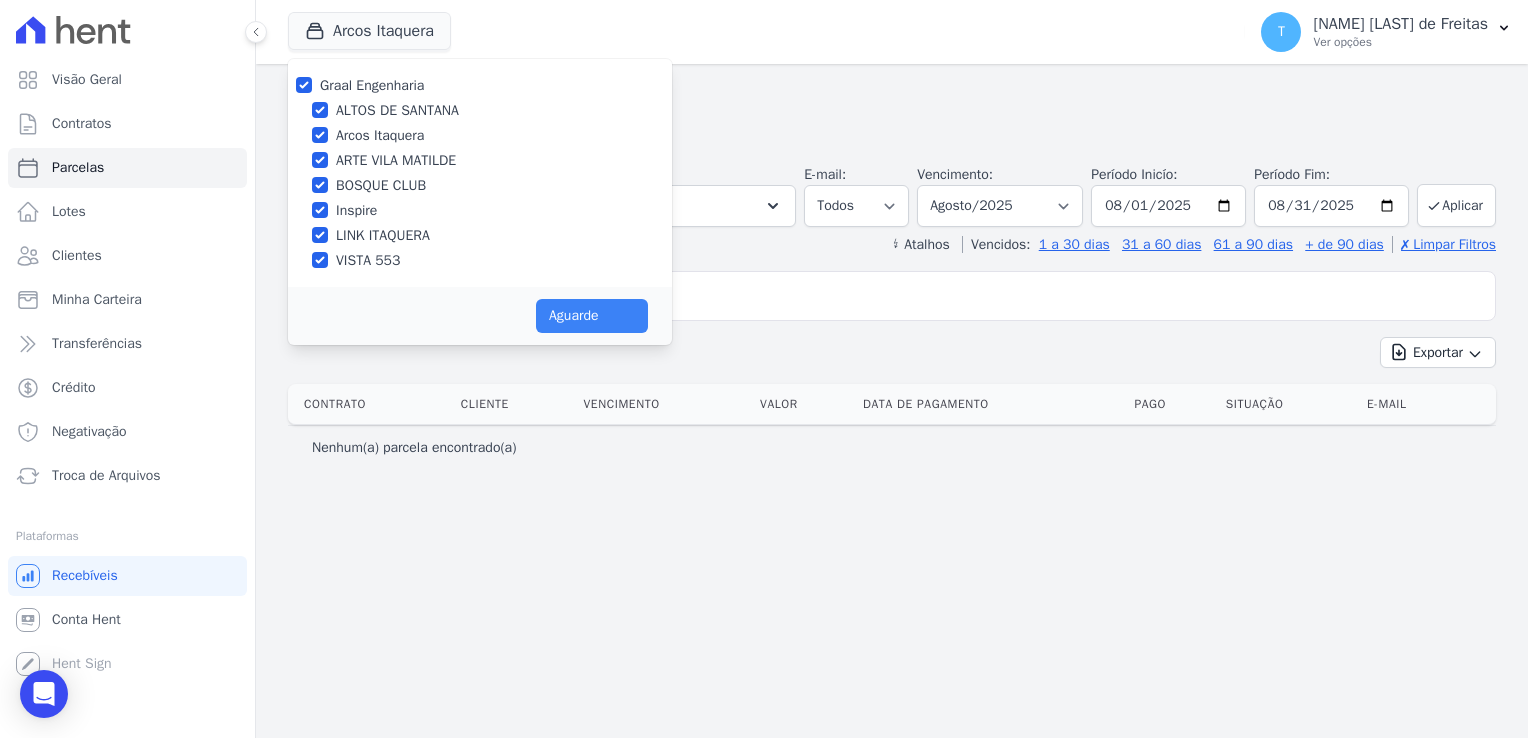 select 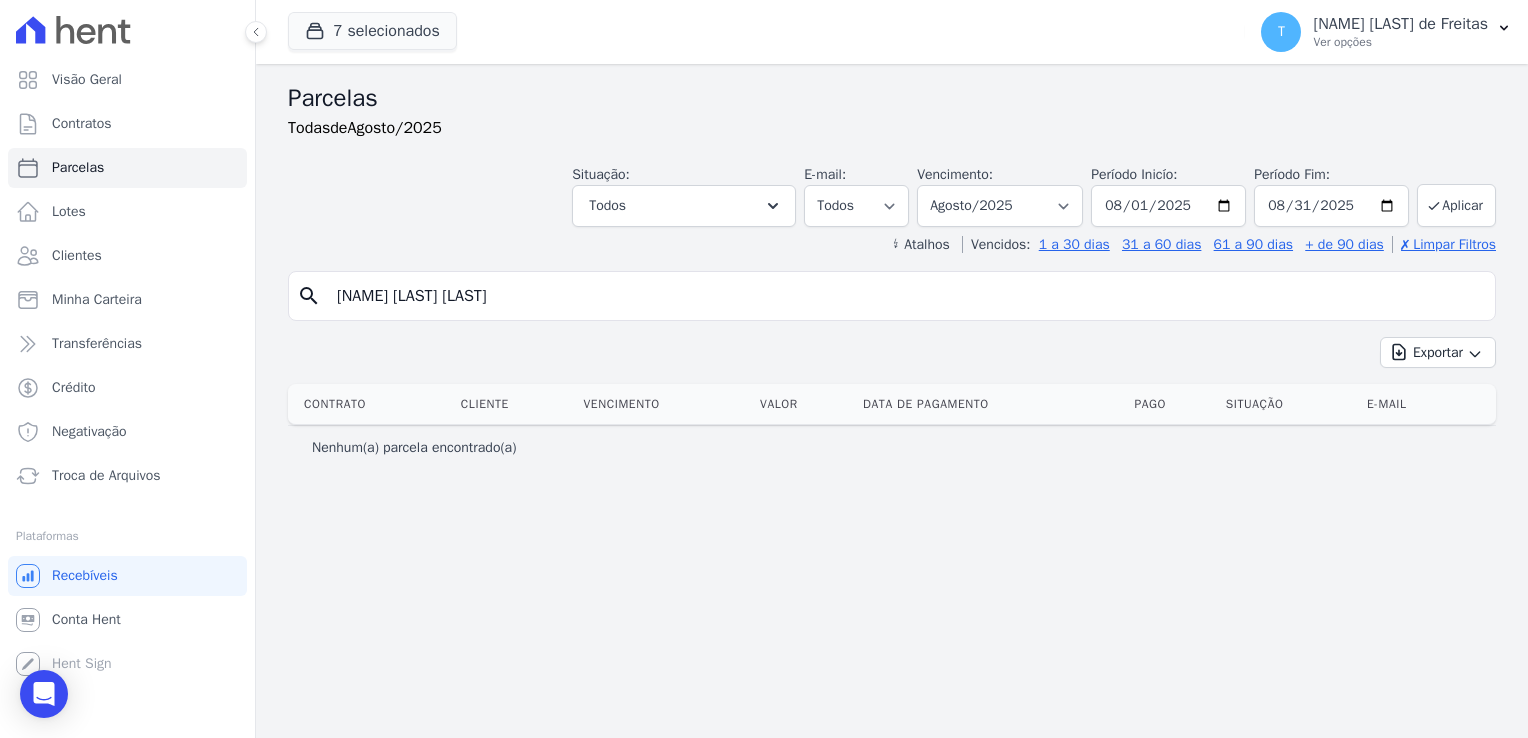 click on "Matheus Silva Justino" at bounding box center (906, 296) 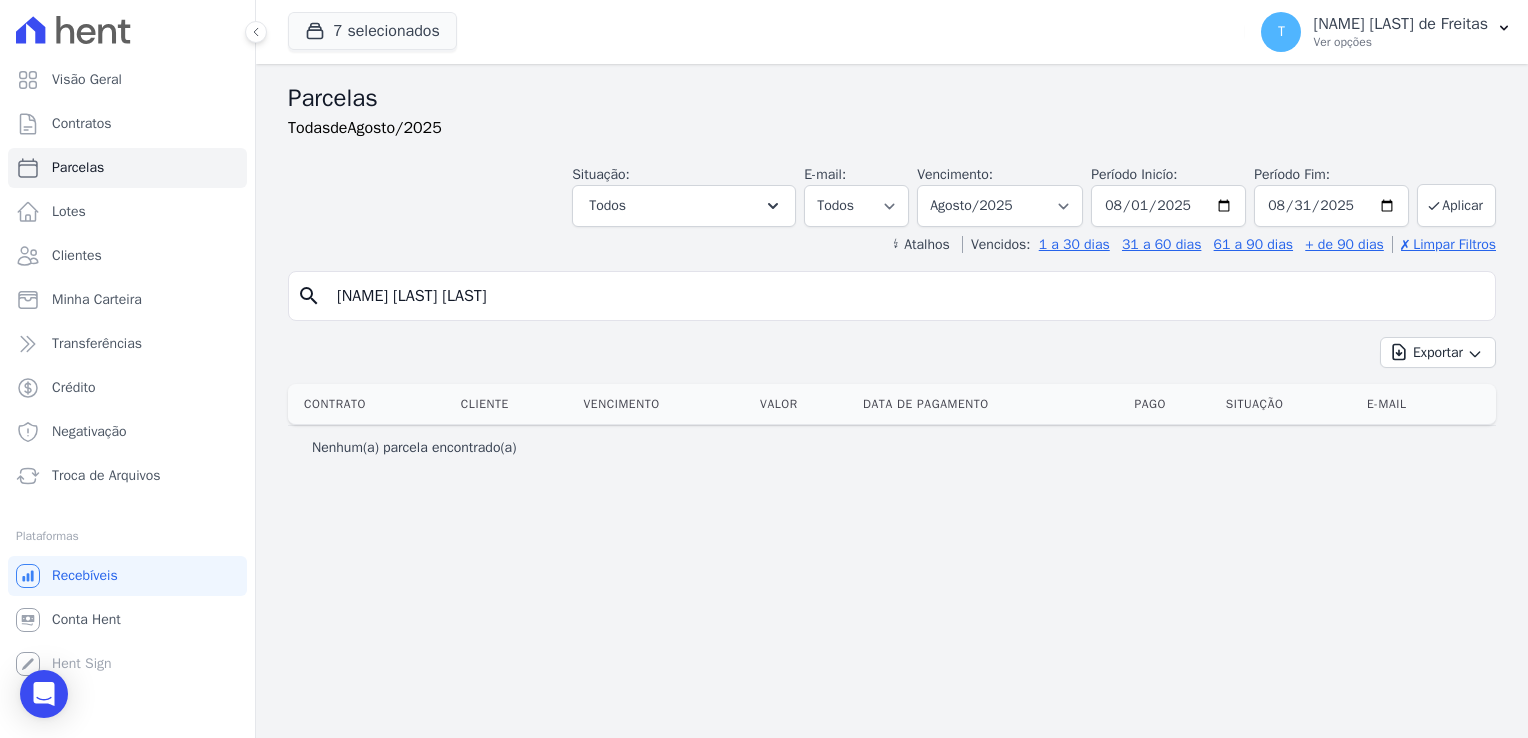 select 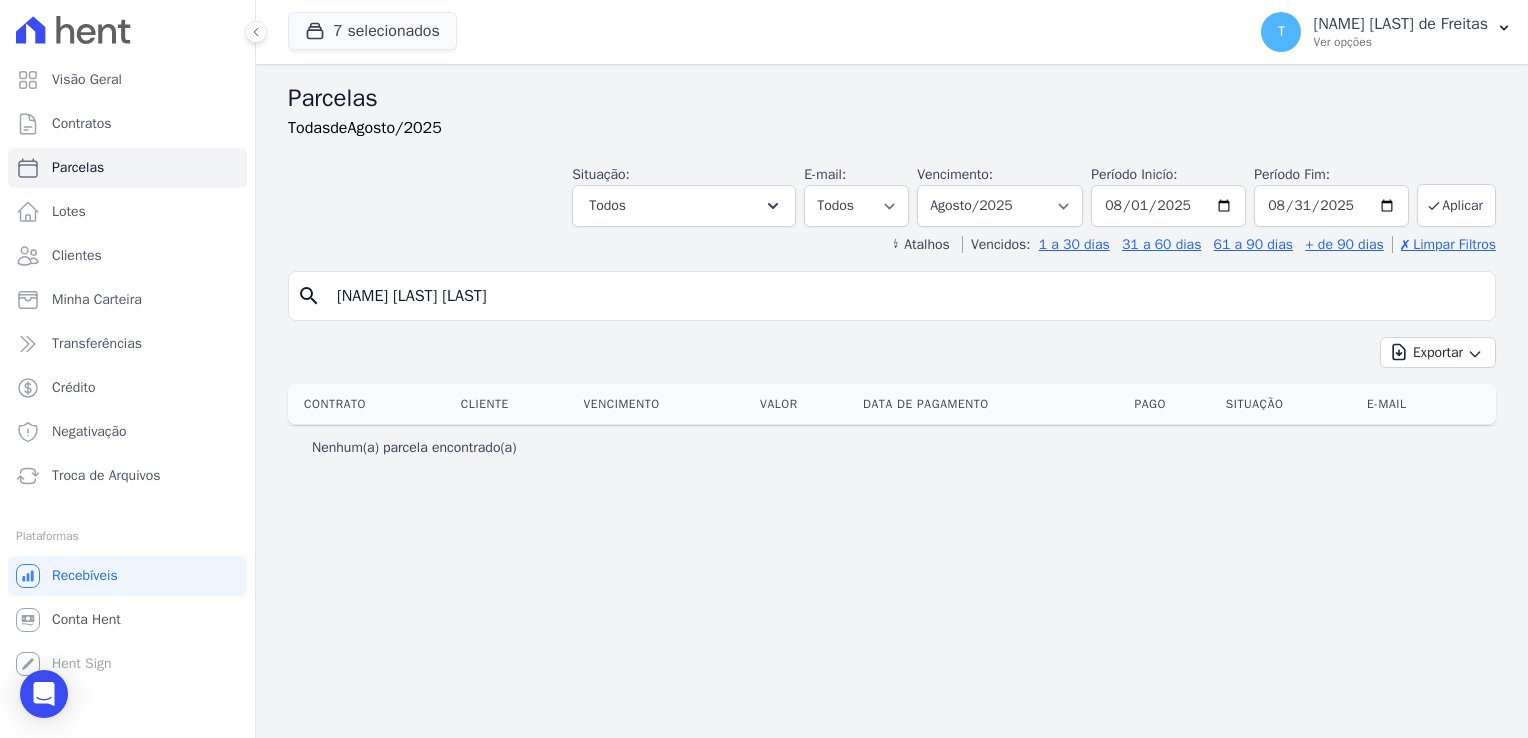 drag, startPoint x: 482, startPoint y: 293, endPoint x: 315, endPoint y: 300, distance: 167.14664 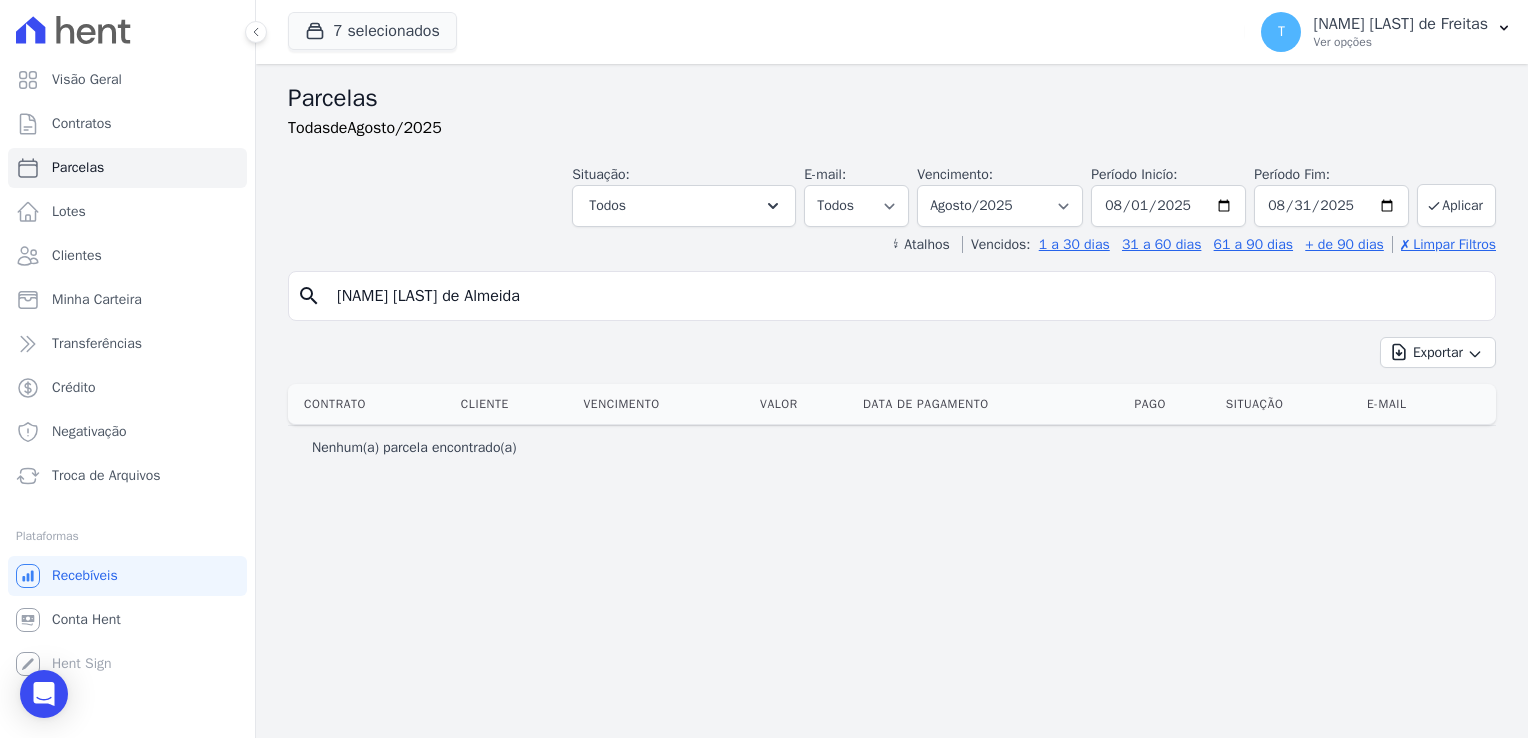 type on "Pedro Henrique de Almeida" 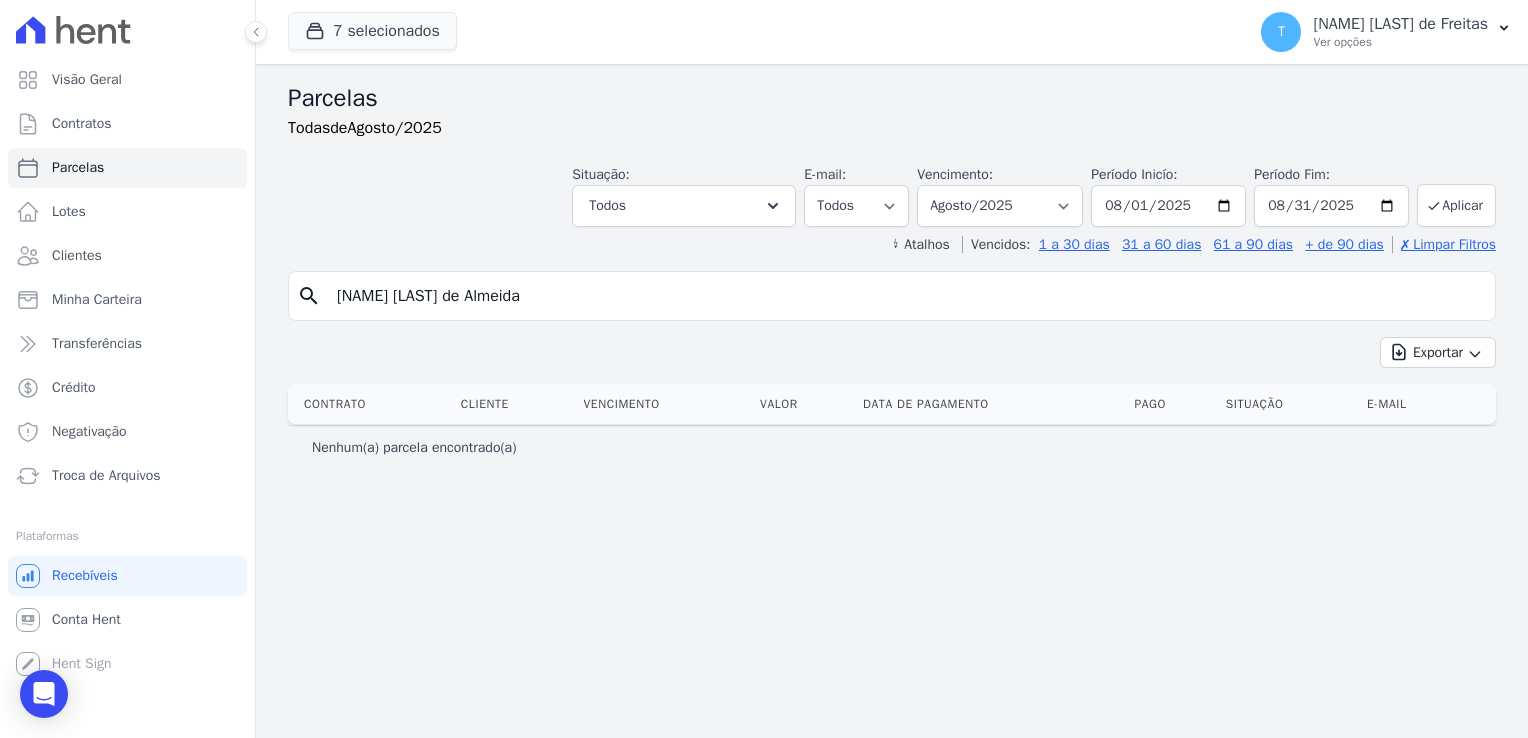 select 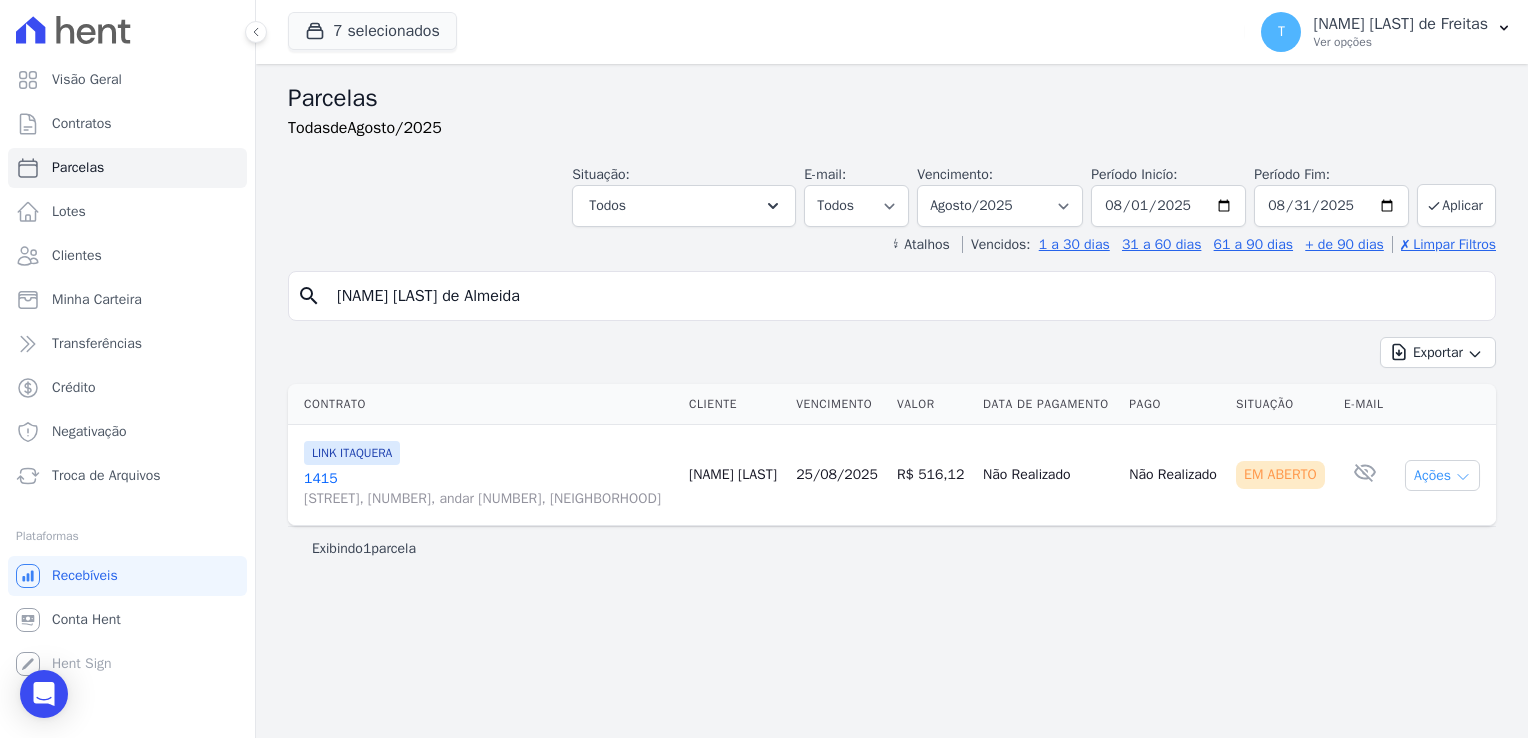 click 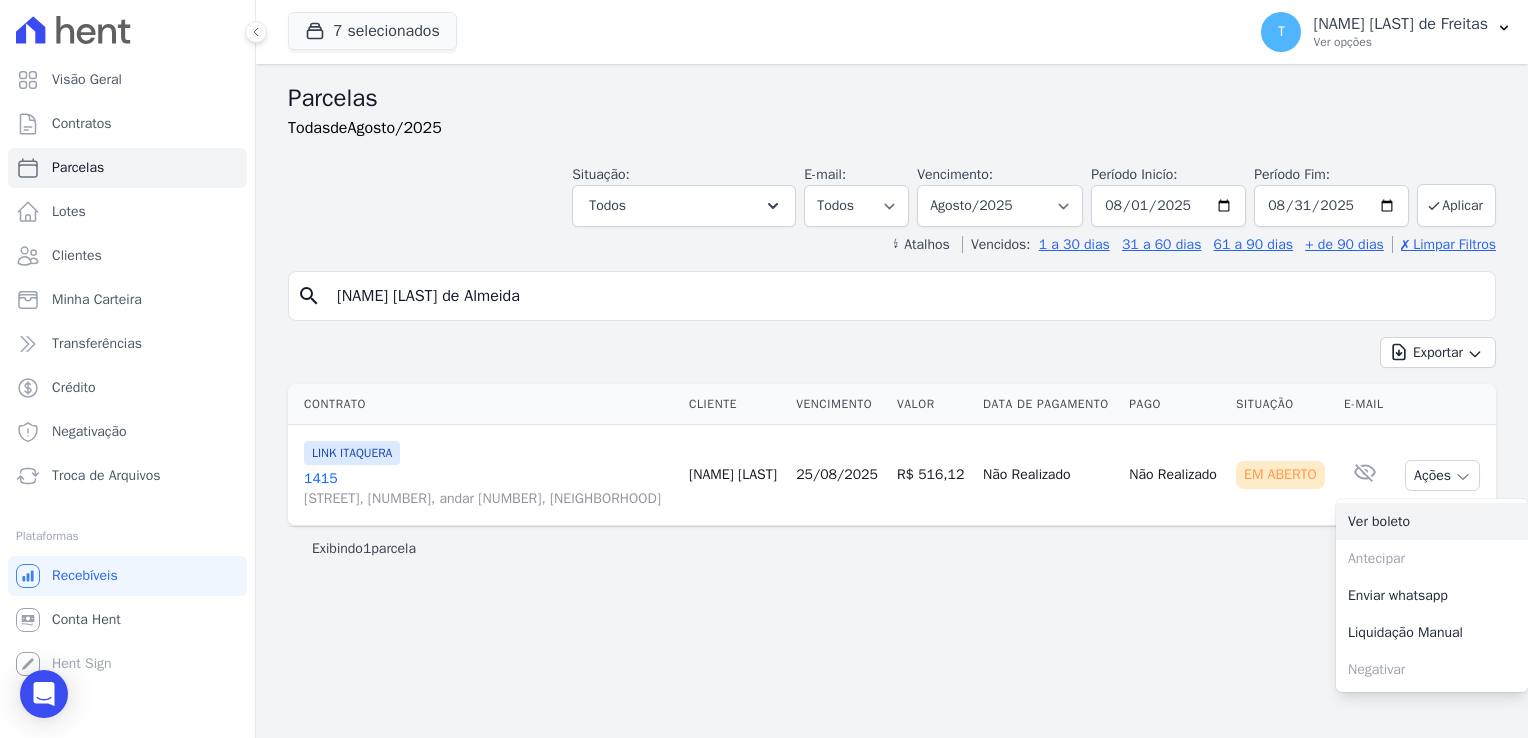 click on "Ver boleto" at bounding box center (1432, 521) 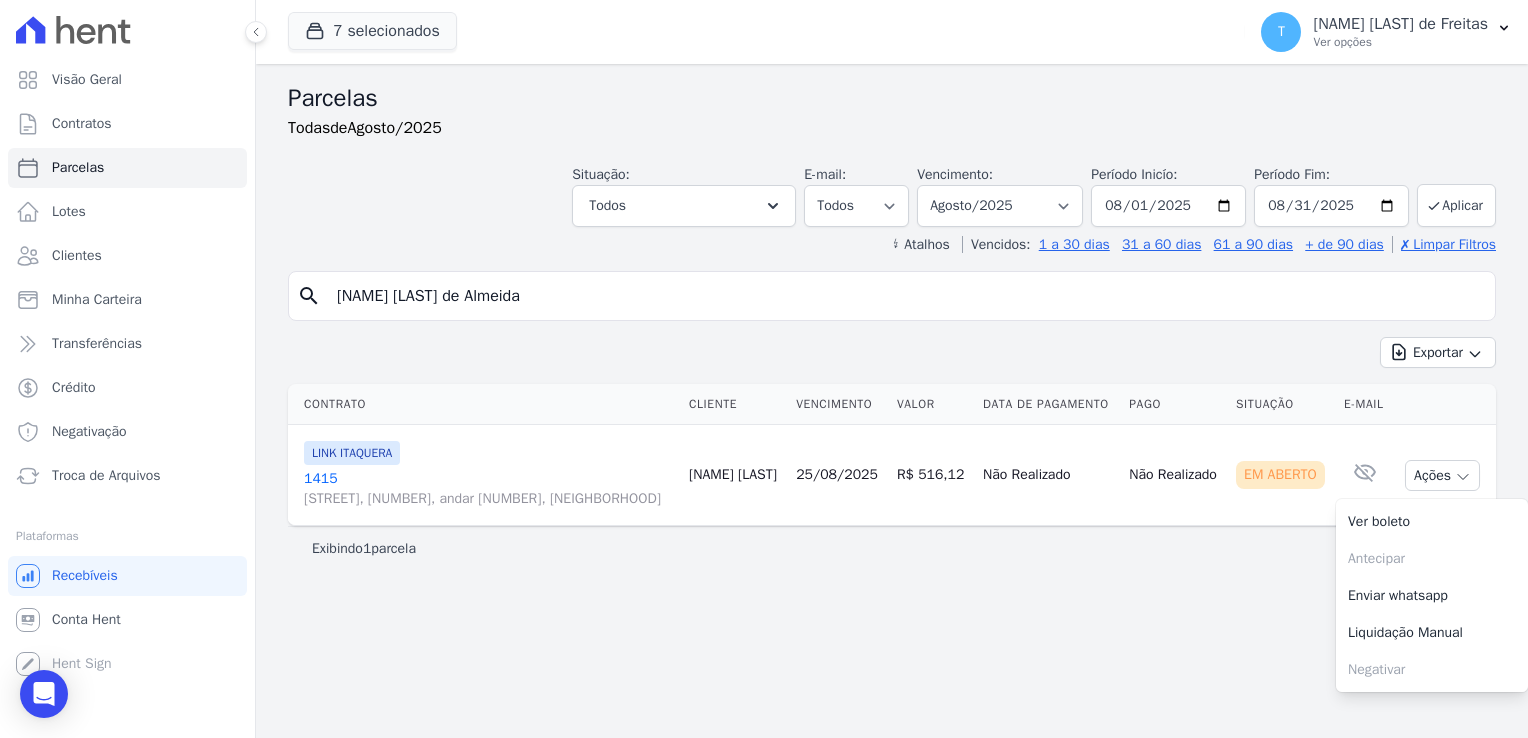 drag, startPoint x: 558, startPoint y: 294, endPoint x: 312, endPoint y: 276, distance: 246.65765 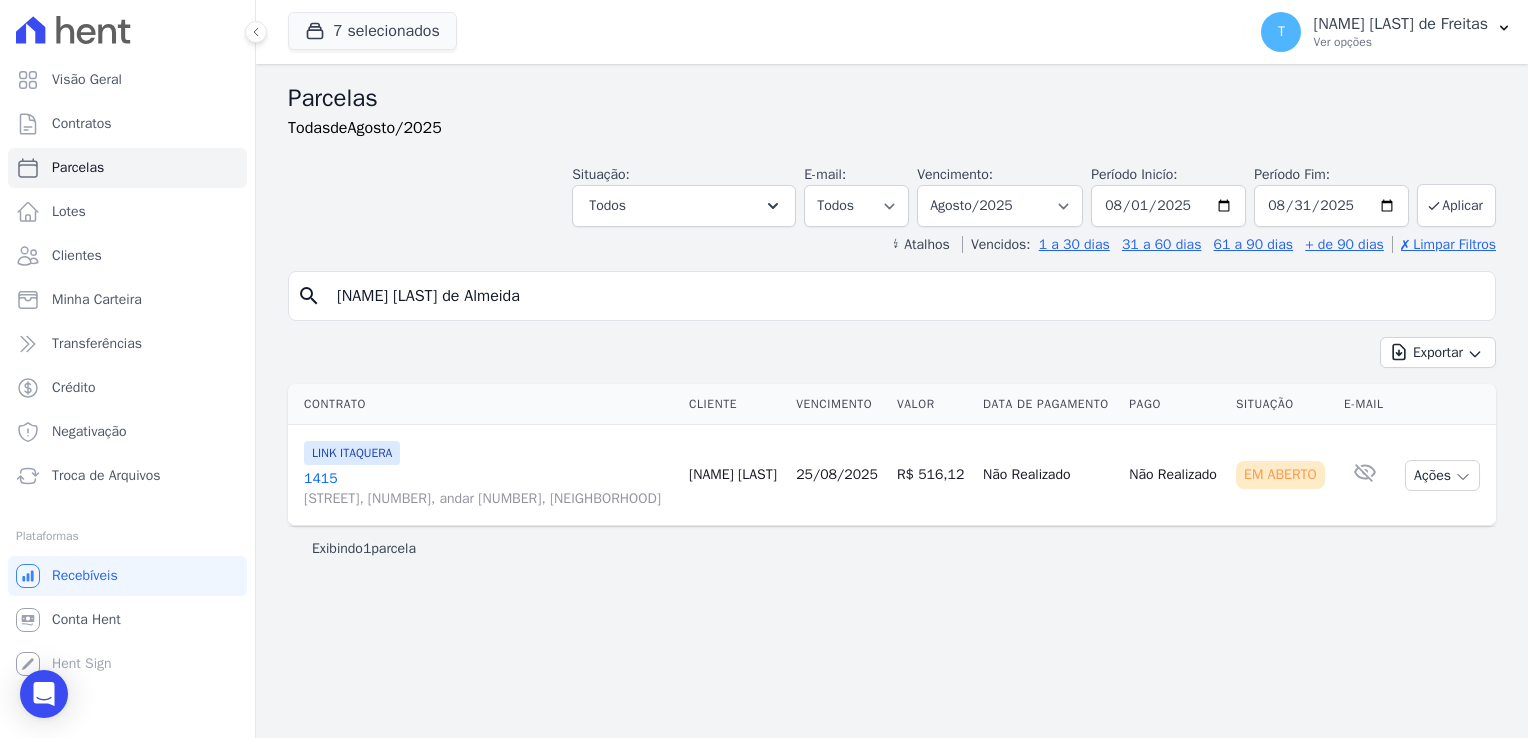 paste on "Matheus Silva Justino" 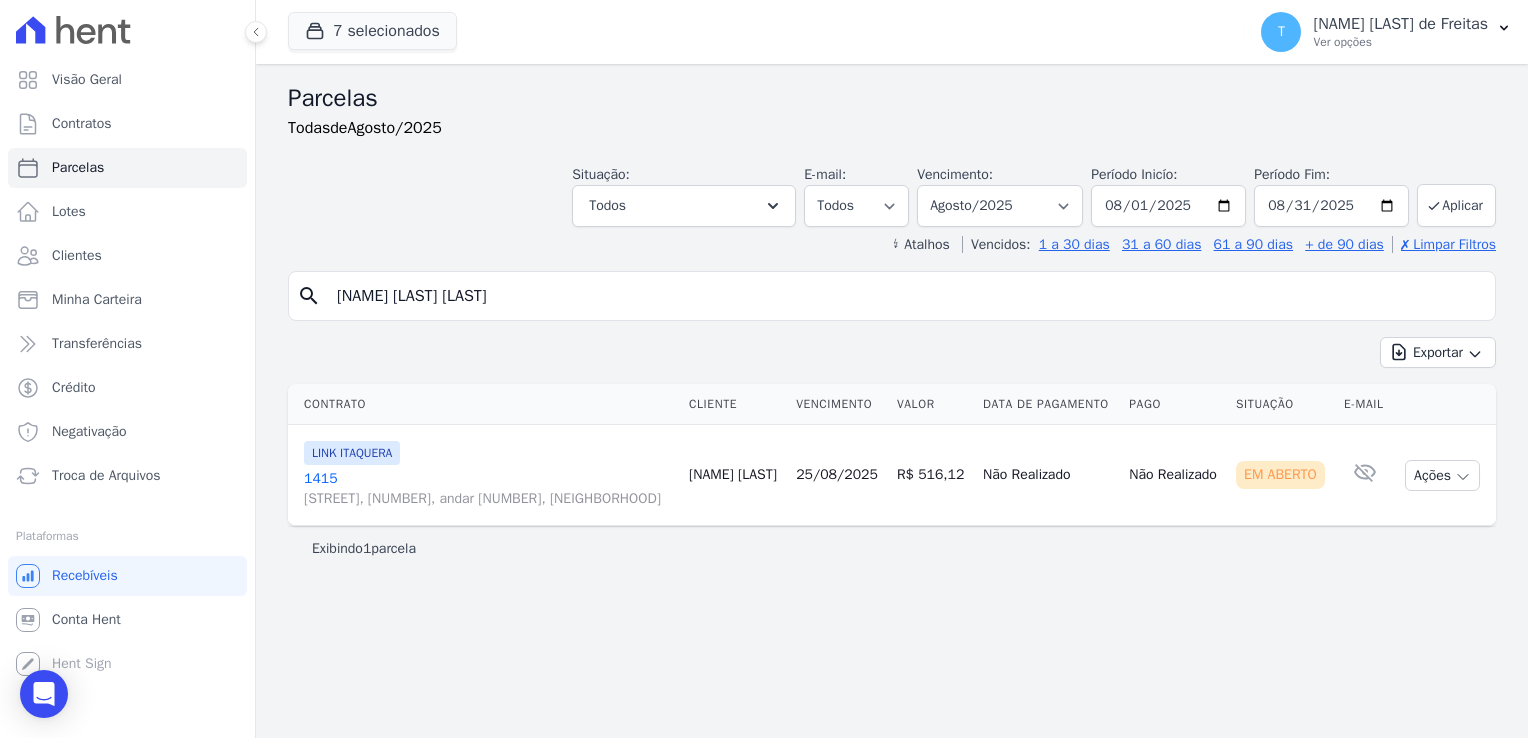 type on "Matheus Silva Justino" 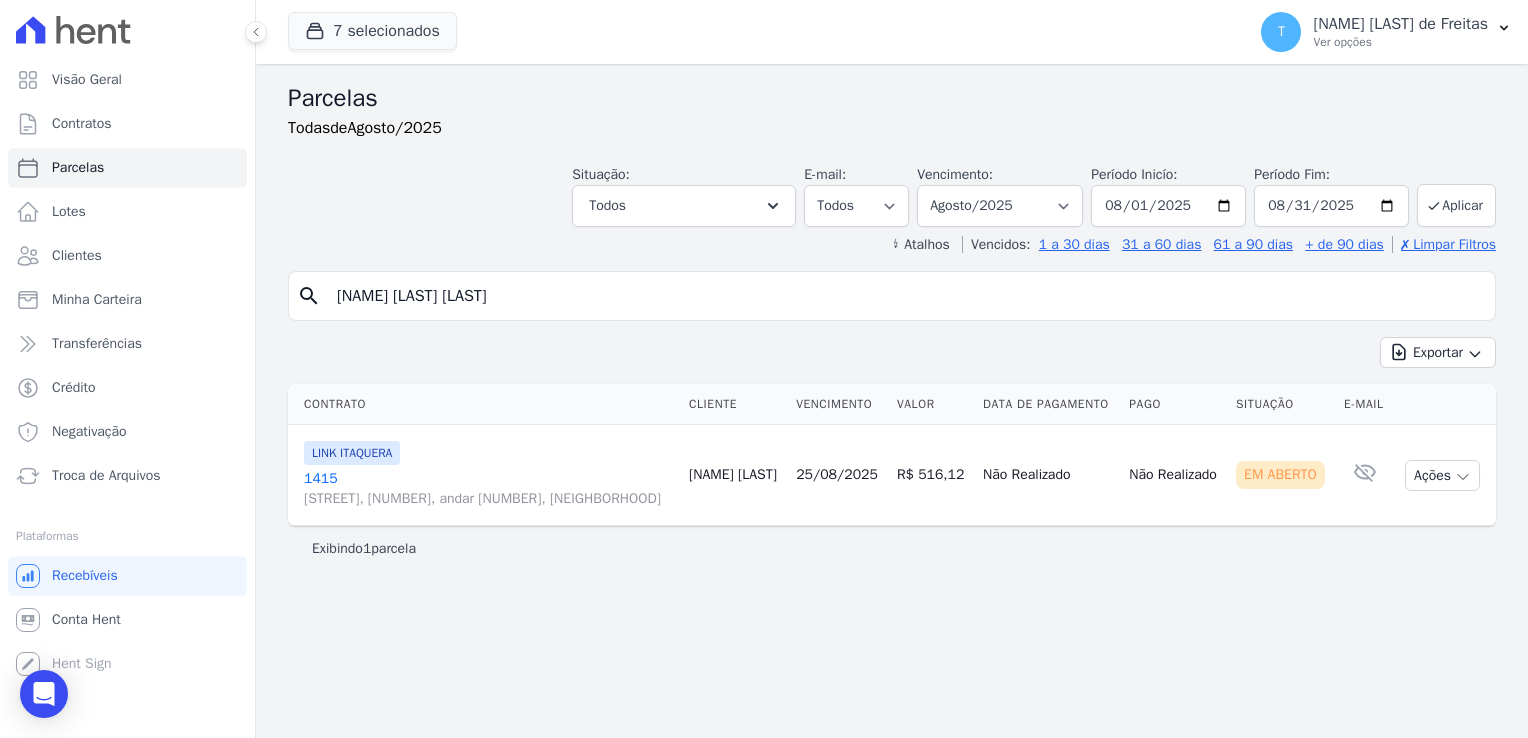 select 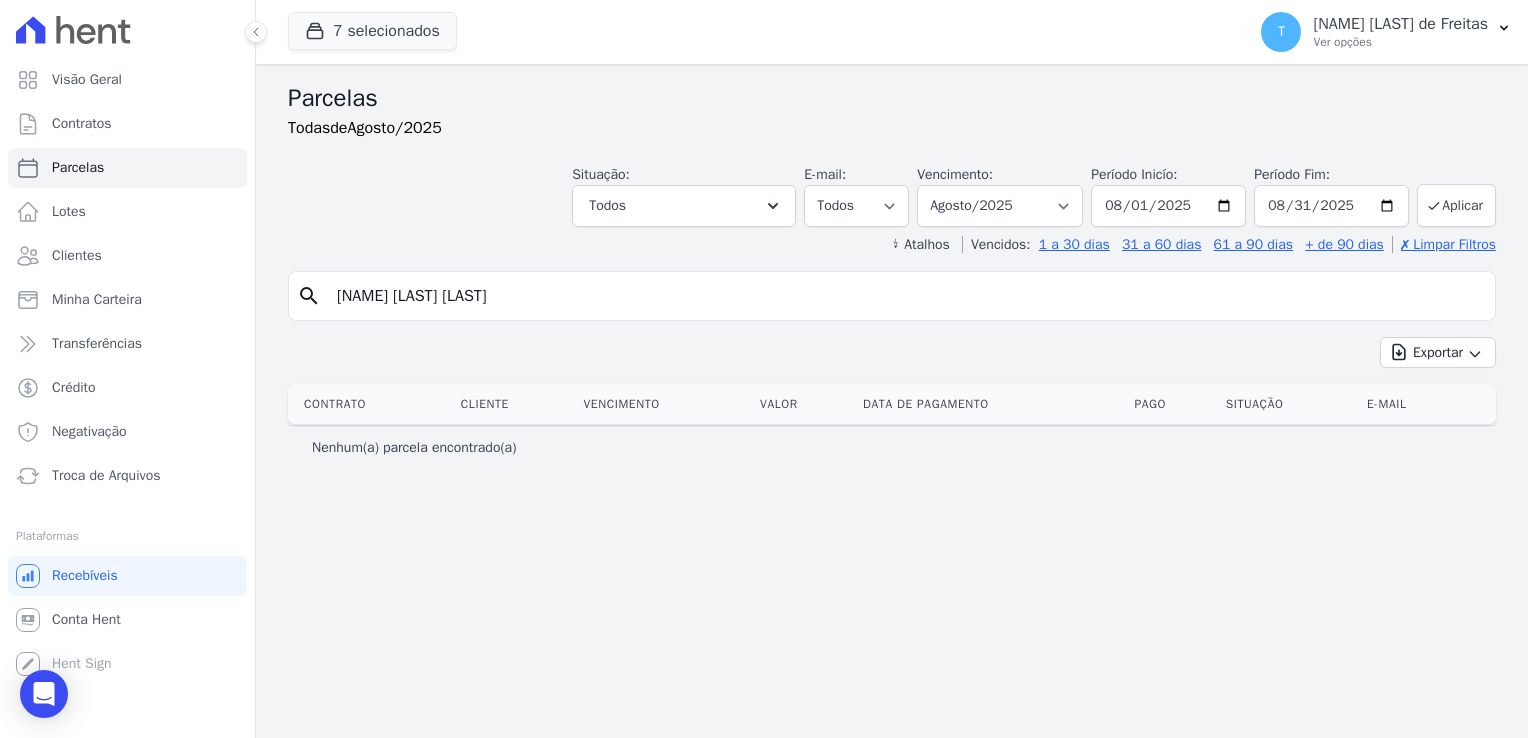 drag, startPoint x: 512, startPoint y: 311, endPoint x: 332, endPoint y: 288, distance: 181.4635 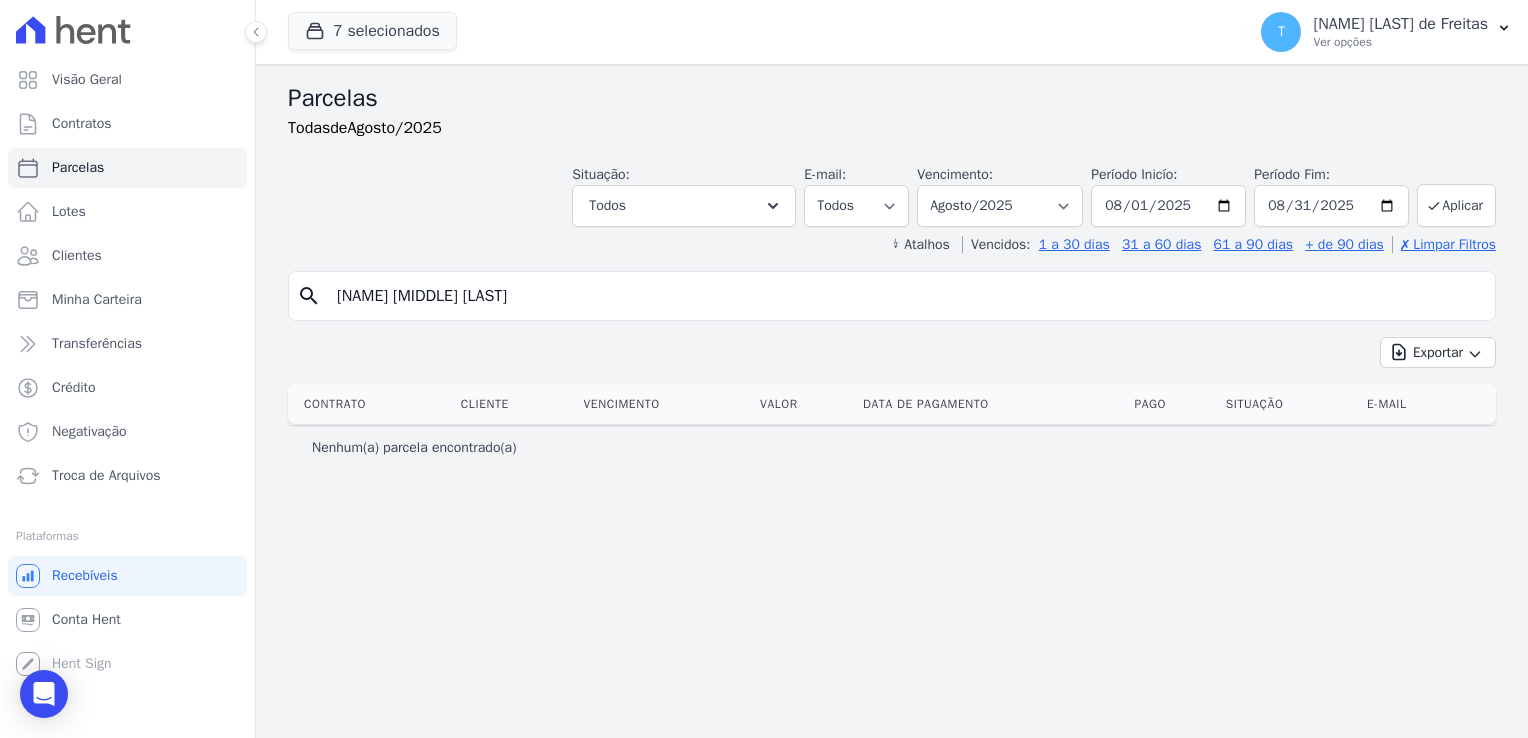 type on "Bruno Valerio Braga Barros" 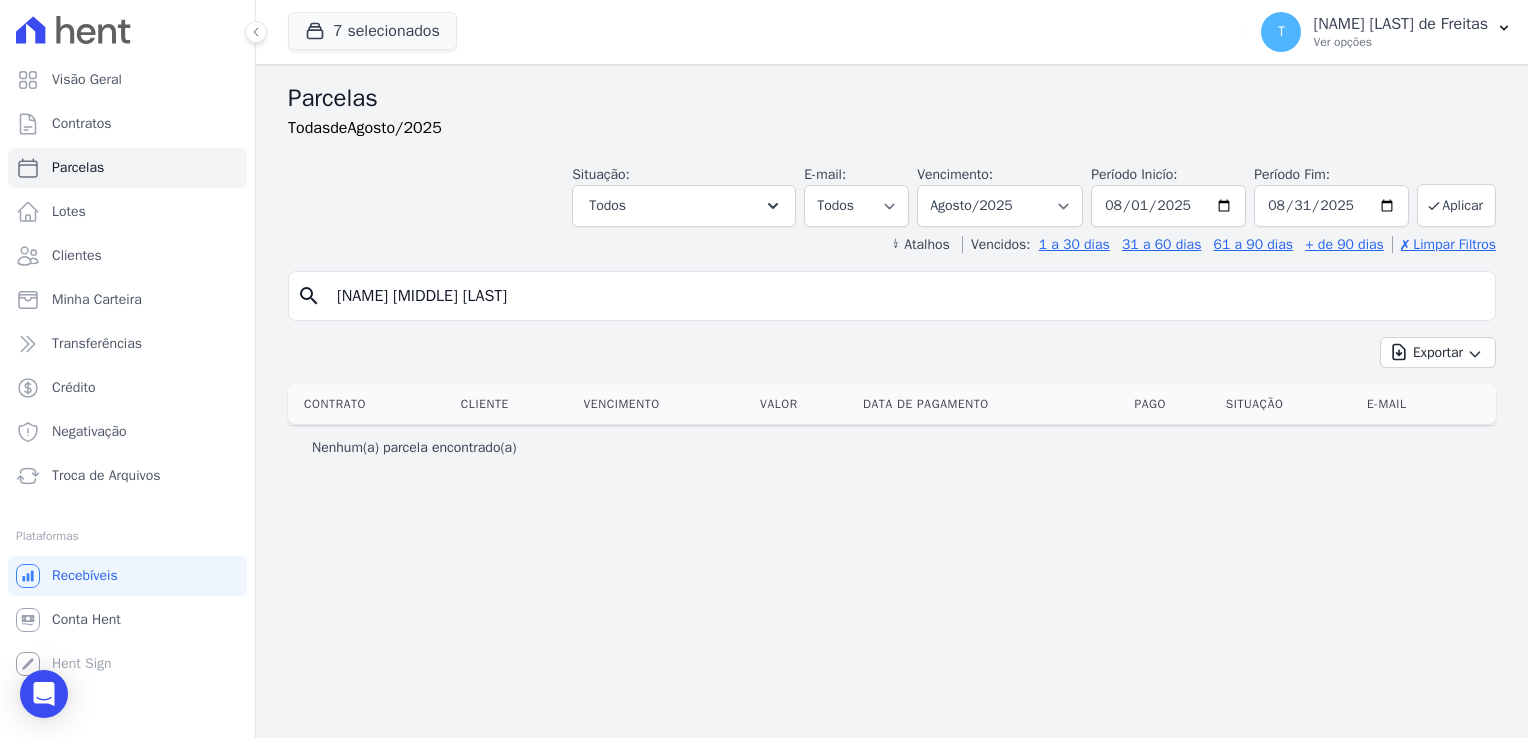 select 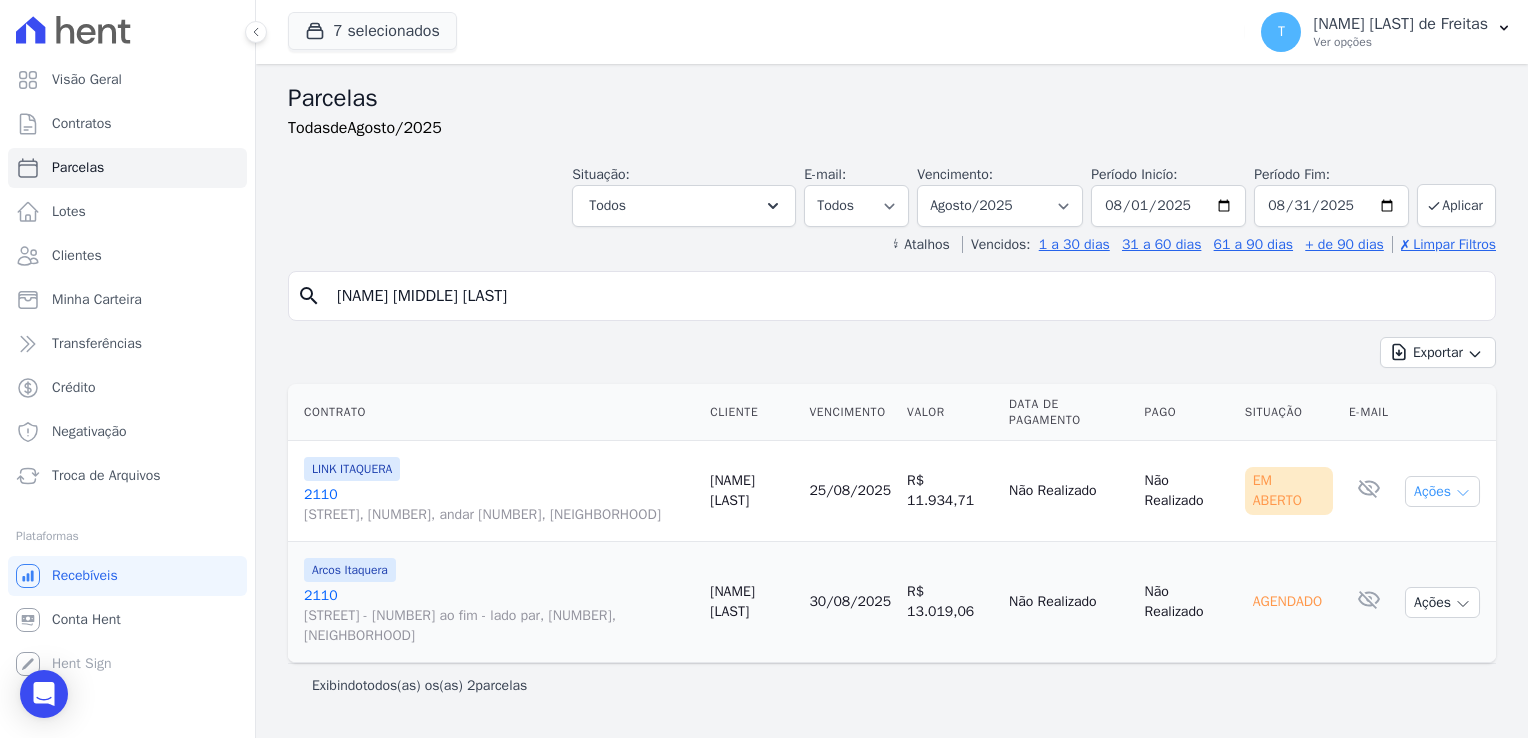 click 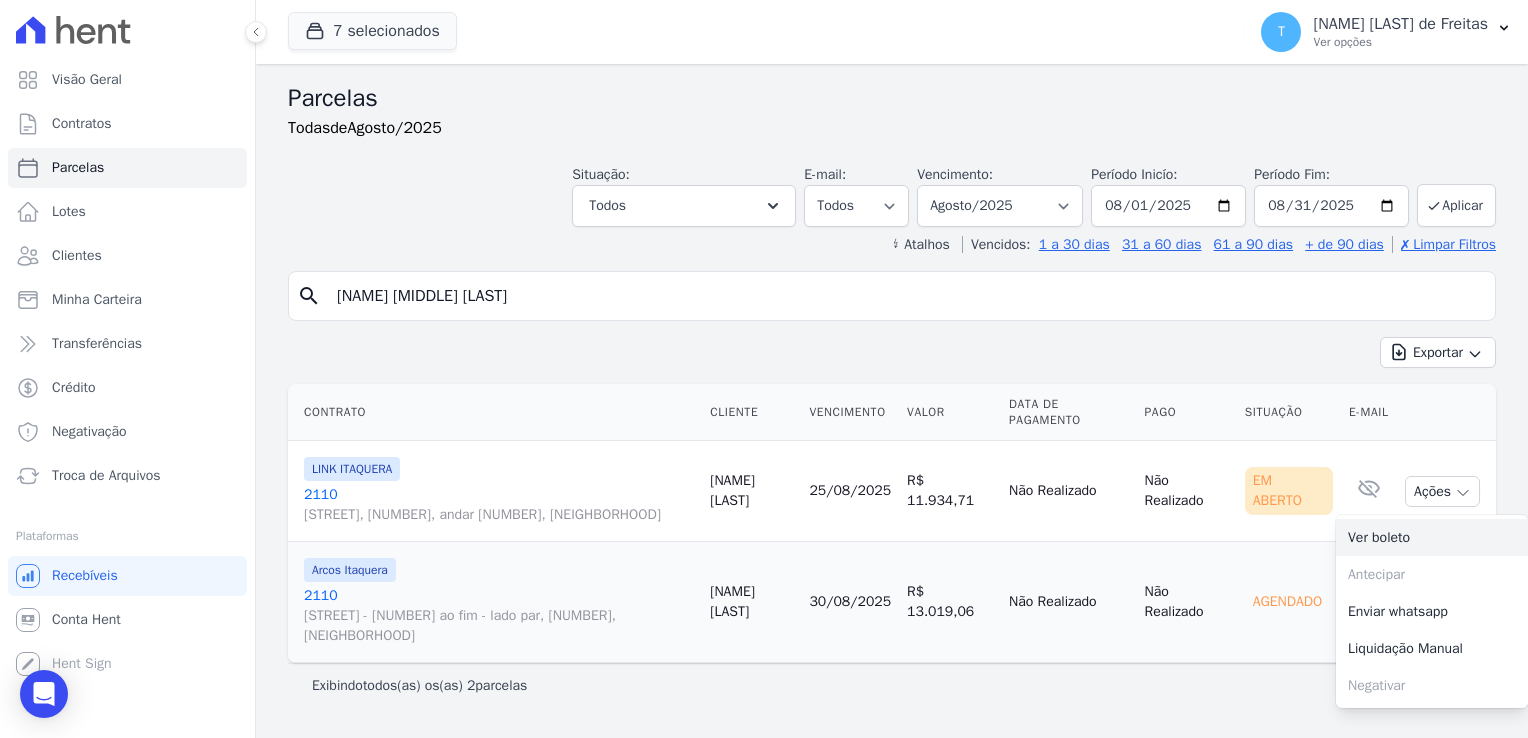 click on "Ver boleto" at bounding box center (1432, 537) 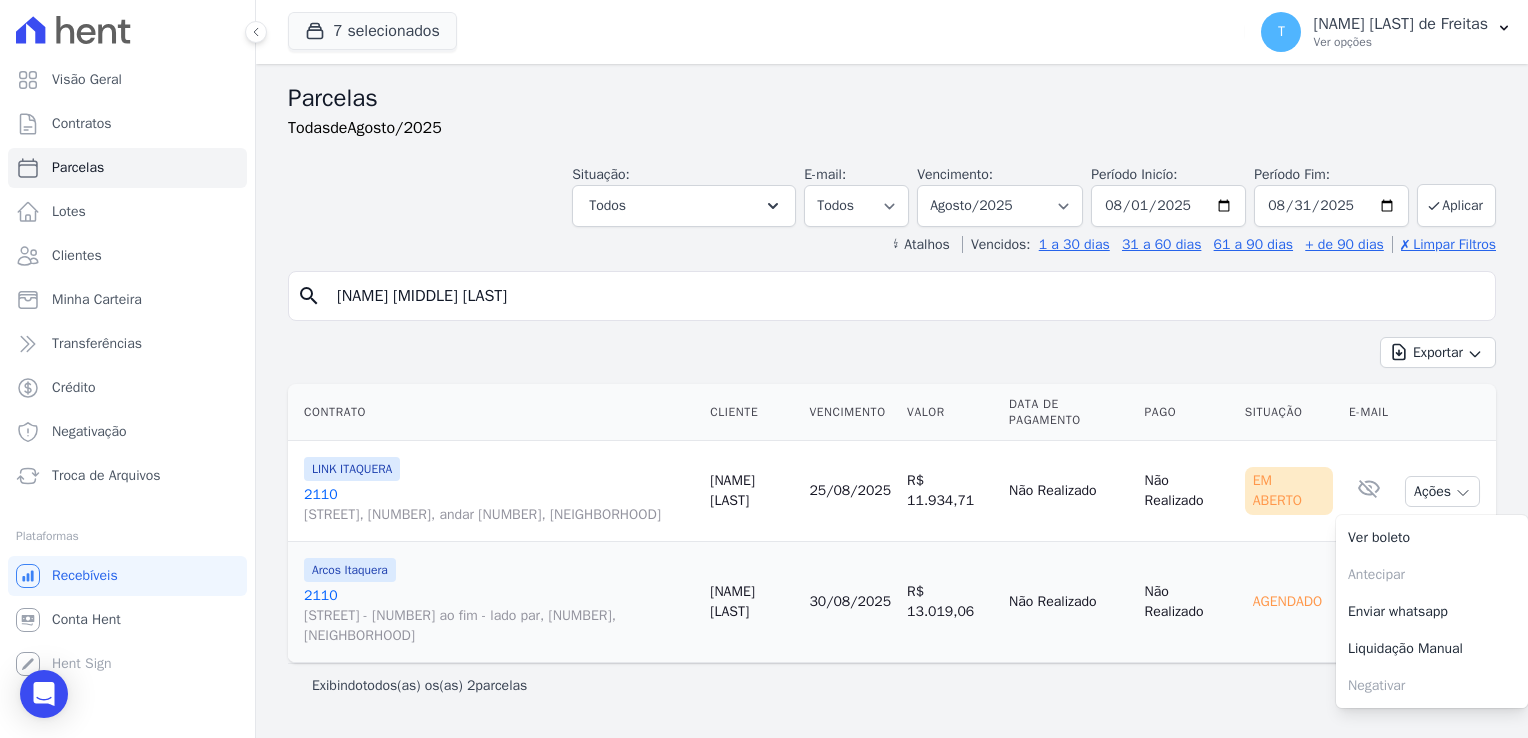 click on "Agendado" at bounding box center (1289, 602) 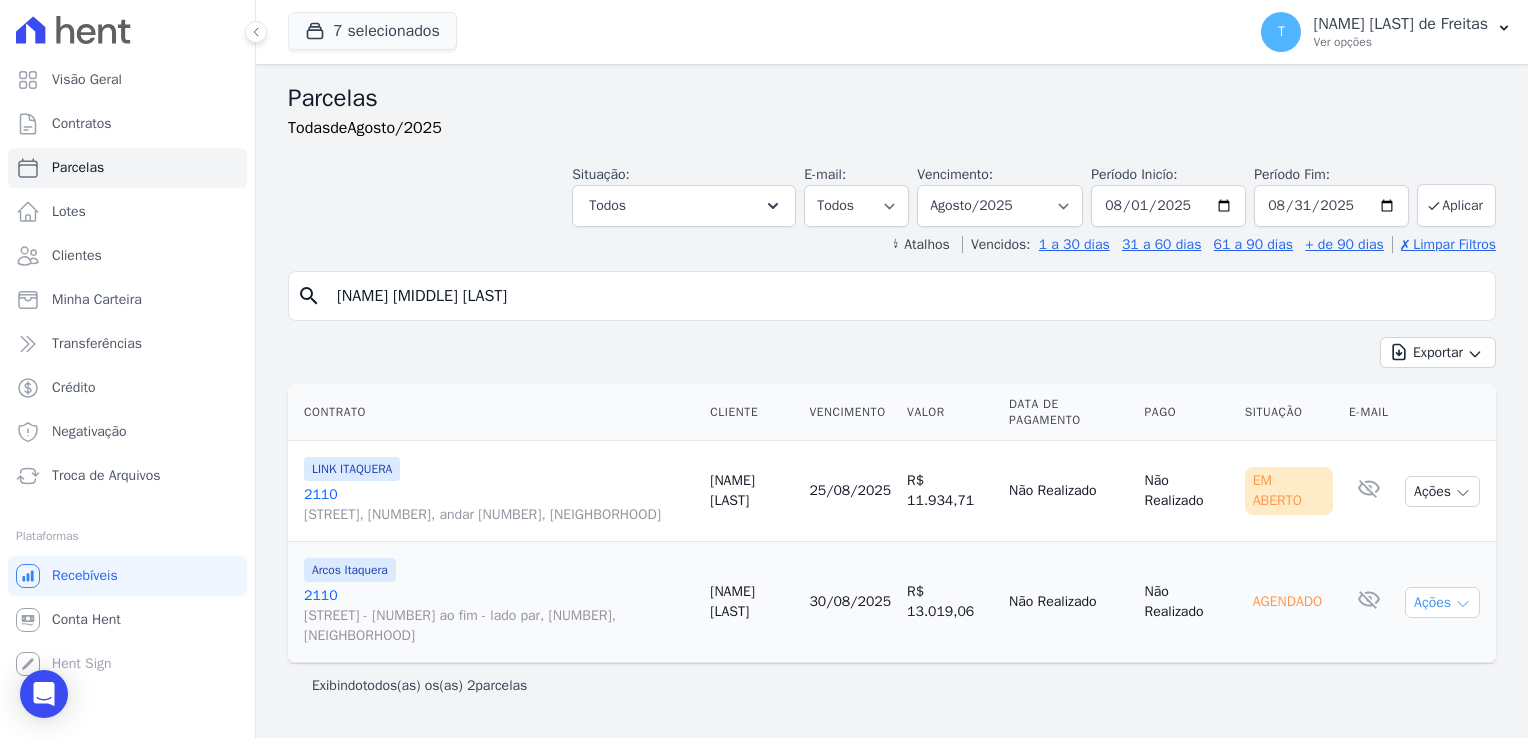 click 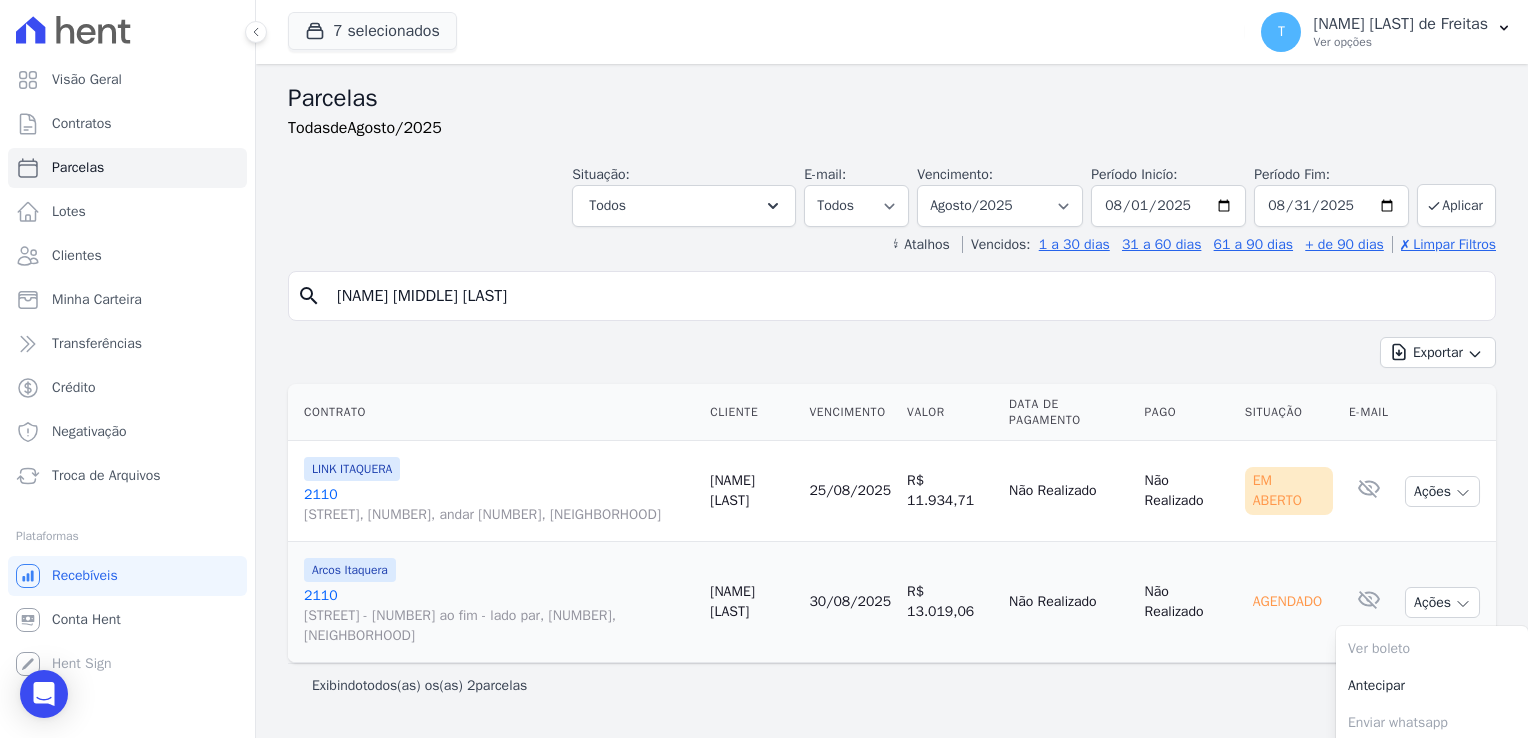 click on "Exibindo  todos(as) os(as) 2  parcelas" at bounding box center [892, 686] 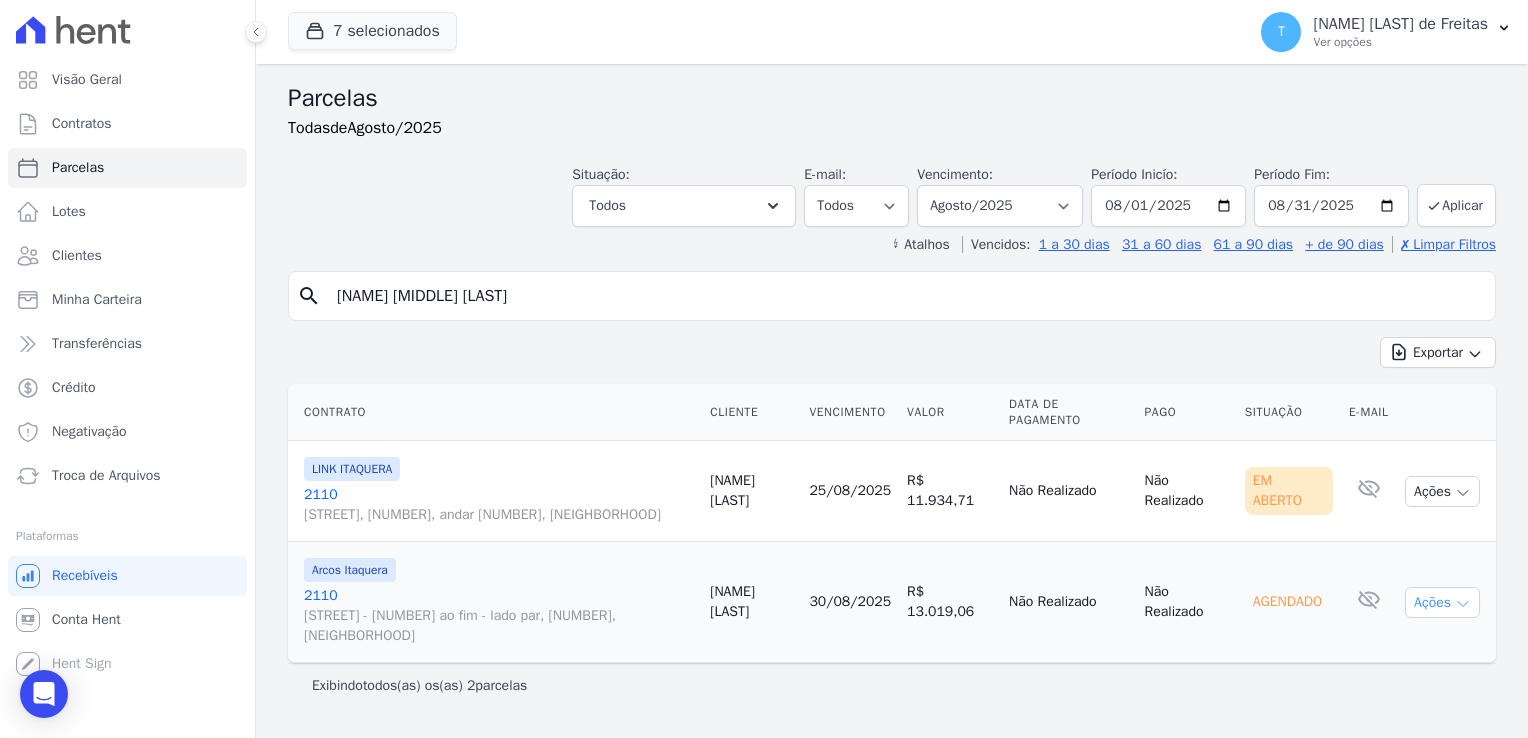 click 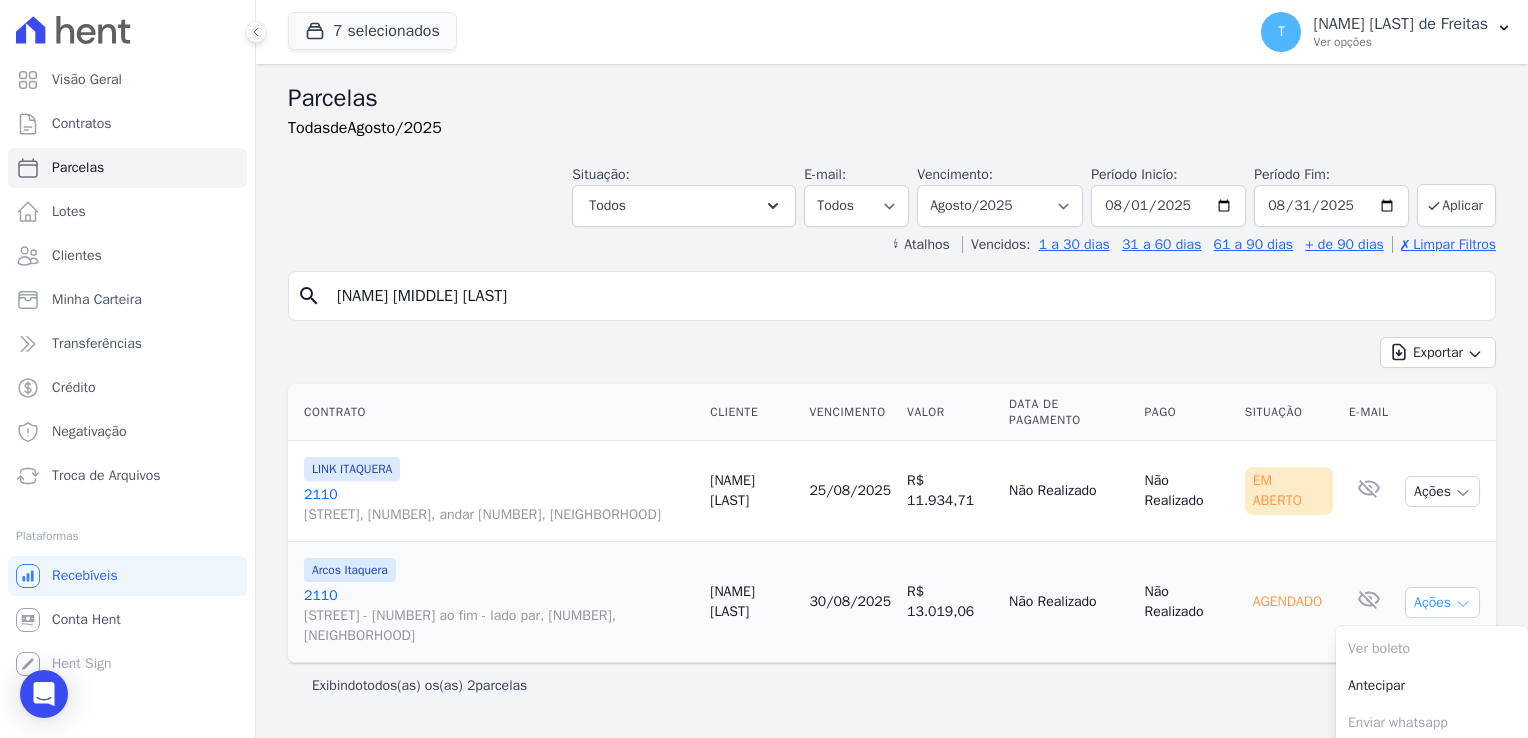 click 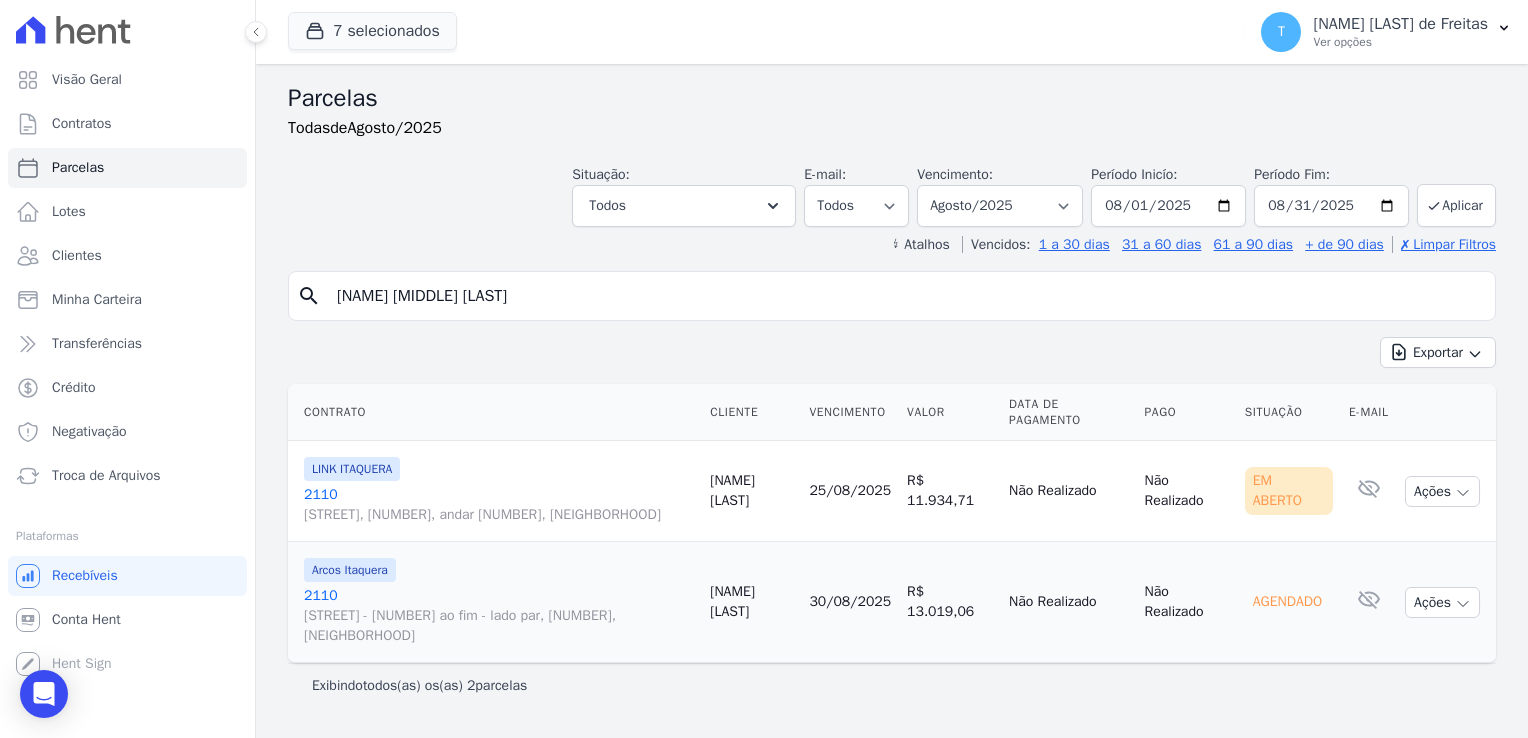 drag, startPoint x: 561, startPoint y: 294, endPoint x: 321, endPoint y: 296, distance: 240.00833 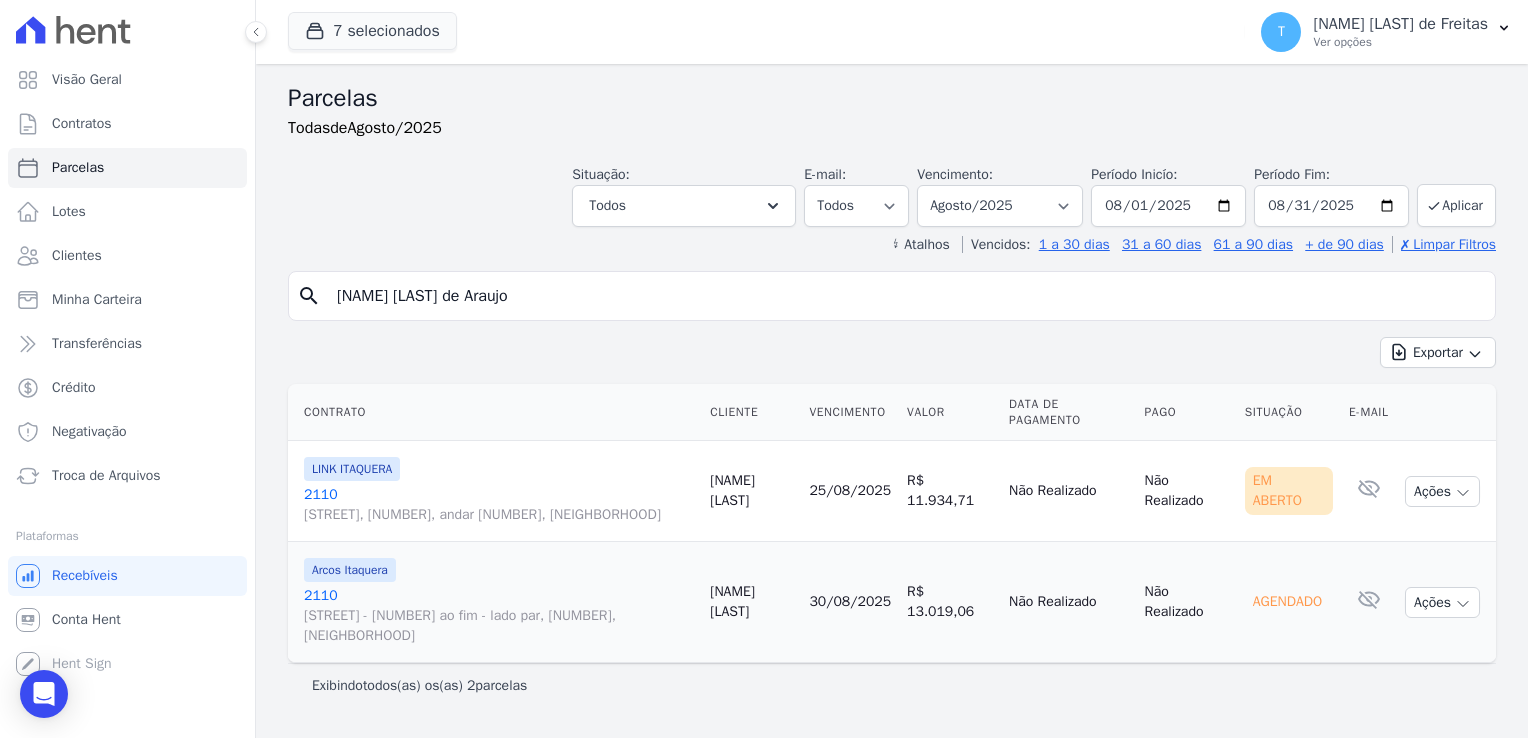 type on "Karoline Santana de Araujo" 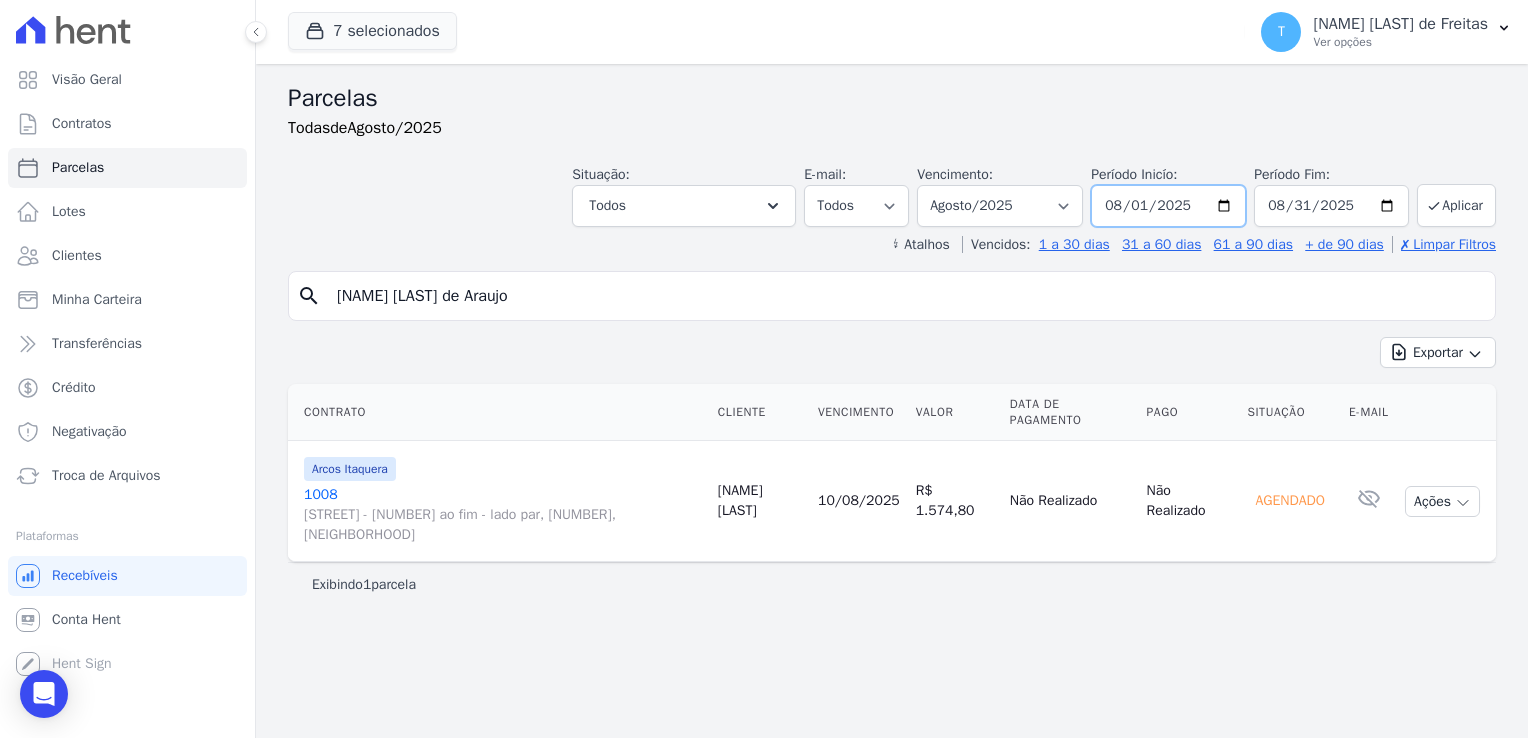 click on "2025-08-01" at bounding box center (1168, 206) 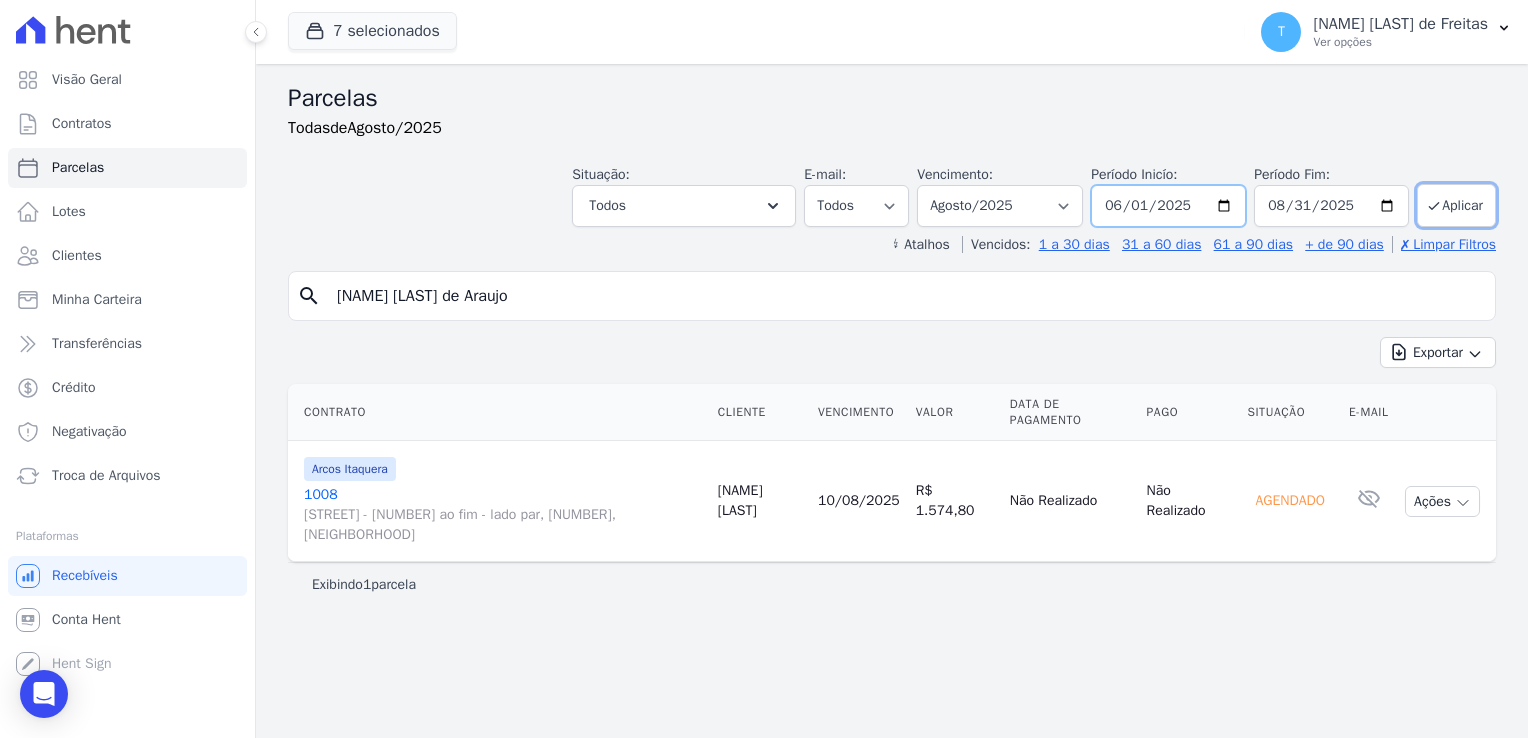 type on "2025-06-01" 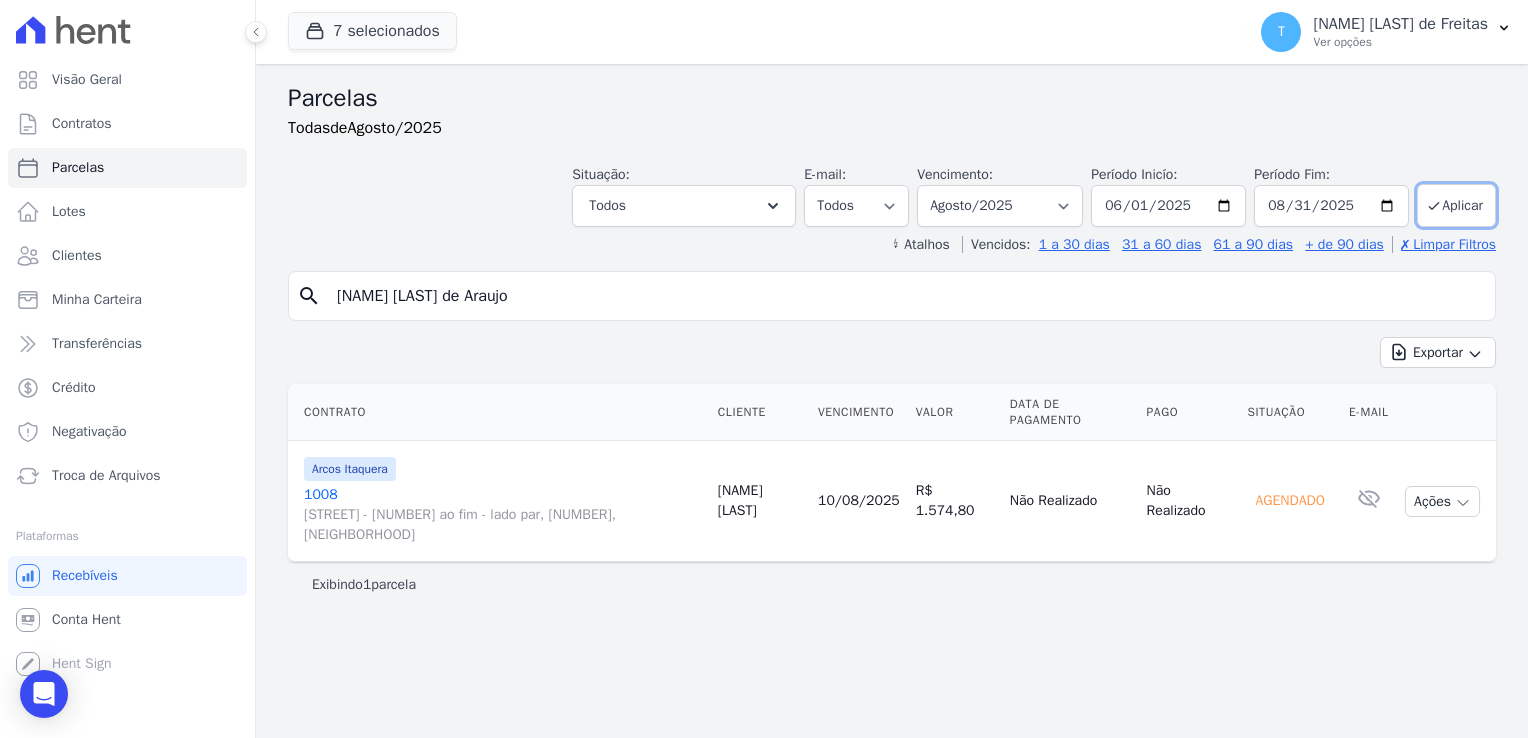click on "Karoline Santana de Araujo" at bounding box center (906, 296) 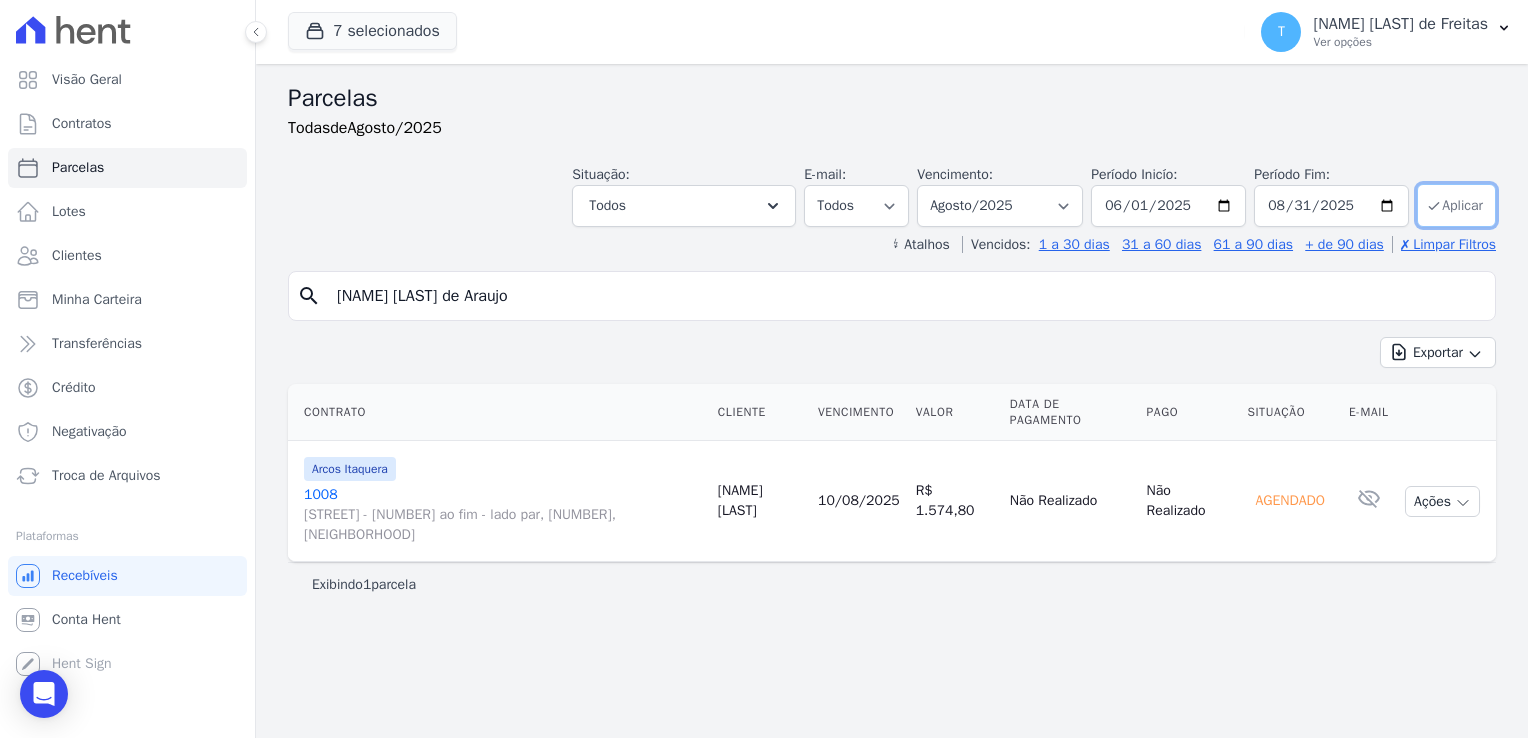 click 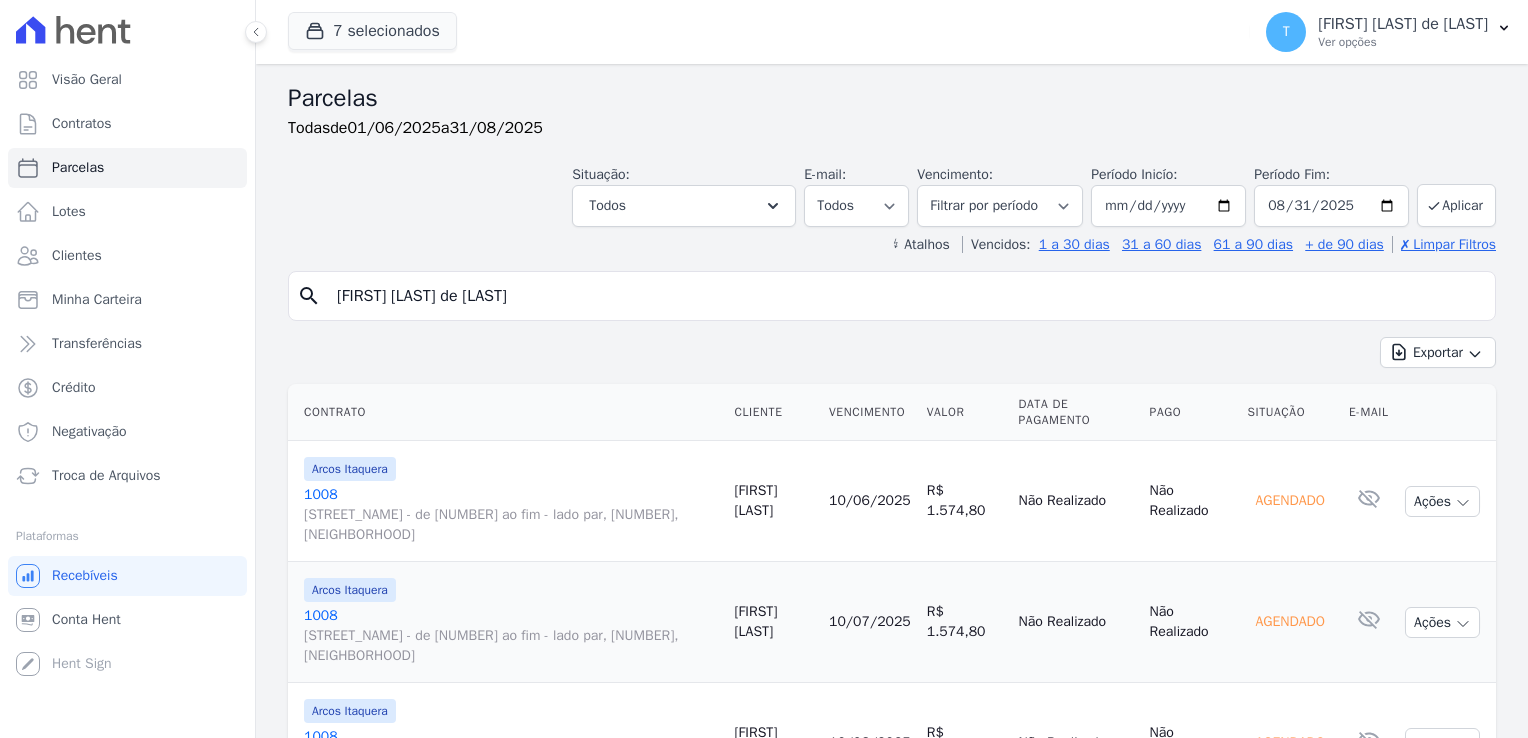 select 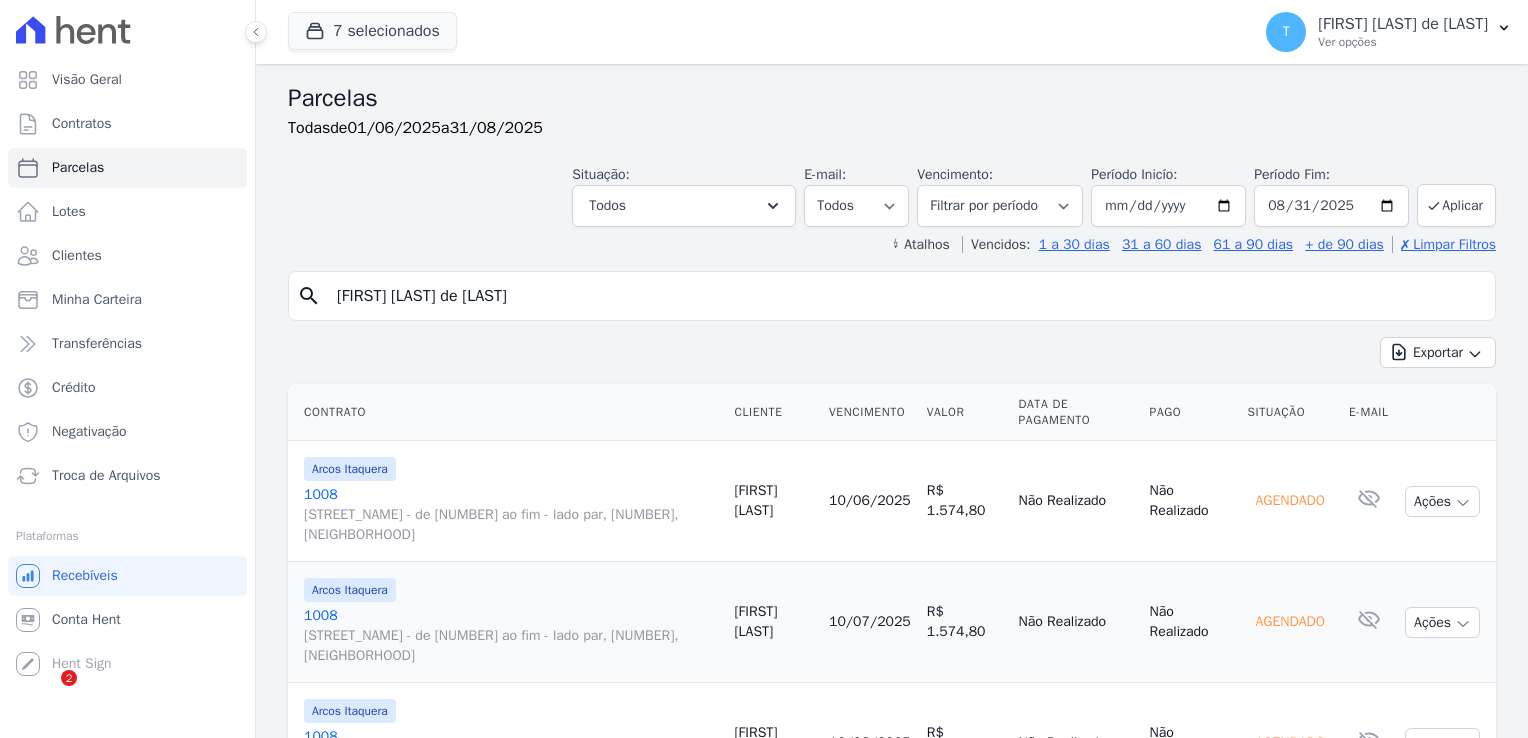 scroll, scrollTop: 124, scrollLeft: 0, axis: vertical 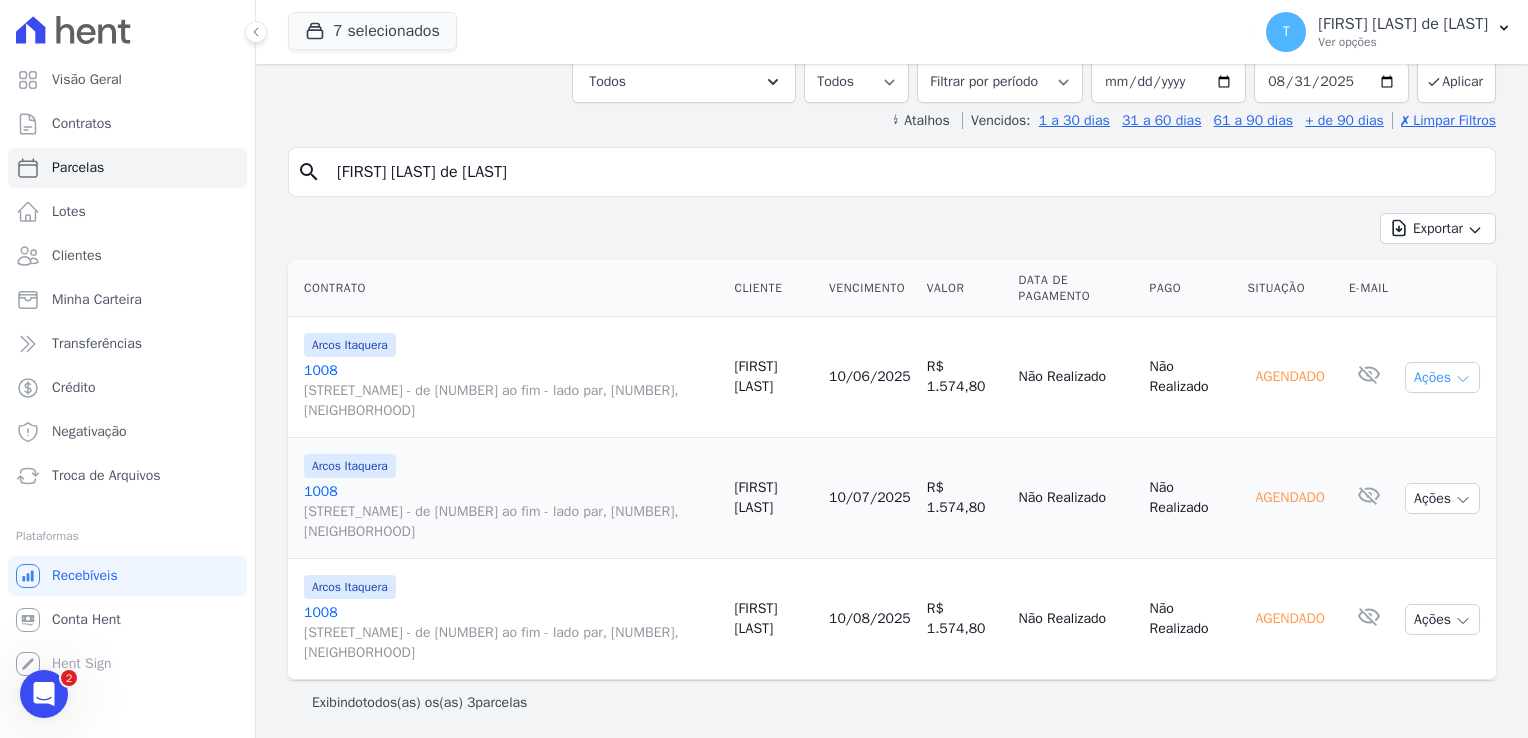 click 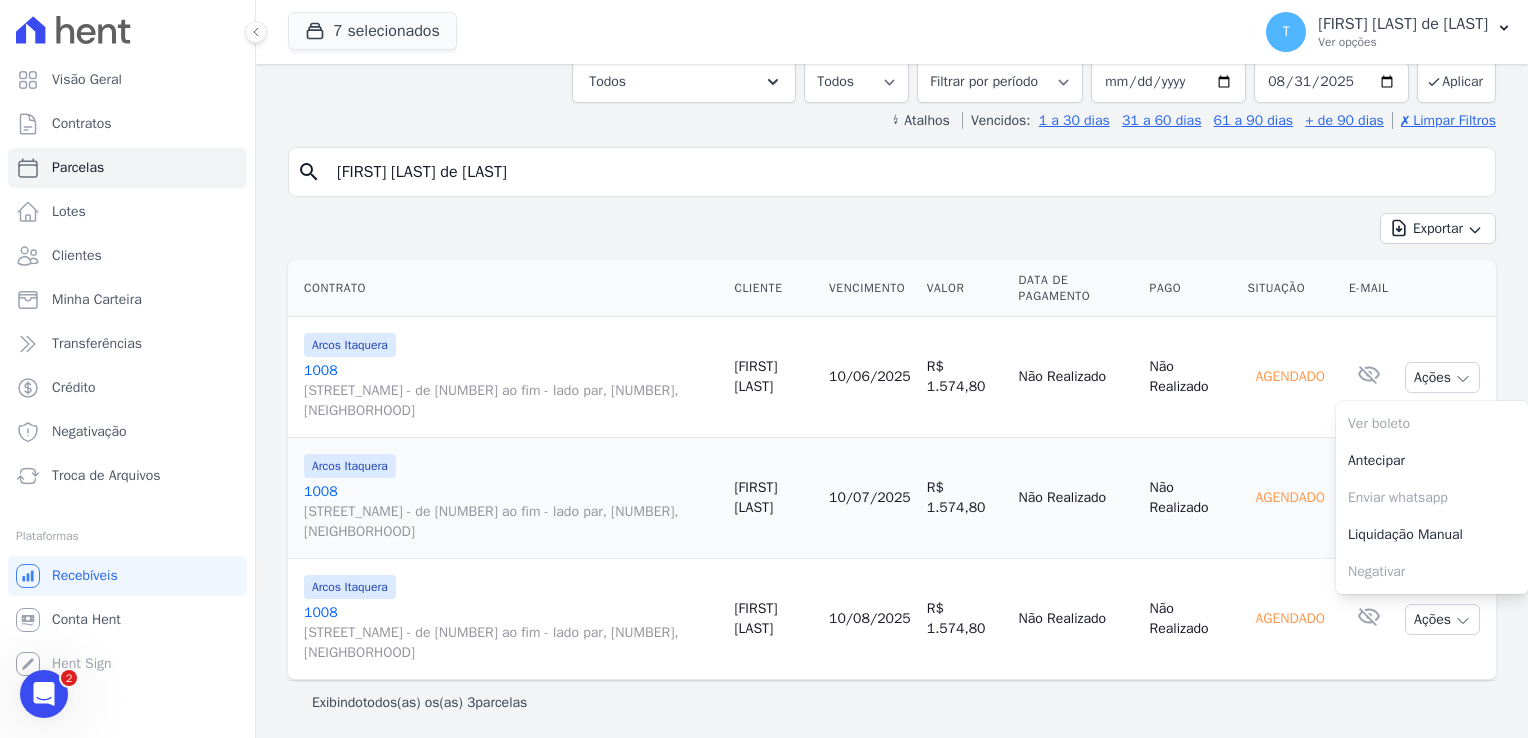 click on "Contrato
Cliente
Vencimento
Valor
Data de Pagamento
Pago
Situação
E-mail
Arcos Itaquera
1008
Avenida Angélica - de 1698 ao fim - lado par, 2248, Consolação
Karoline Araujo" at bounding box center [892, 470] 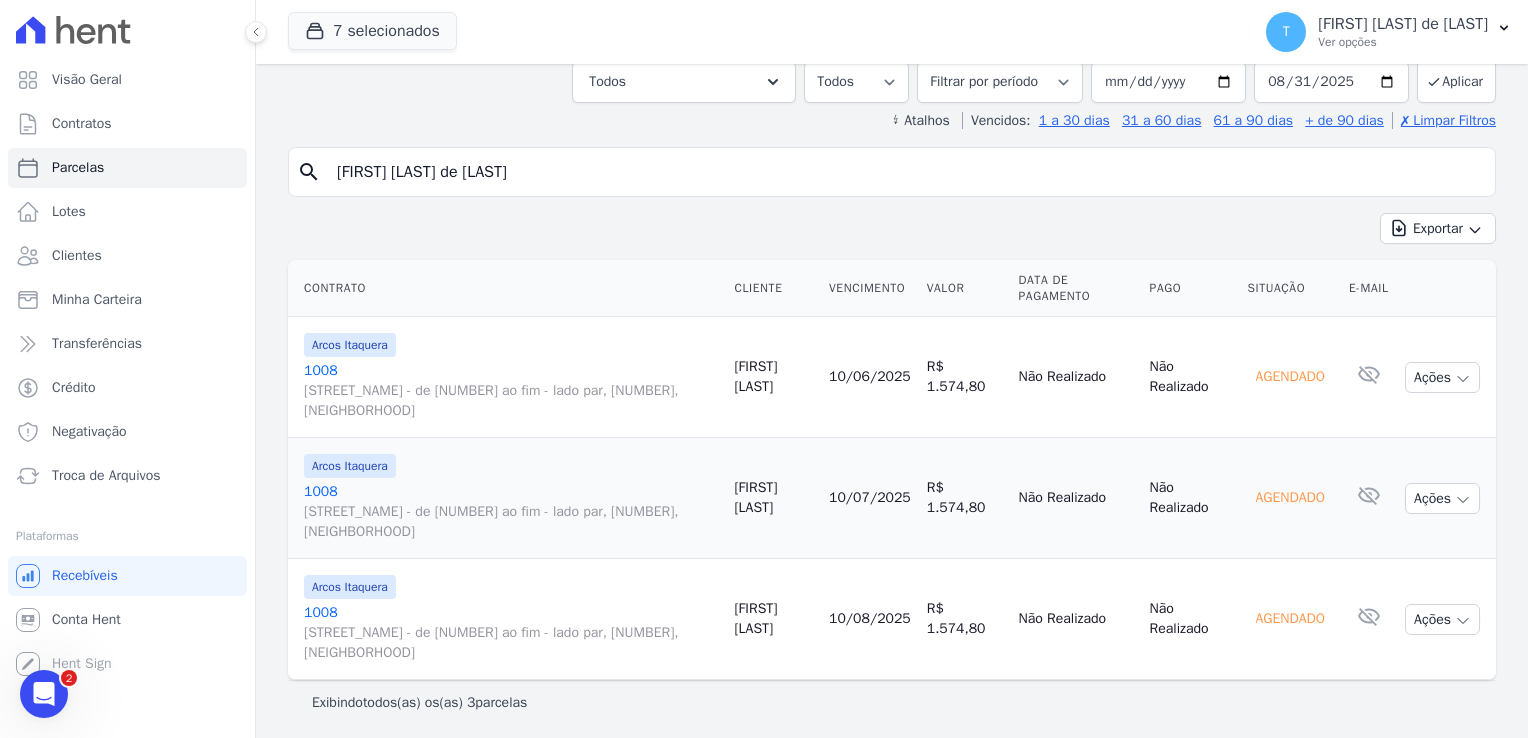 drag, startPoint x: 549, startPoint y: 177, endPoint x: 317, endPoint y: 170, distance: 232.10558 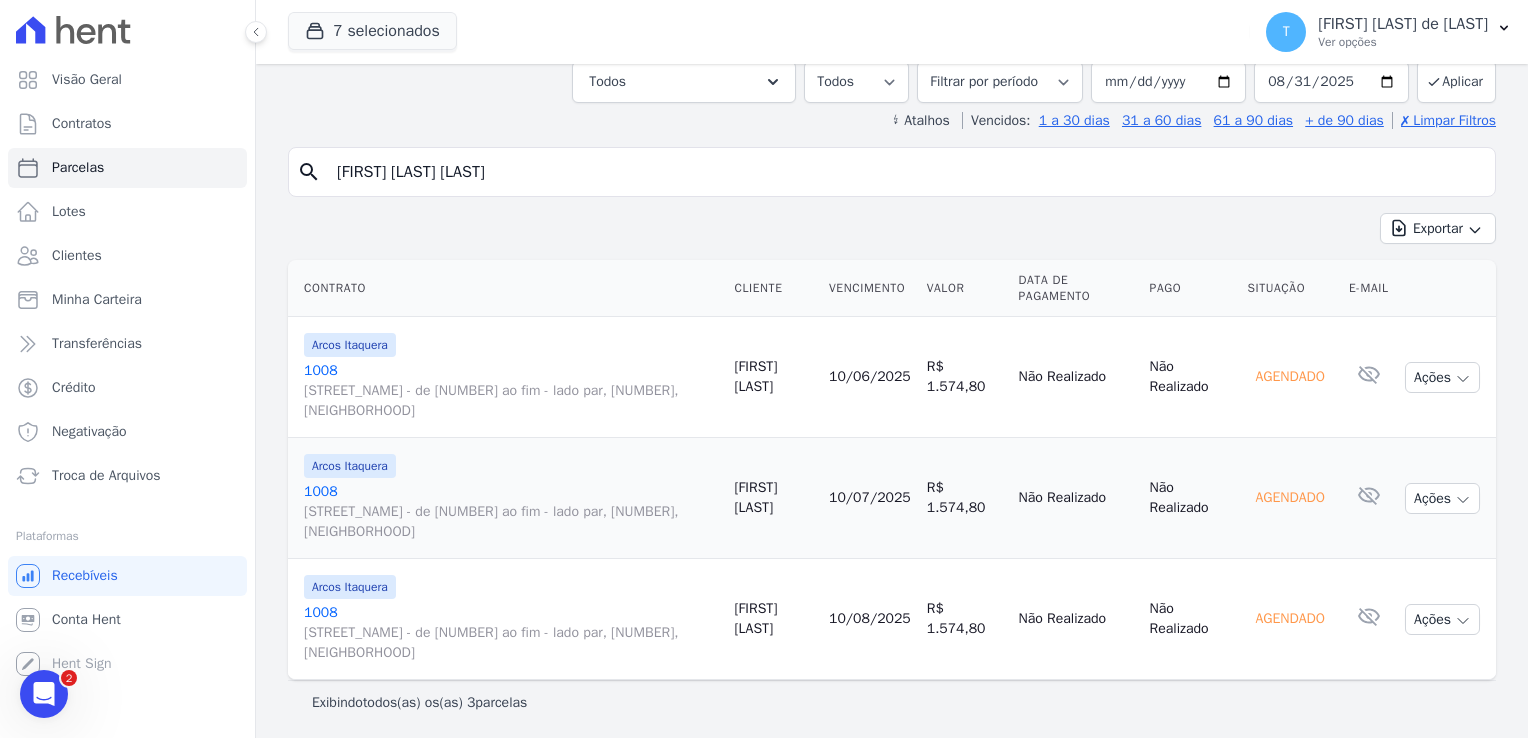 type on "Taísa da Silva Figueiredo Costa" 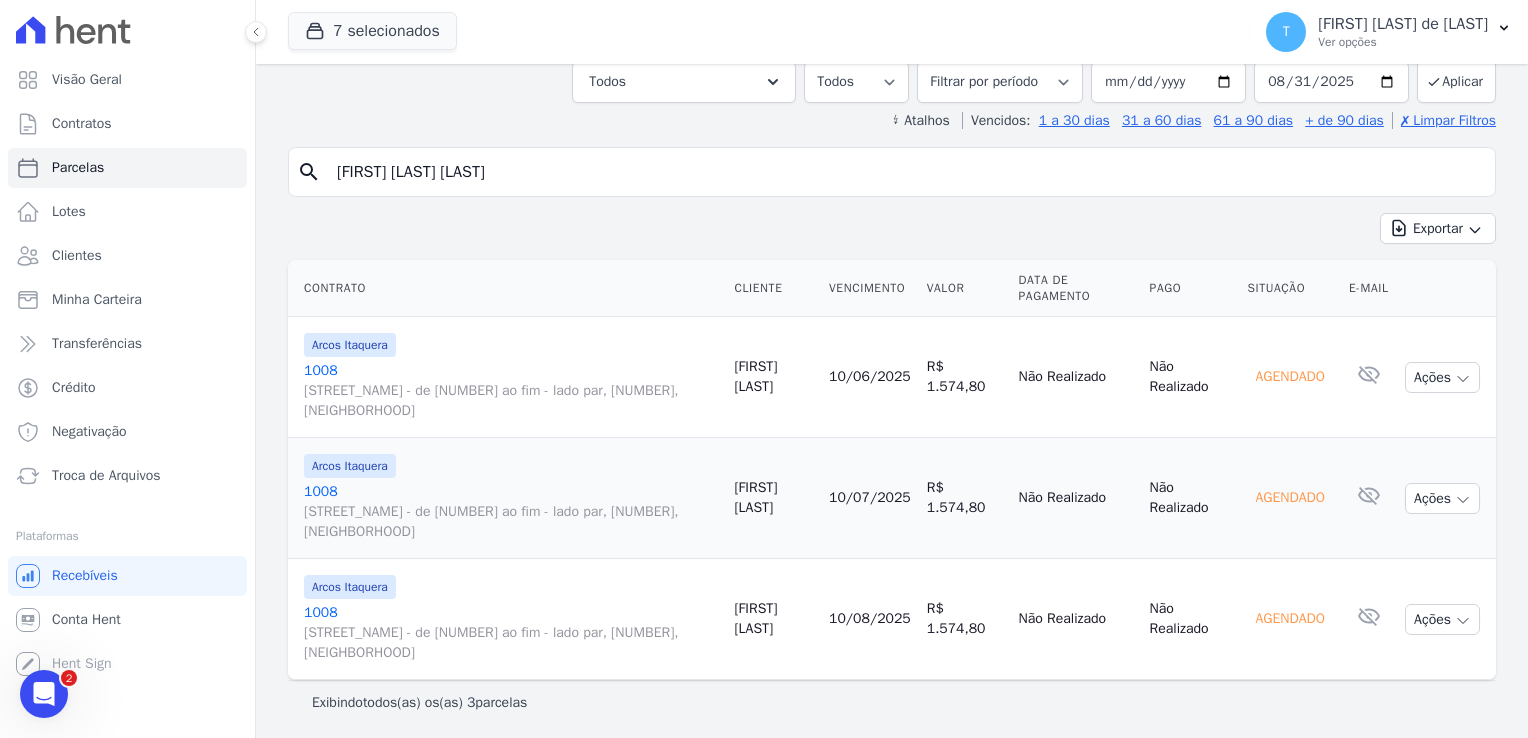 select 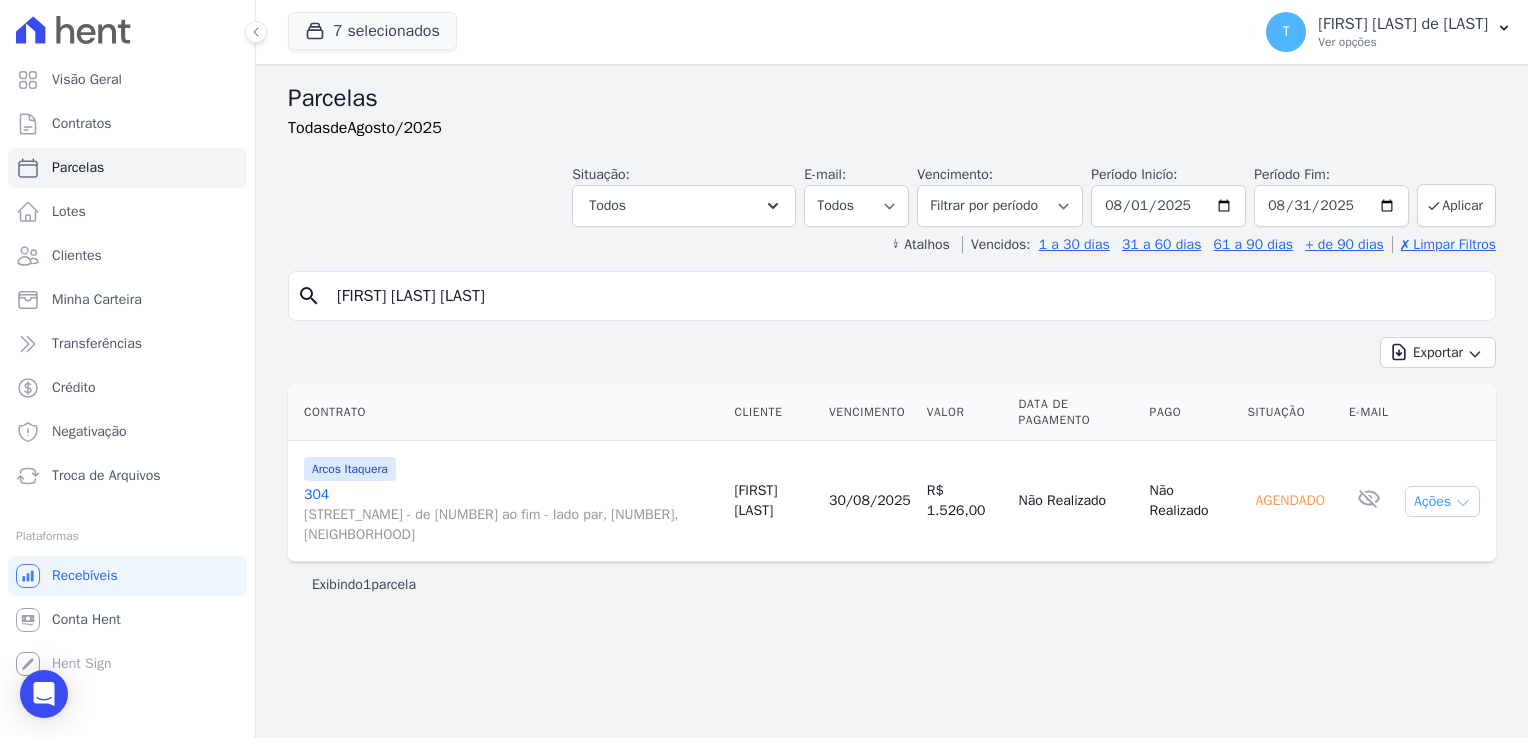 click 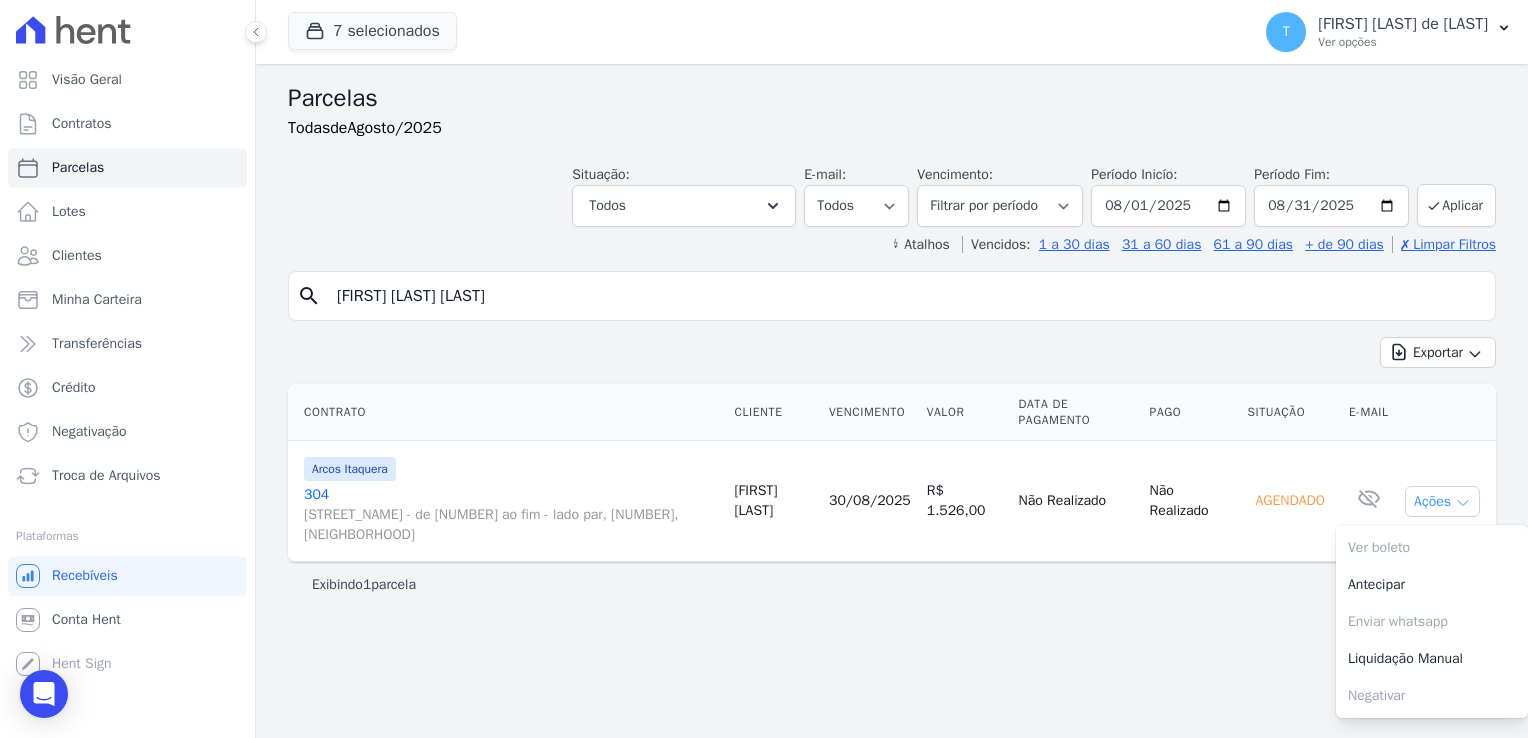 click 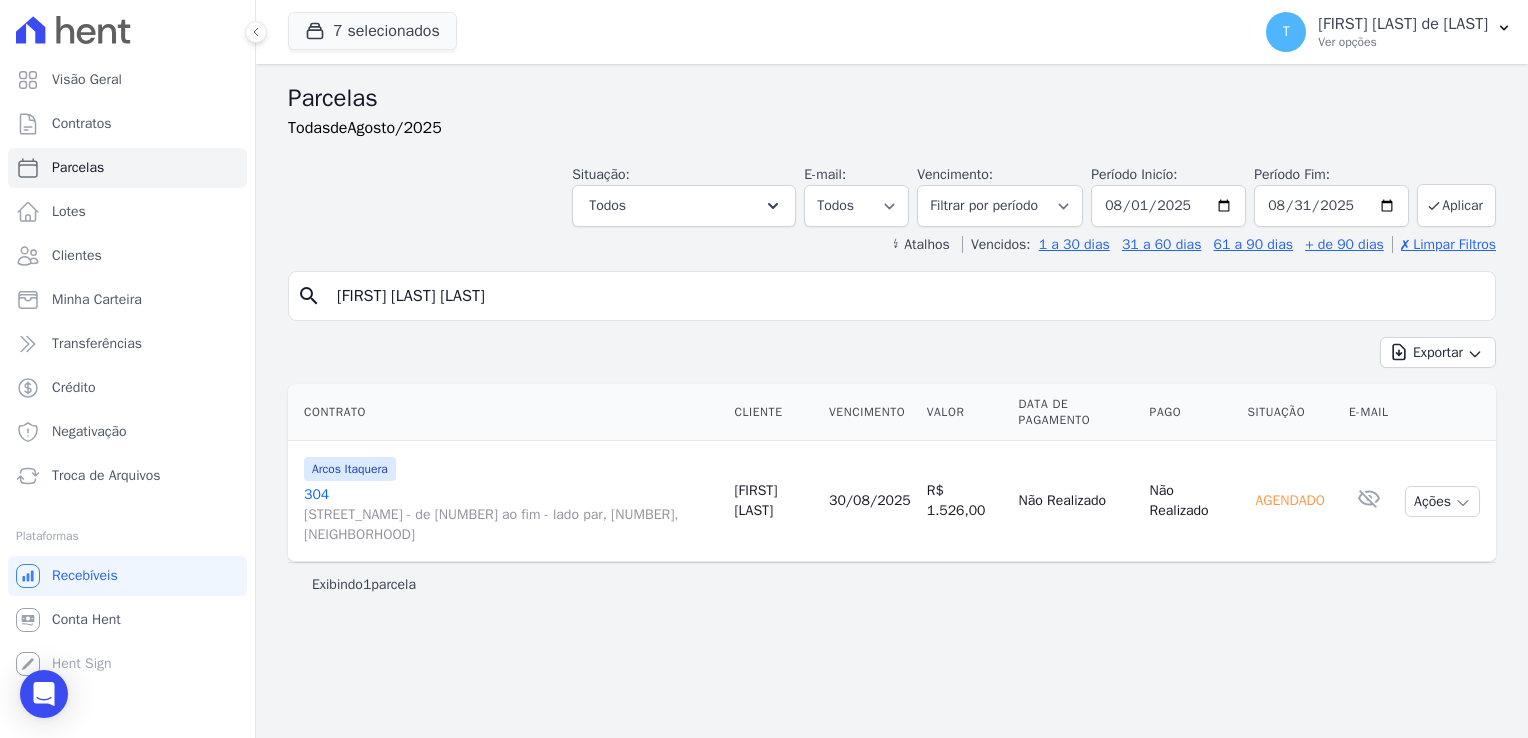 drag, startPoint x: 560, startPoint y: 294, endPoint x: 332, endPoint y: 291, distance: 228.01973 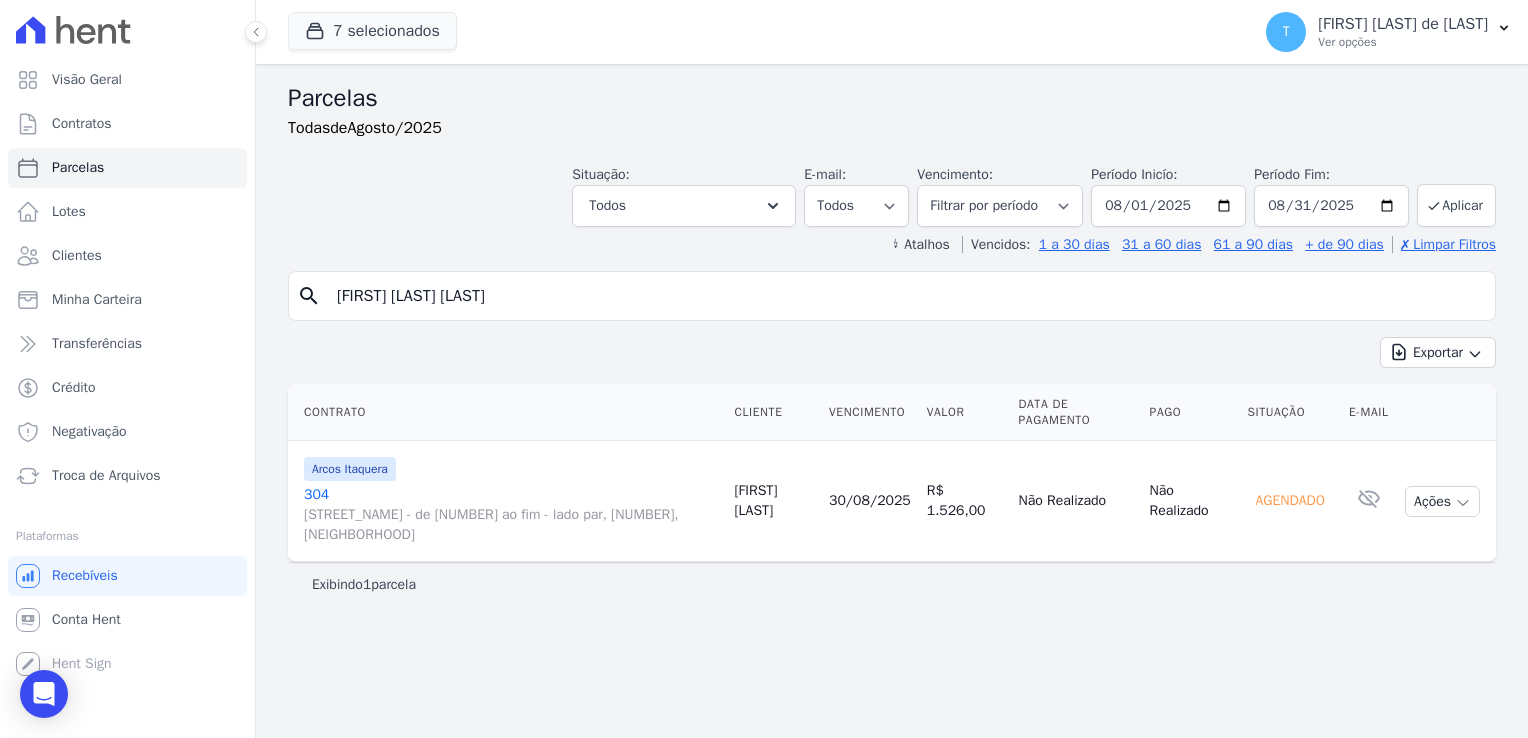 type on "Jefferson Silva Ferreira" 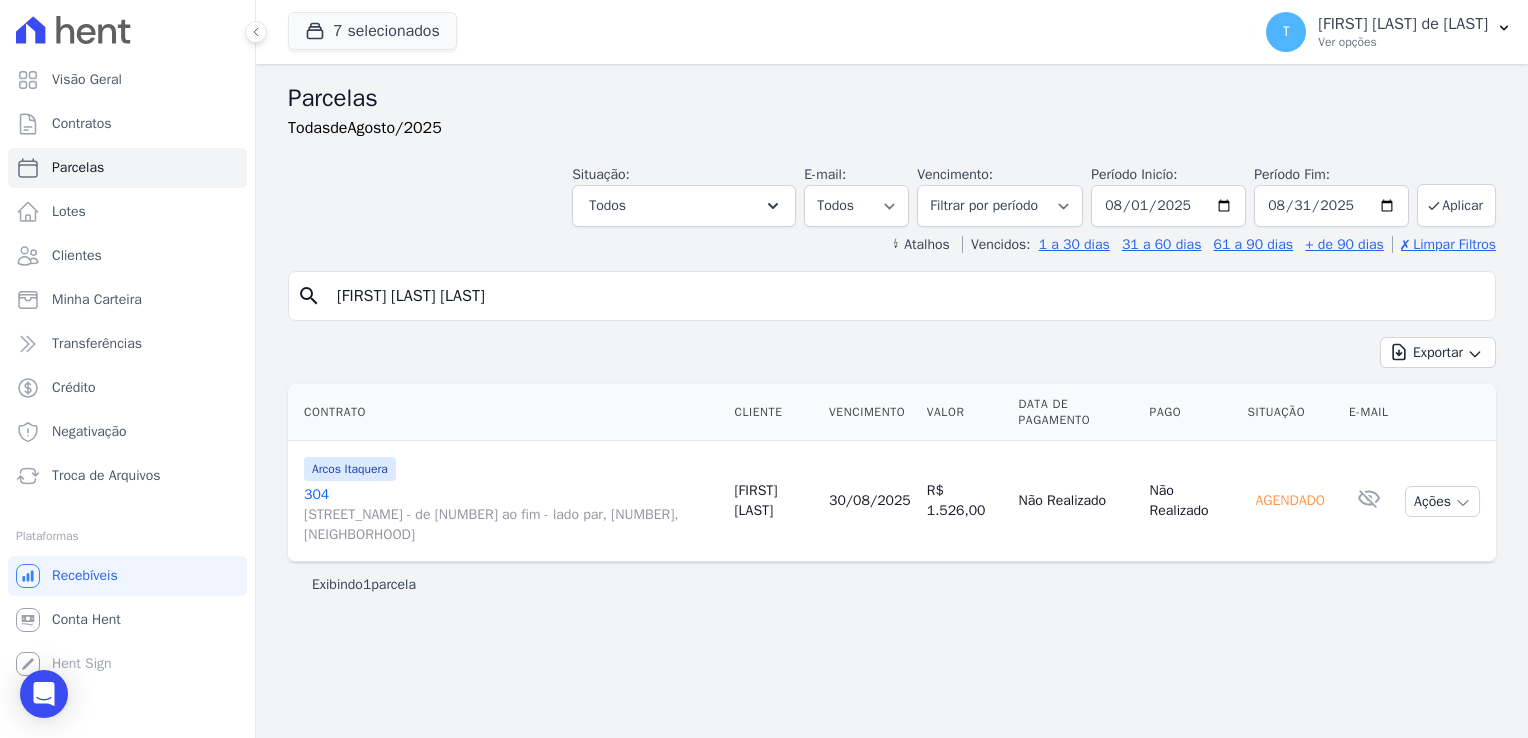select 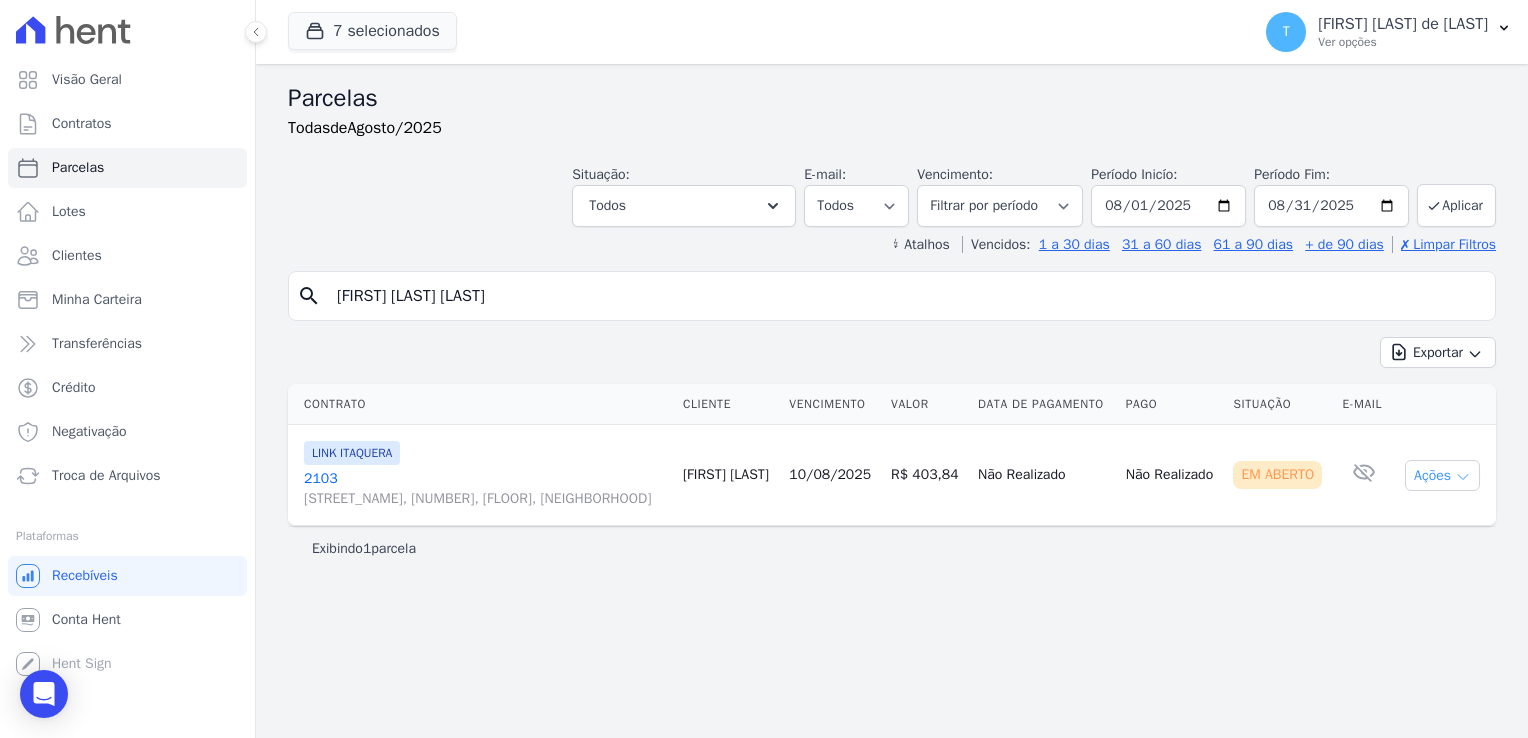 click 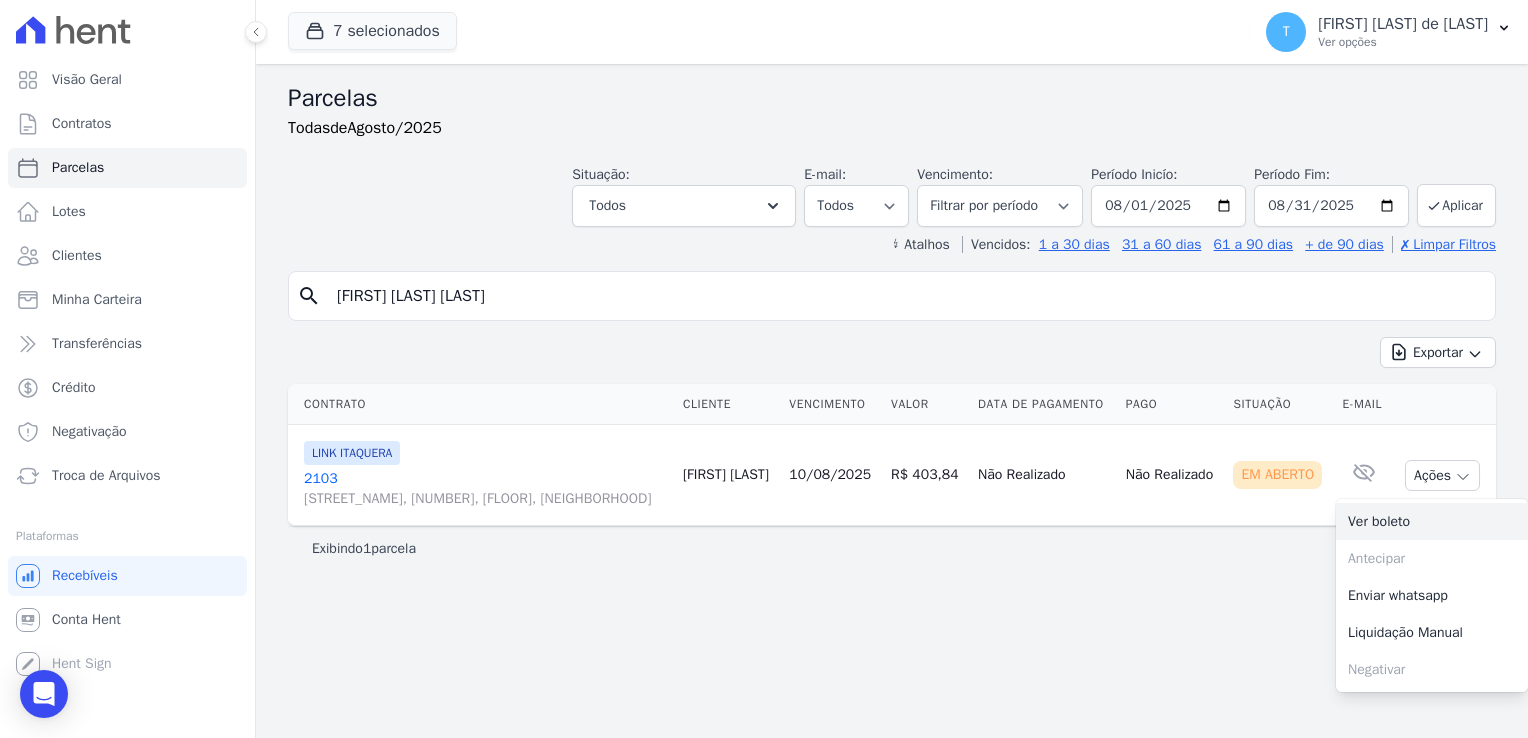 click on "Ver boleto" at bounding box center [1432, 521] 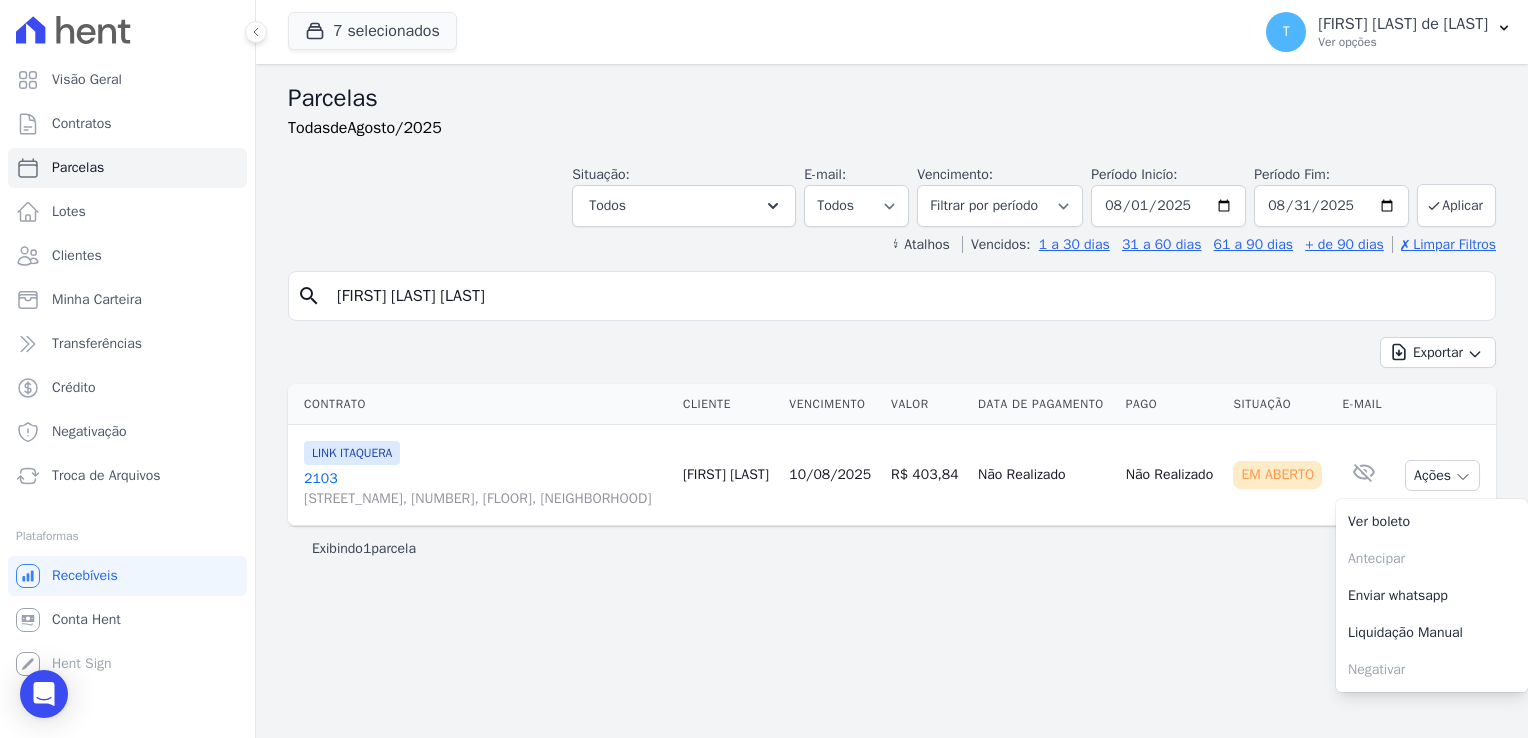 drag, startPoint x: 526, startPoint y: 304, endPoint x: 332, endPoint y: 300, distance: 194.04123 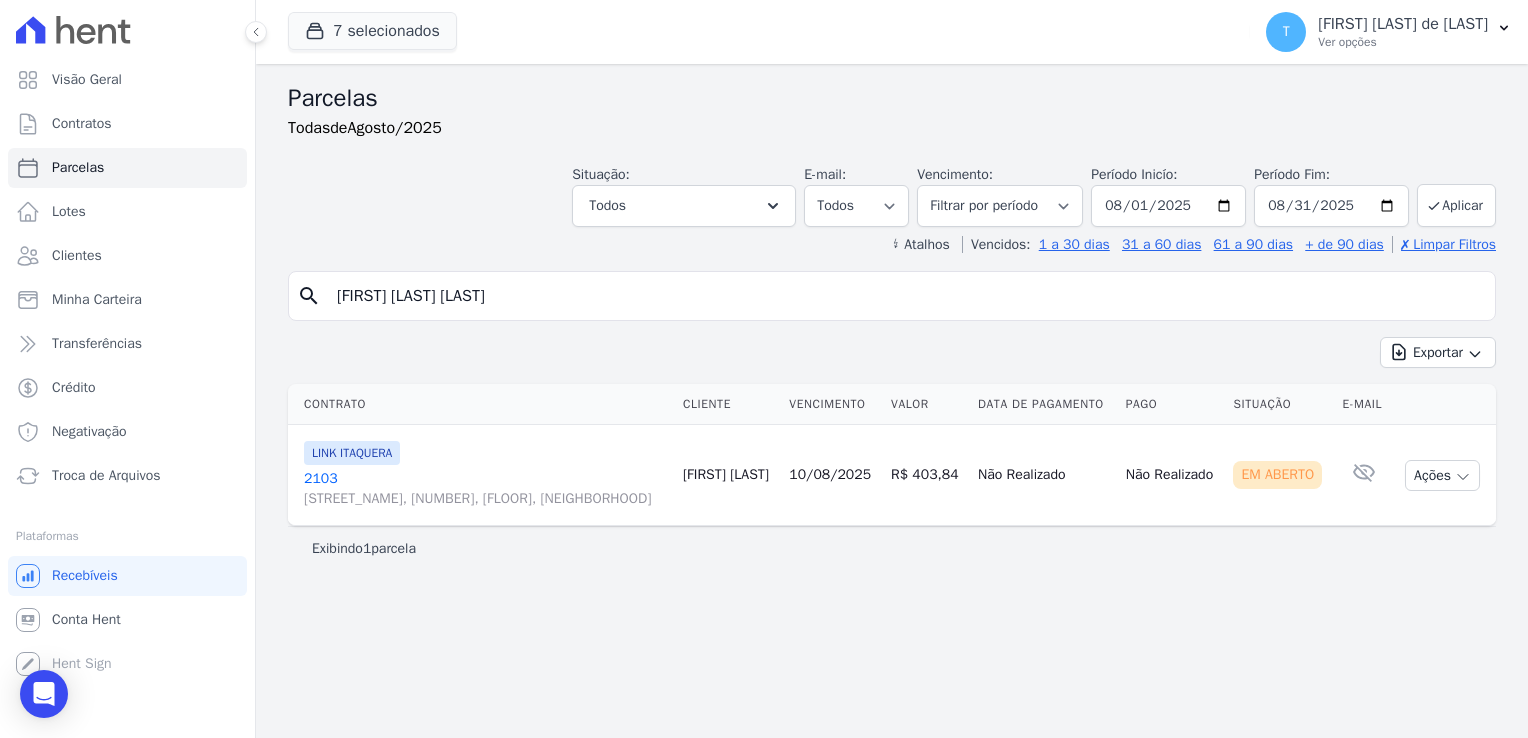 click on "Jefferson Silva Ferreira" at bounding box center (906, 296) 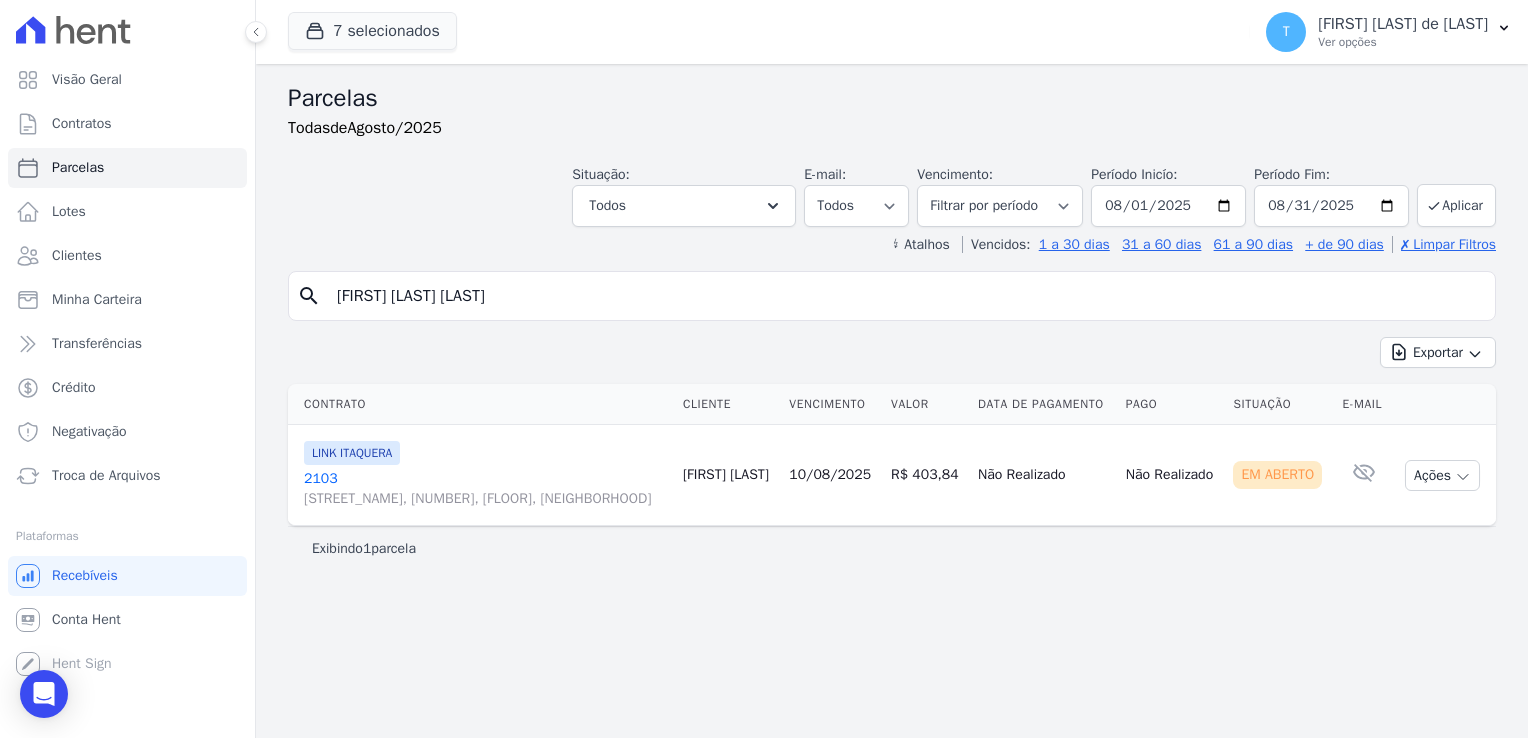 paste on "Luana Lourenço dos Santos" 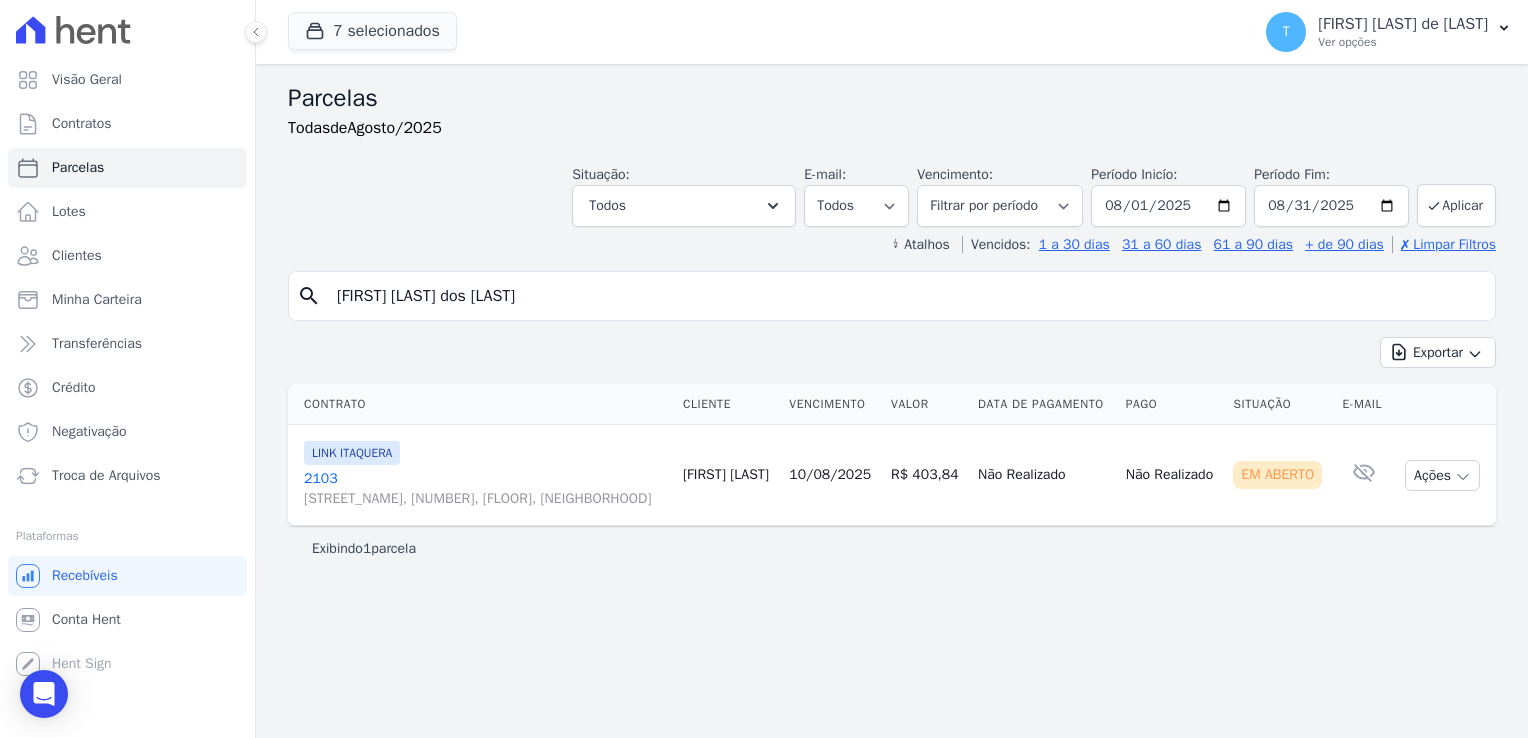 type on "Luana Lourenço dos Santos" 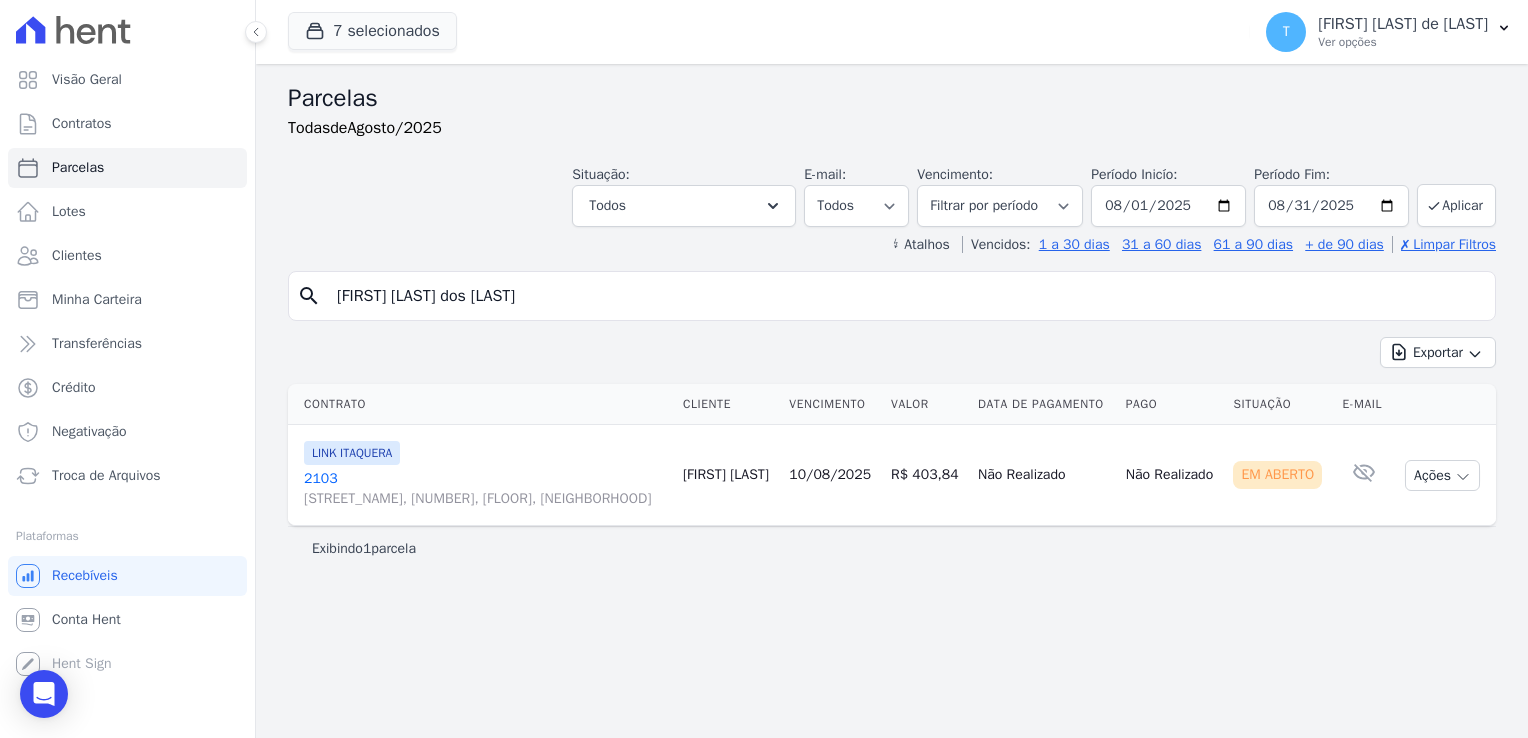 select 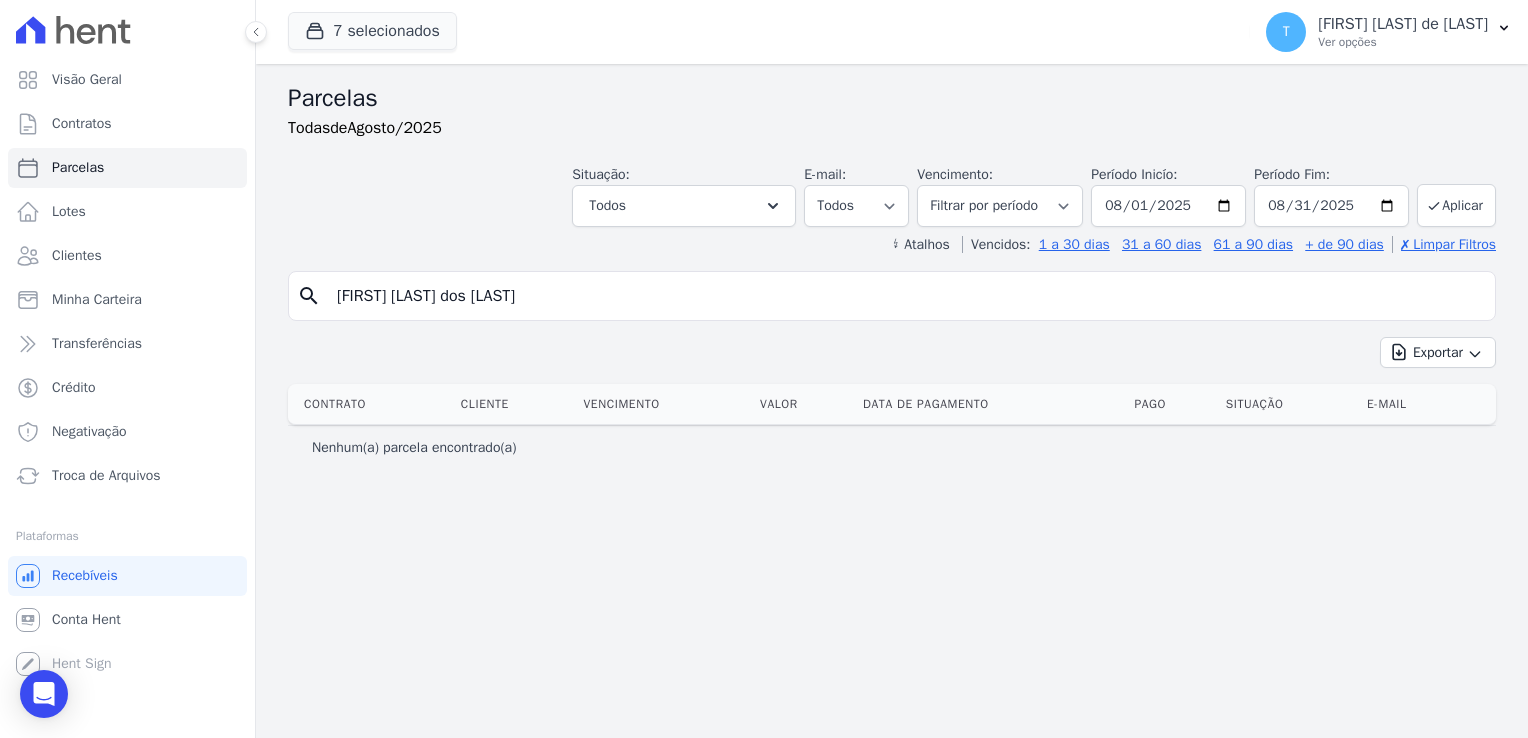 drag, startPoint x: 548, startPoint y: 299, endPoint x: 334, endPoint y: 293, distance: 214.08409 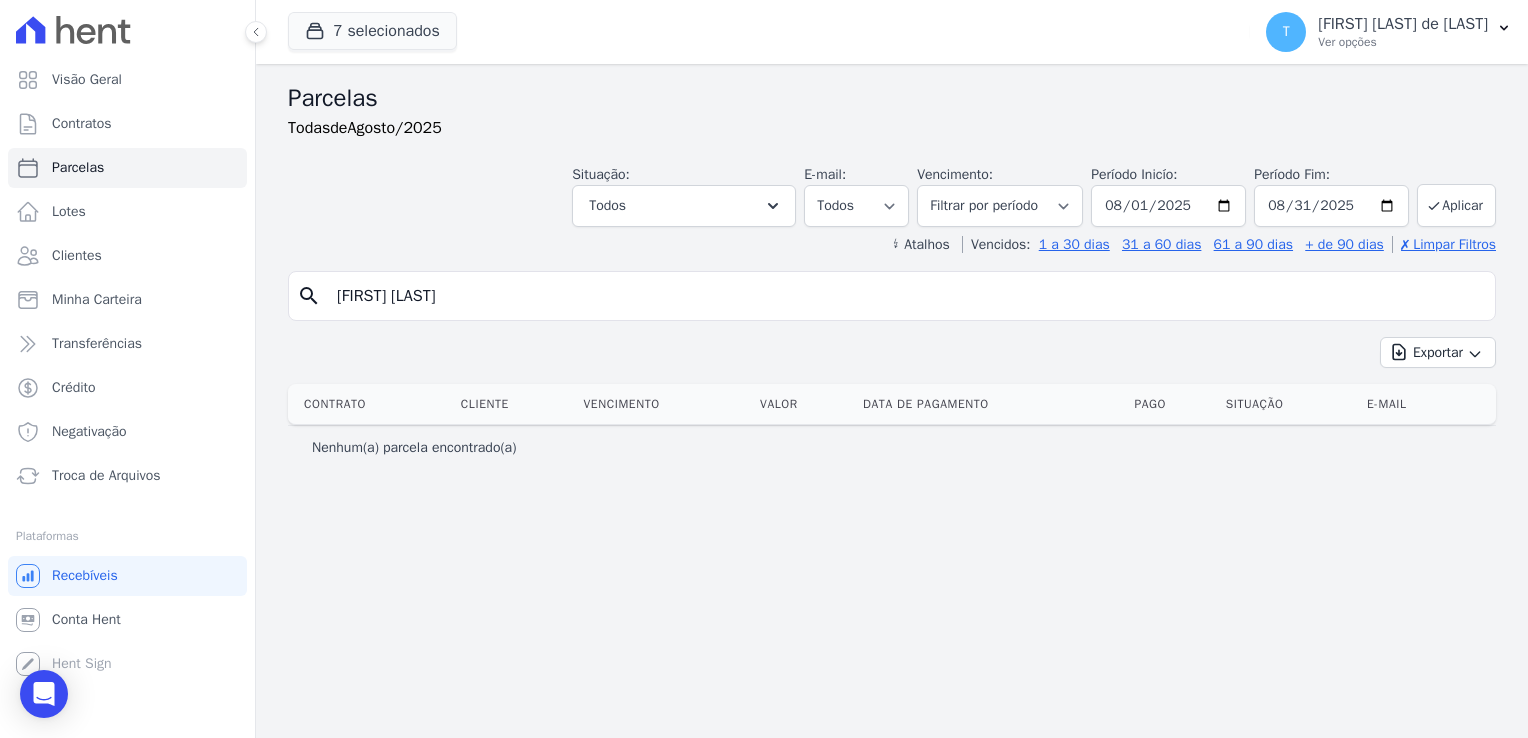 type on "Gustavo Luiz Leal" 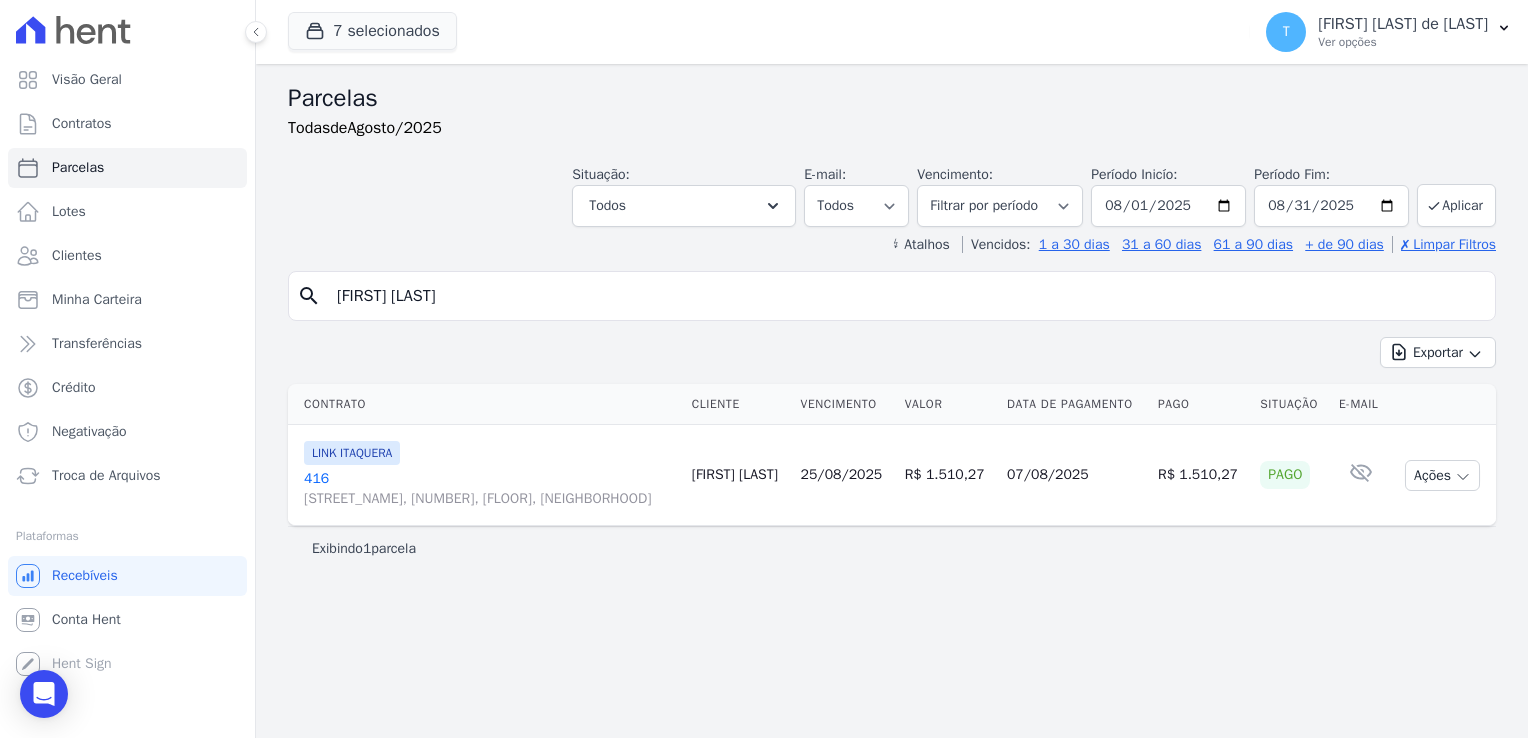 drag, startPoint x: 484, startPoint y: 290, endPoint x: 290, endPoint y: 272, distance: 194.83327 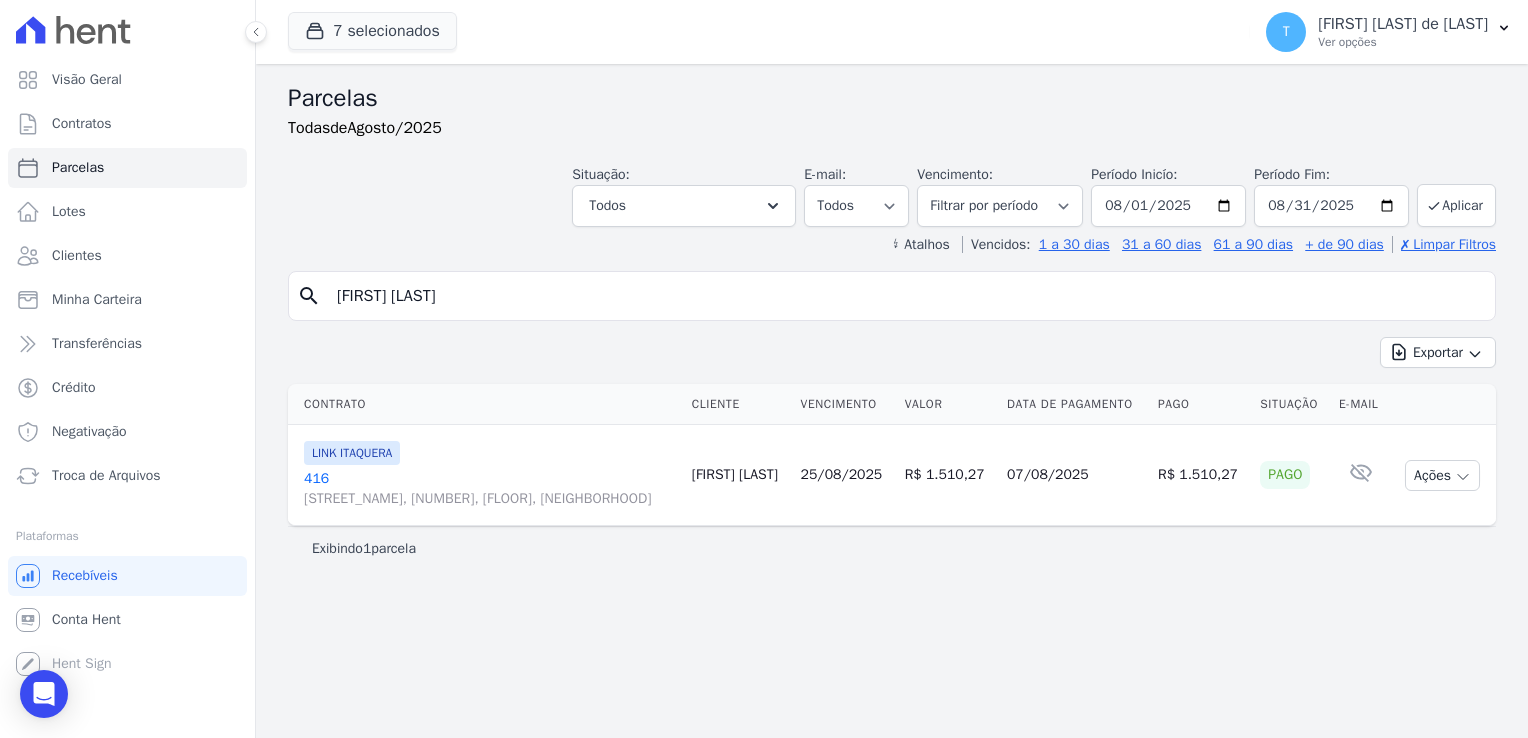 paste on "Lucas Marinho Goes de Sousa" 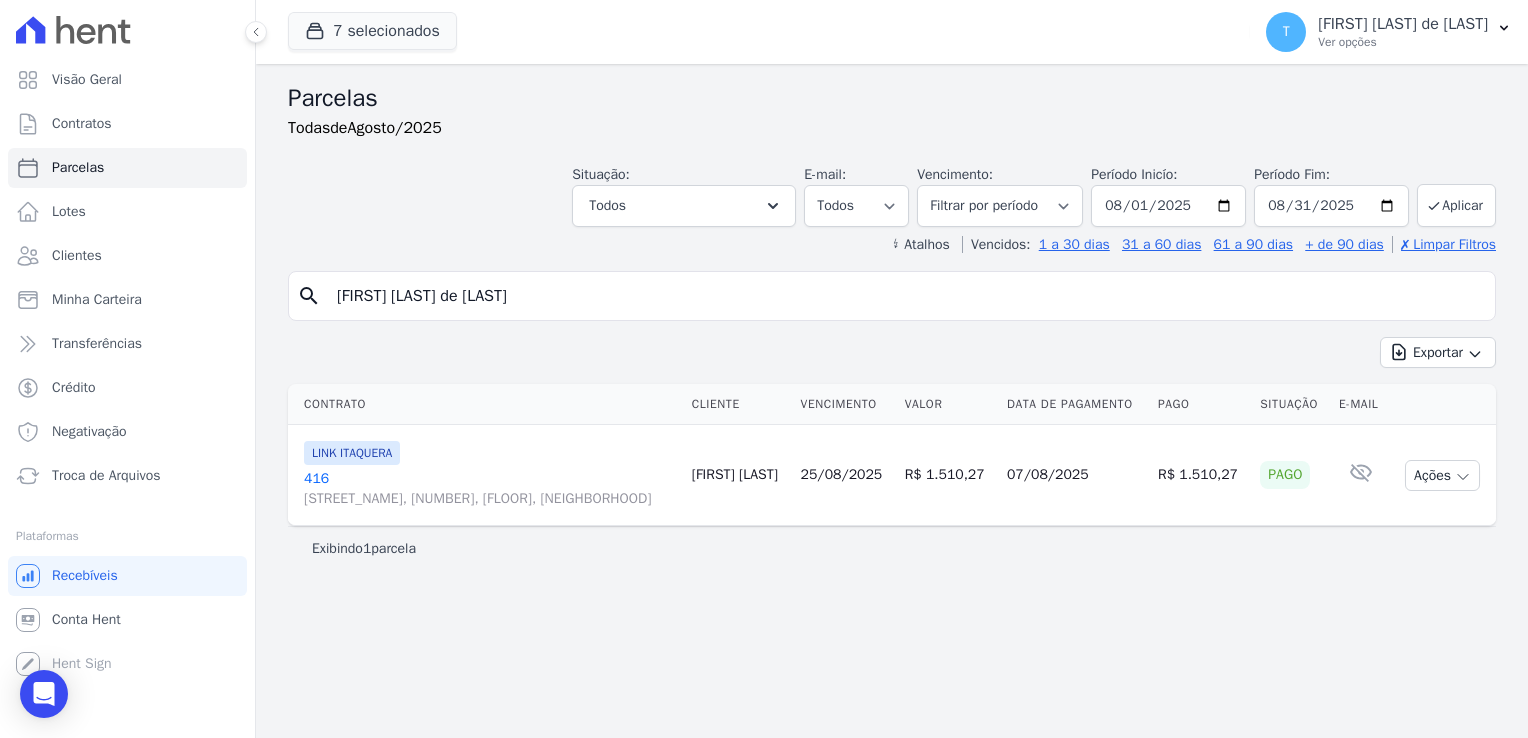 type on "Lucas Marinho Goes de Sousa" 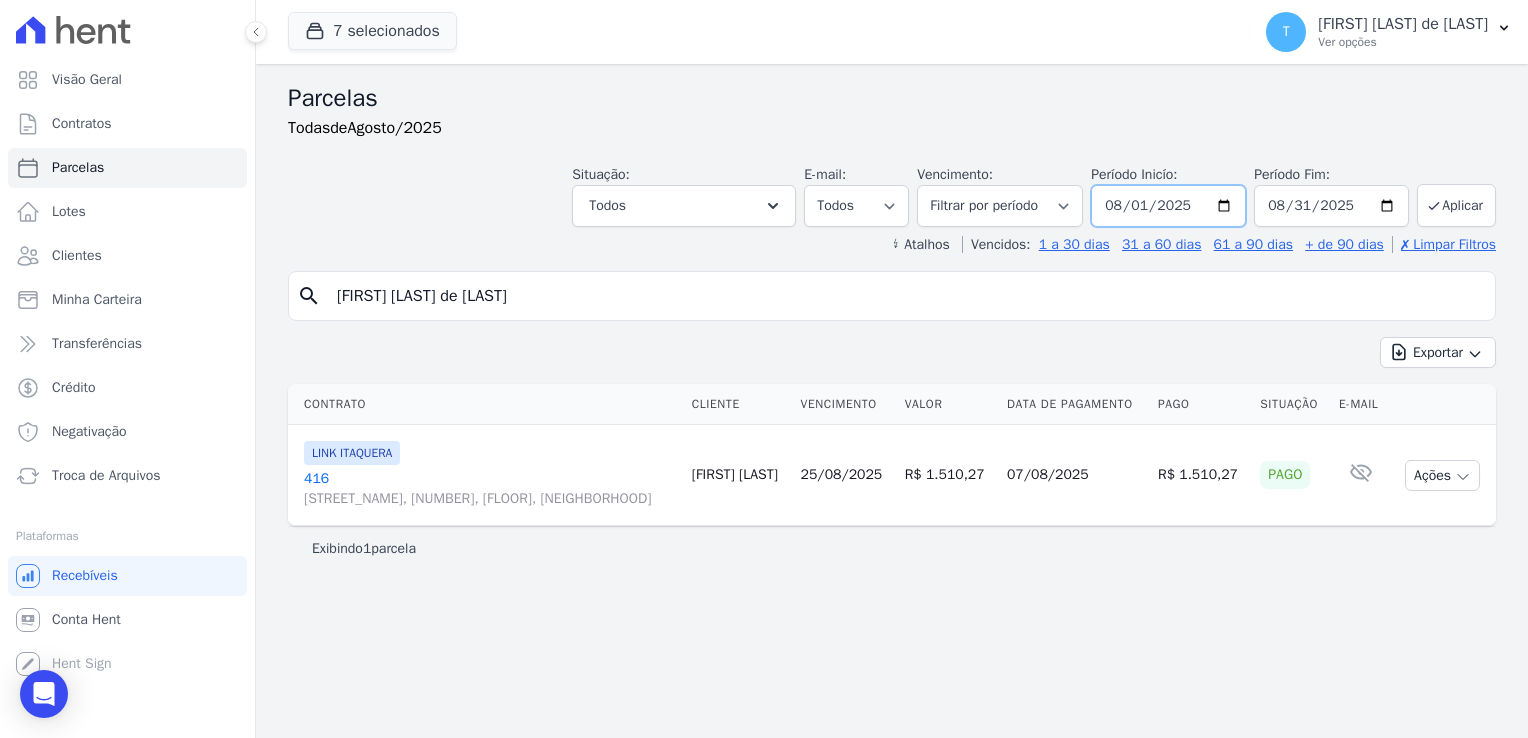 click on "2025-08-01" at bounding box center [1168, 206] 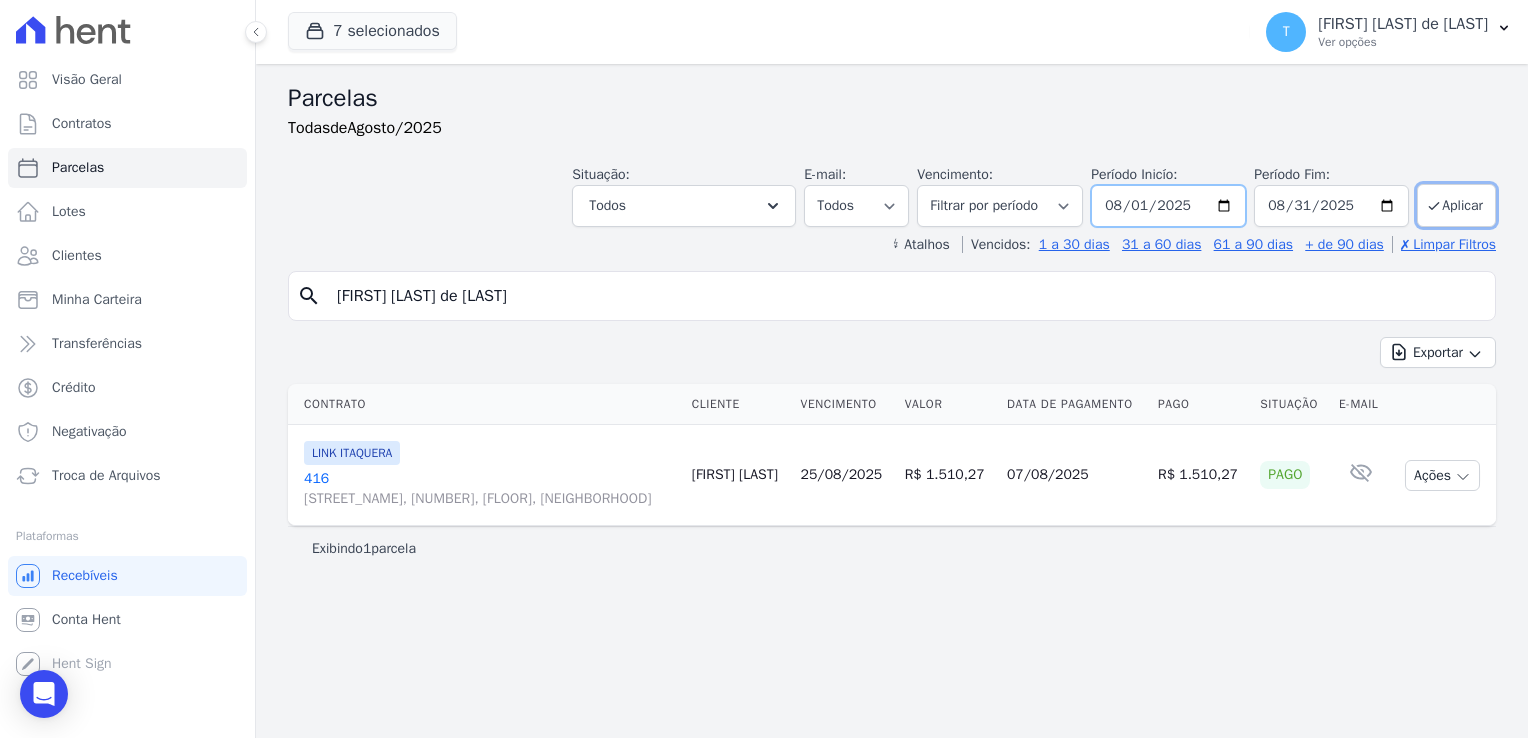 type on "2025-06-01" 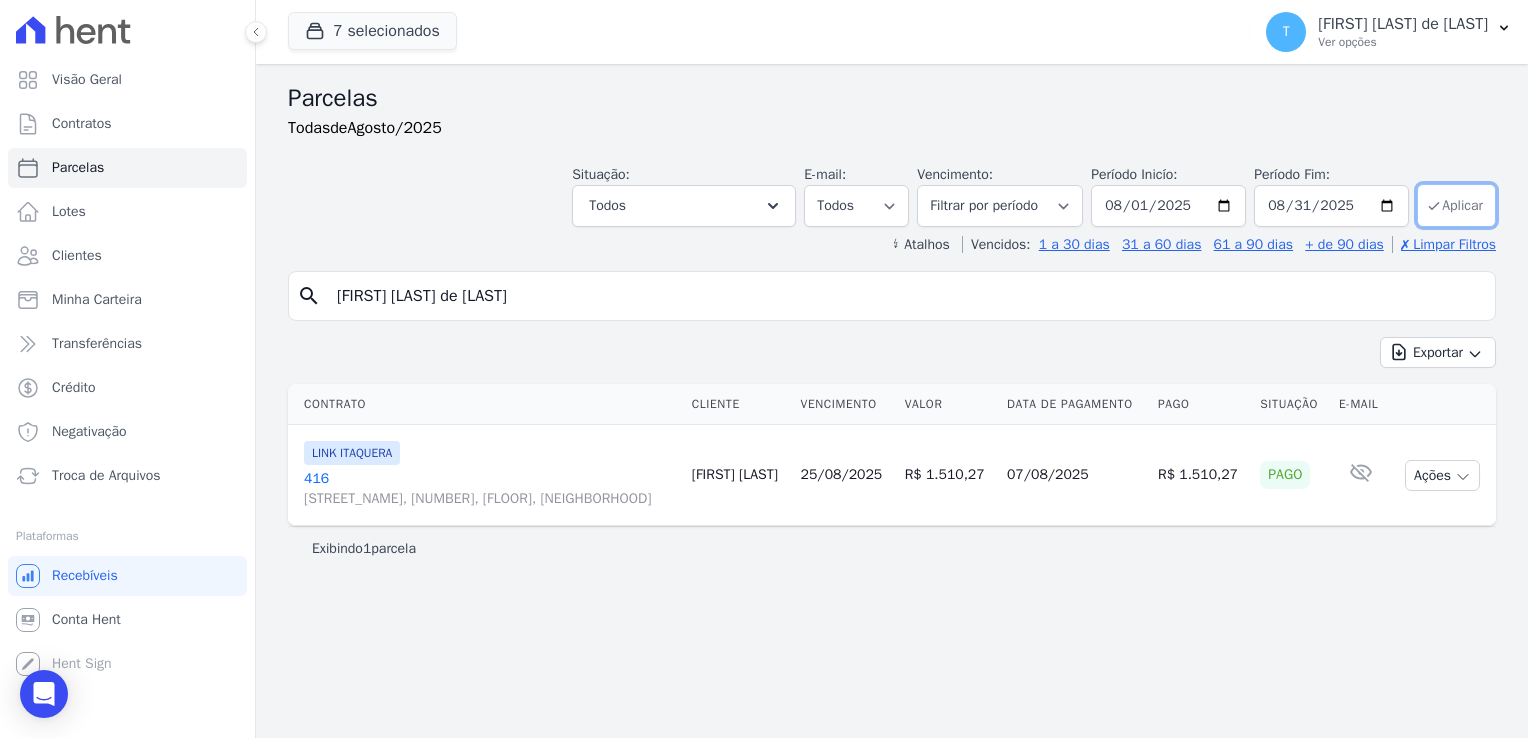 click on "Aplicar" at bounding box center (1456, 205) 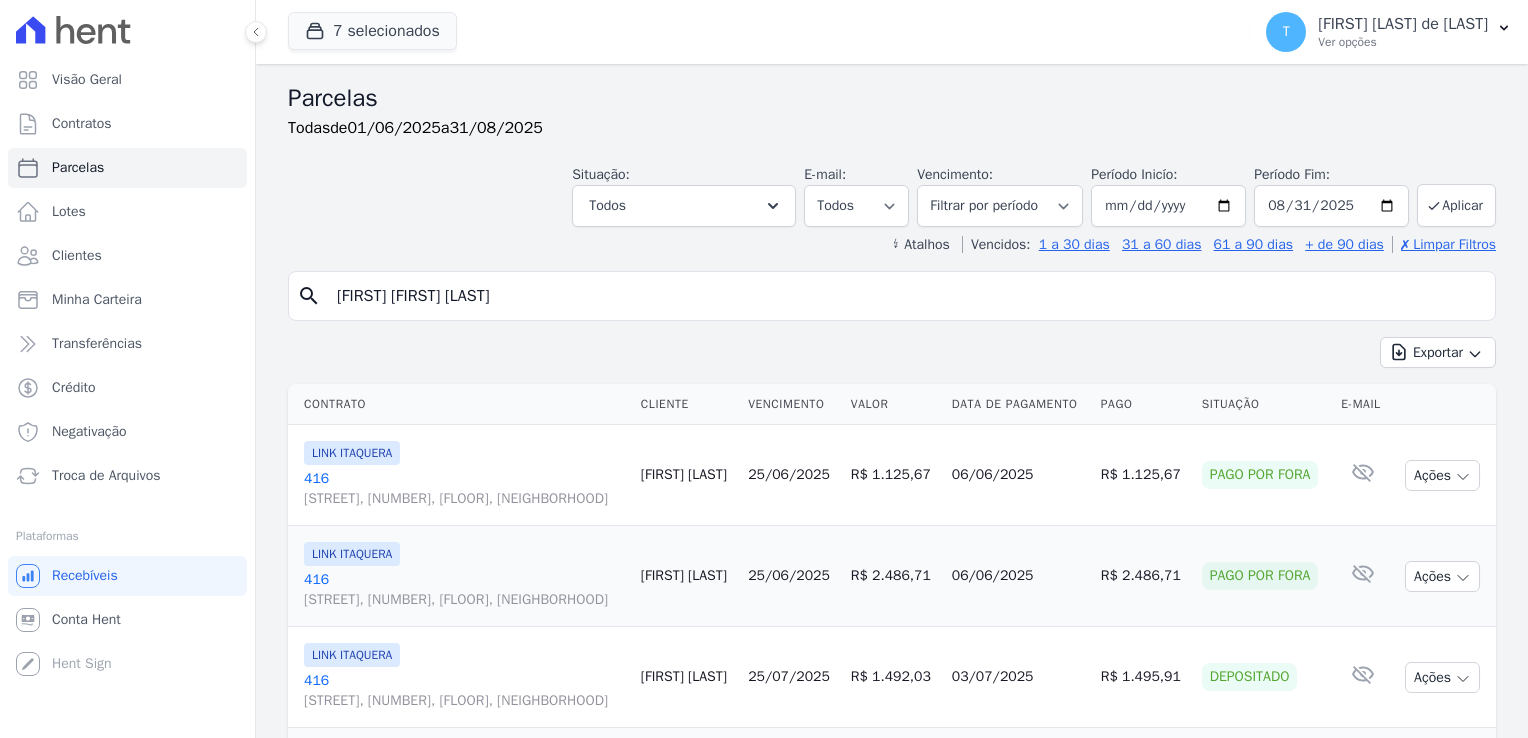 select 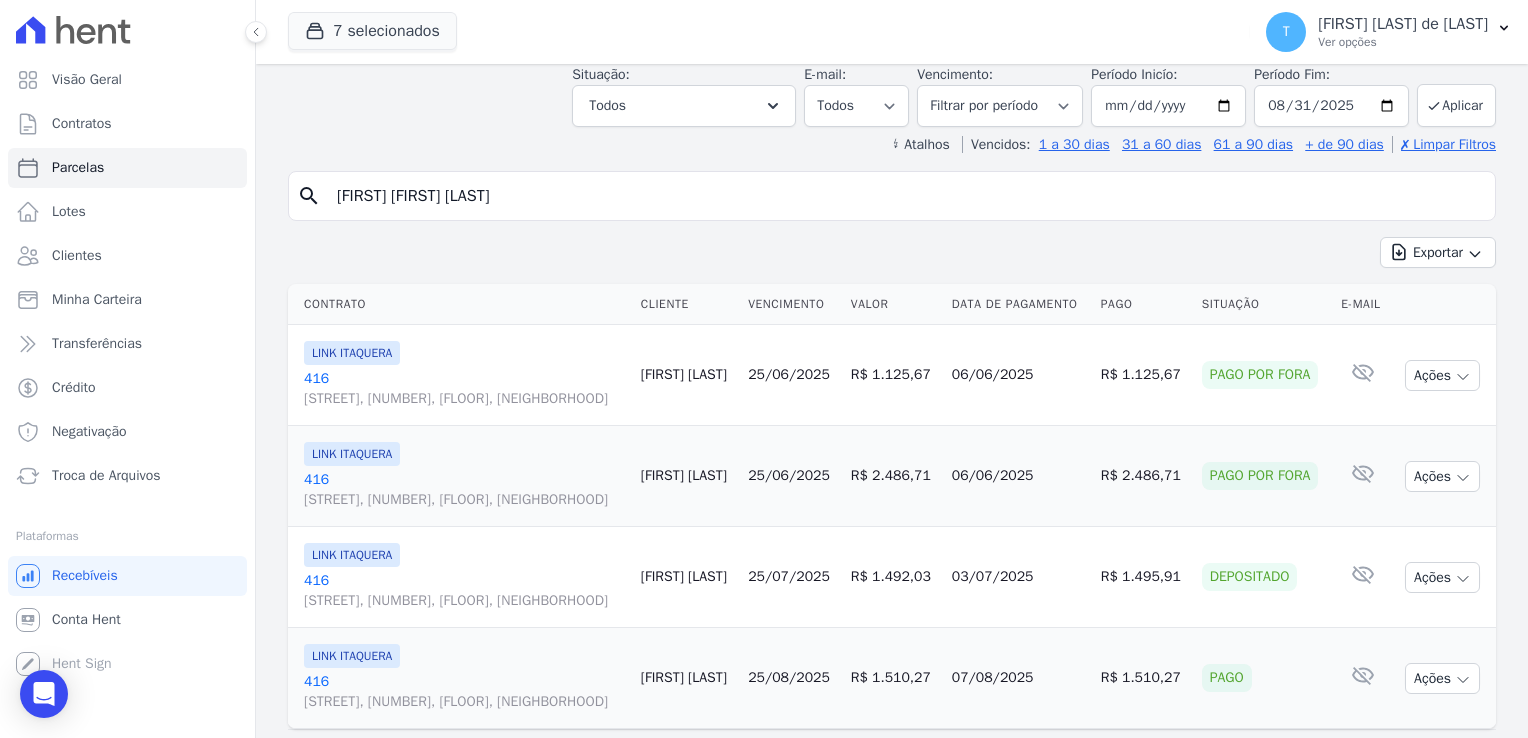 scroll, scrollTop: 149, scrollLeft: 0, axis: vertical 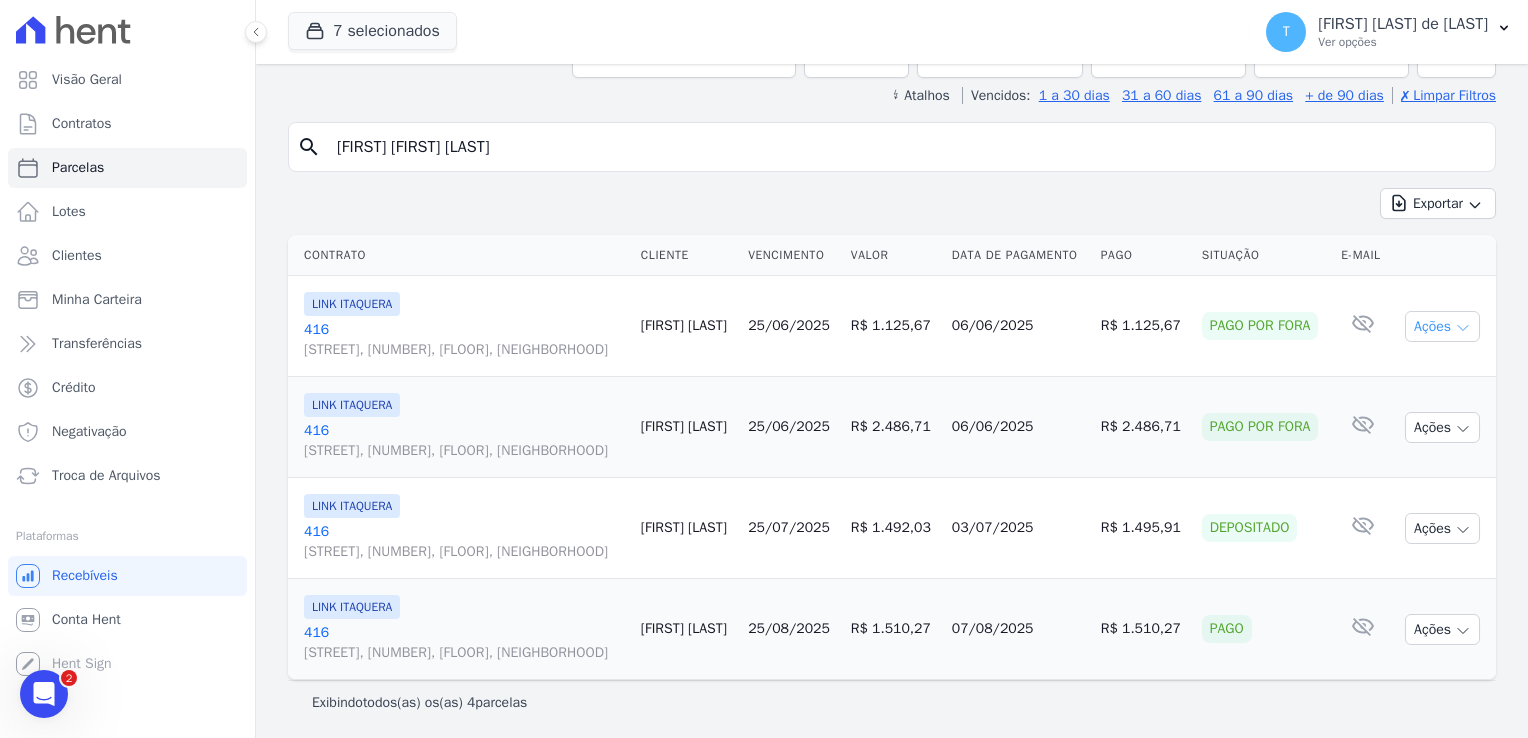 click 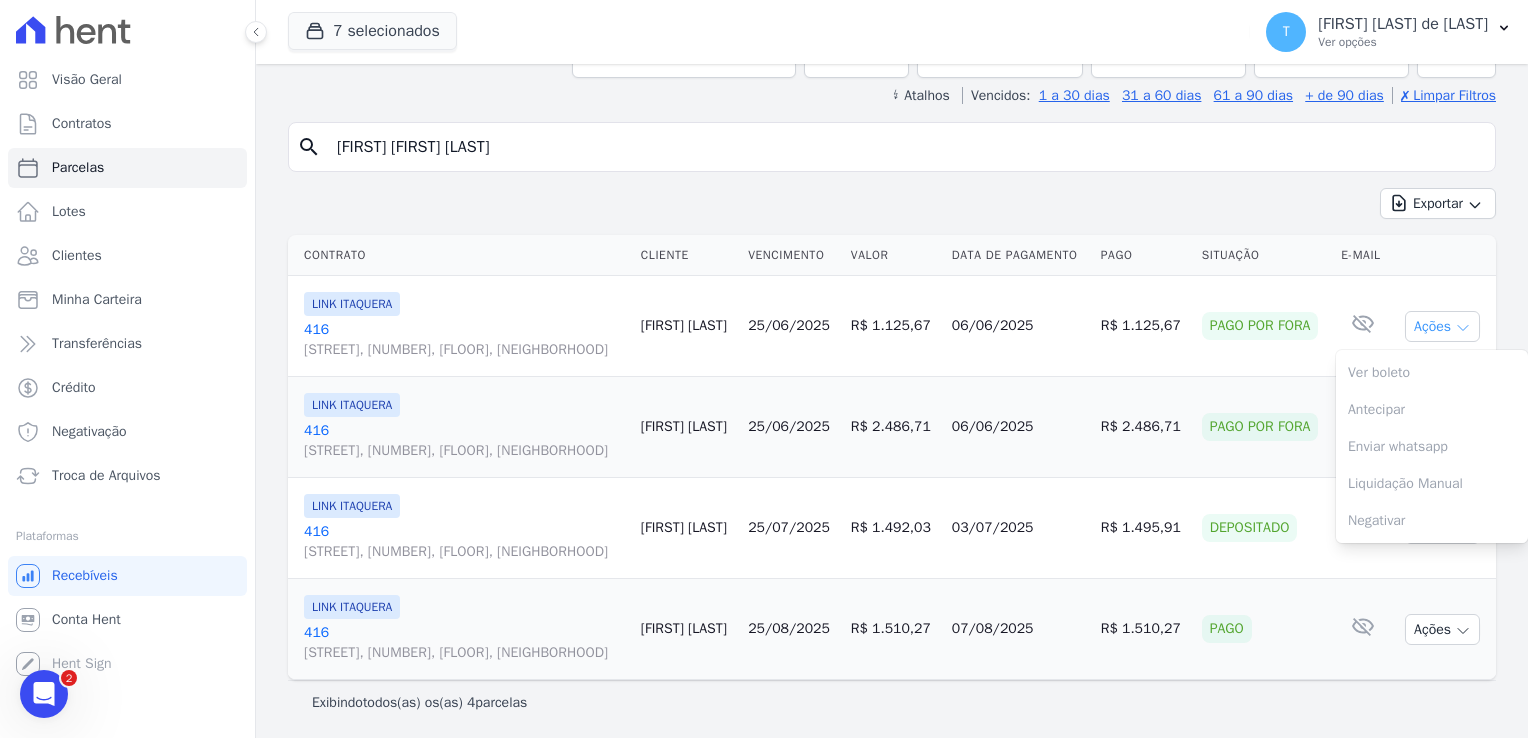 click 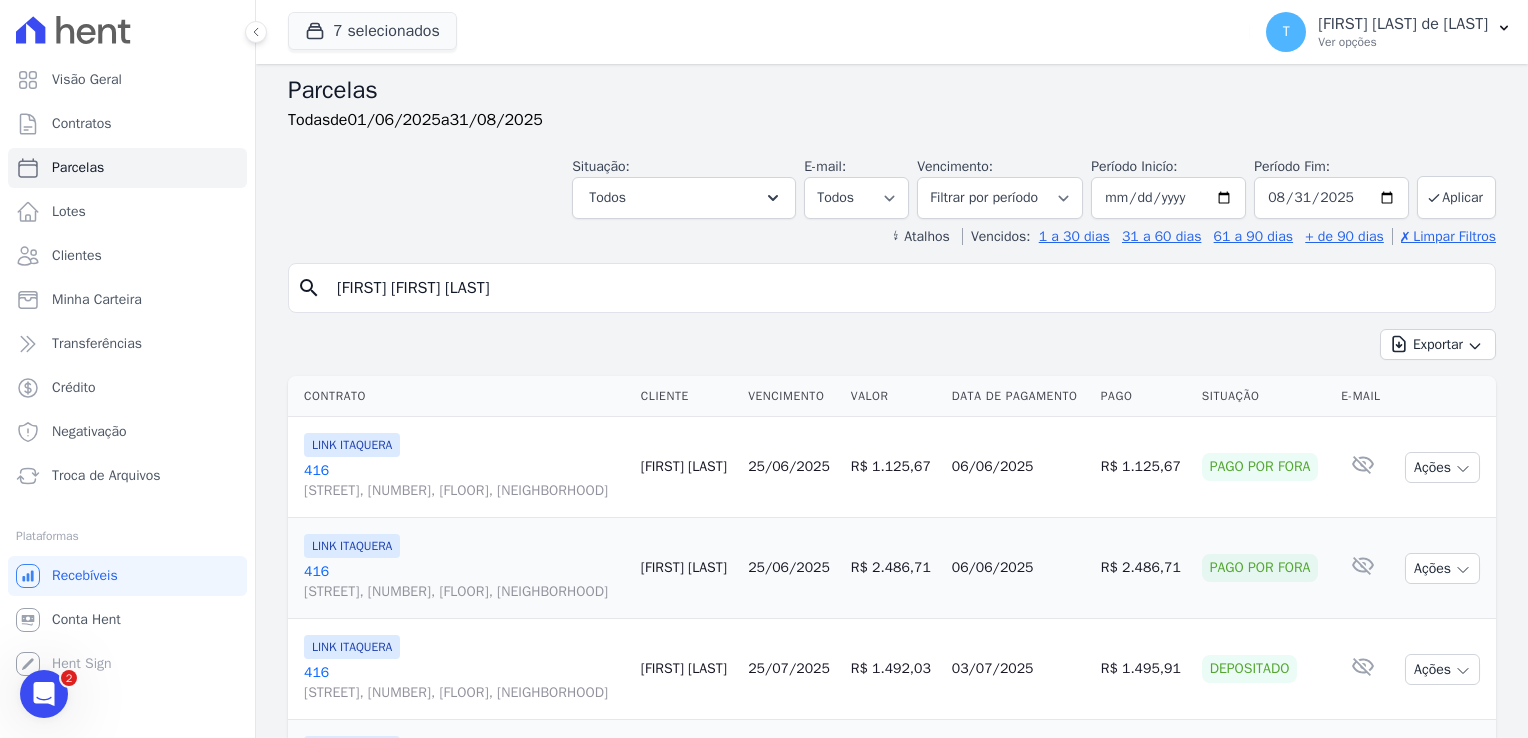 scroll, scrollTop: 0, scrollLeft: 0, axis: both 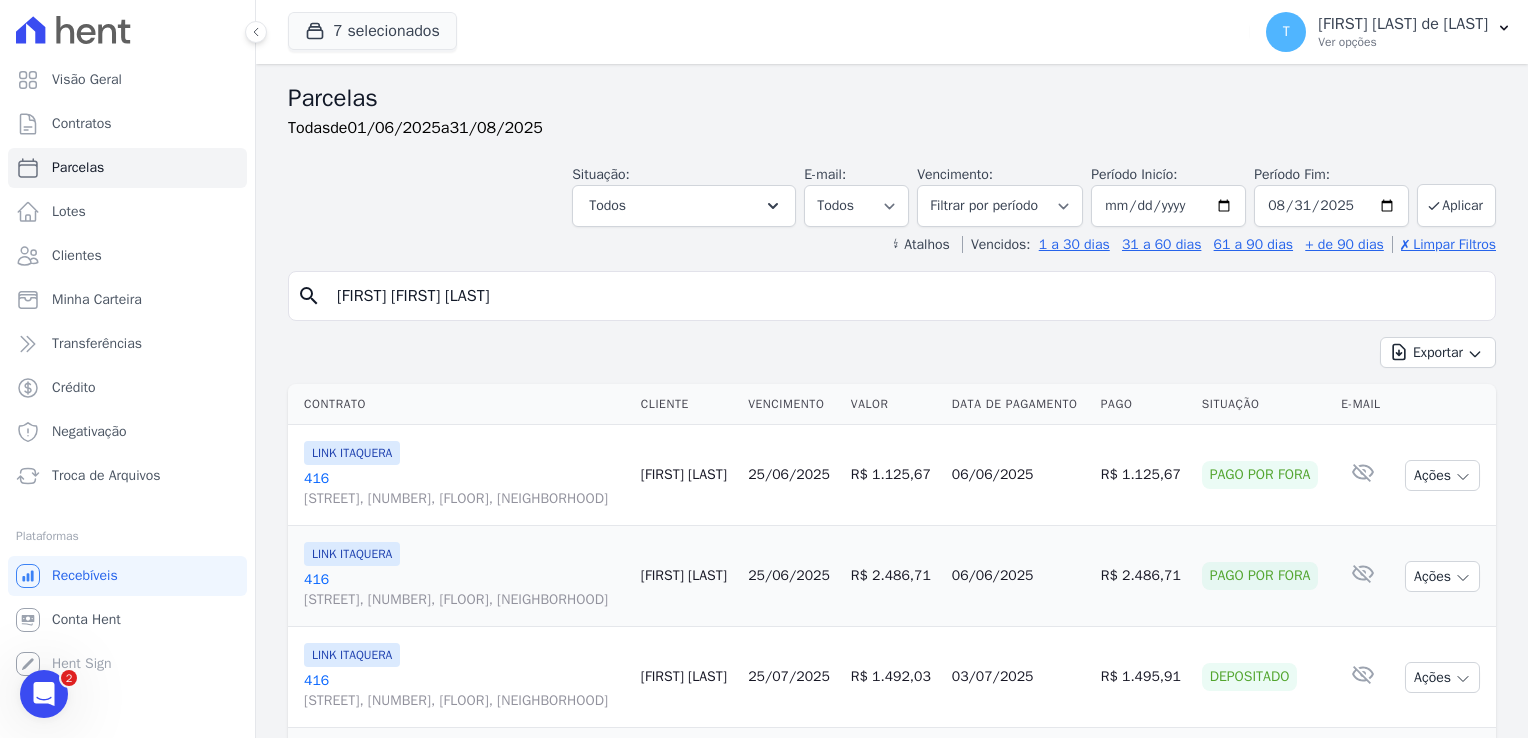 drag, startPoint x: 501, startPoint y: 292, endPoint x: 300, endPoint y: 294, distance: 201.00995 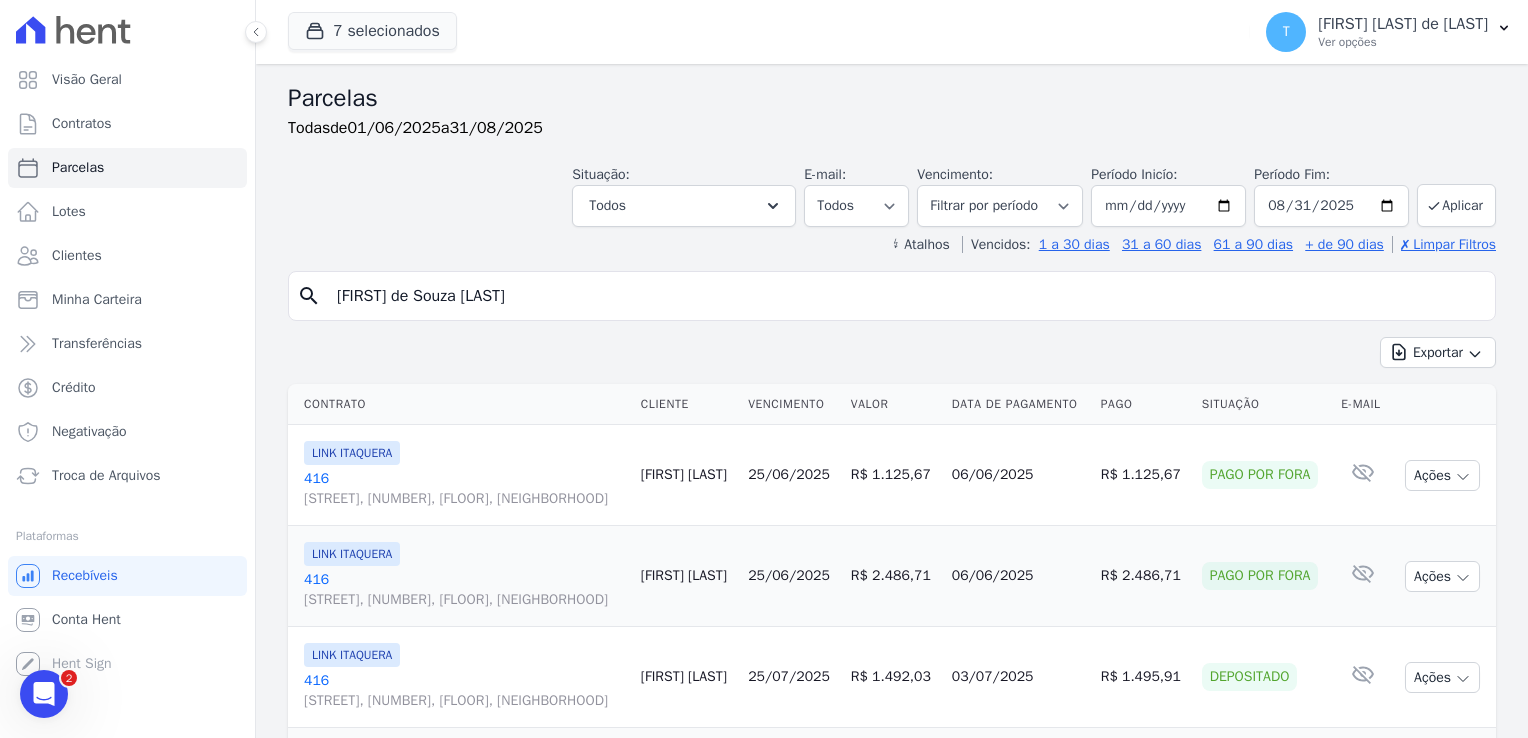 type on "[FIRST] de [LAST] [LAST]" 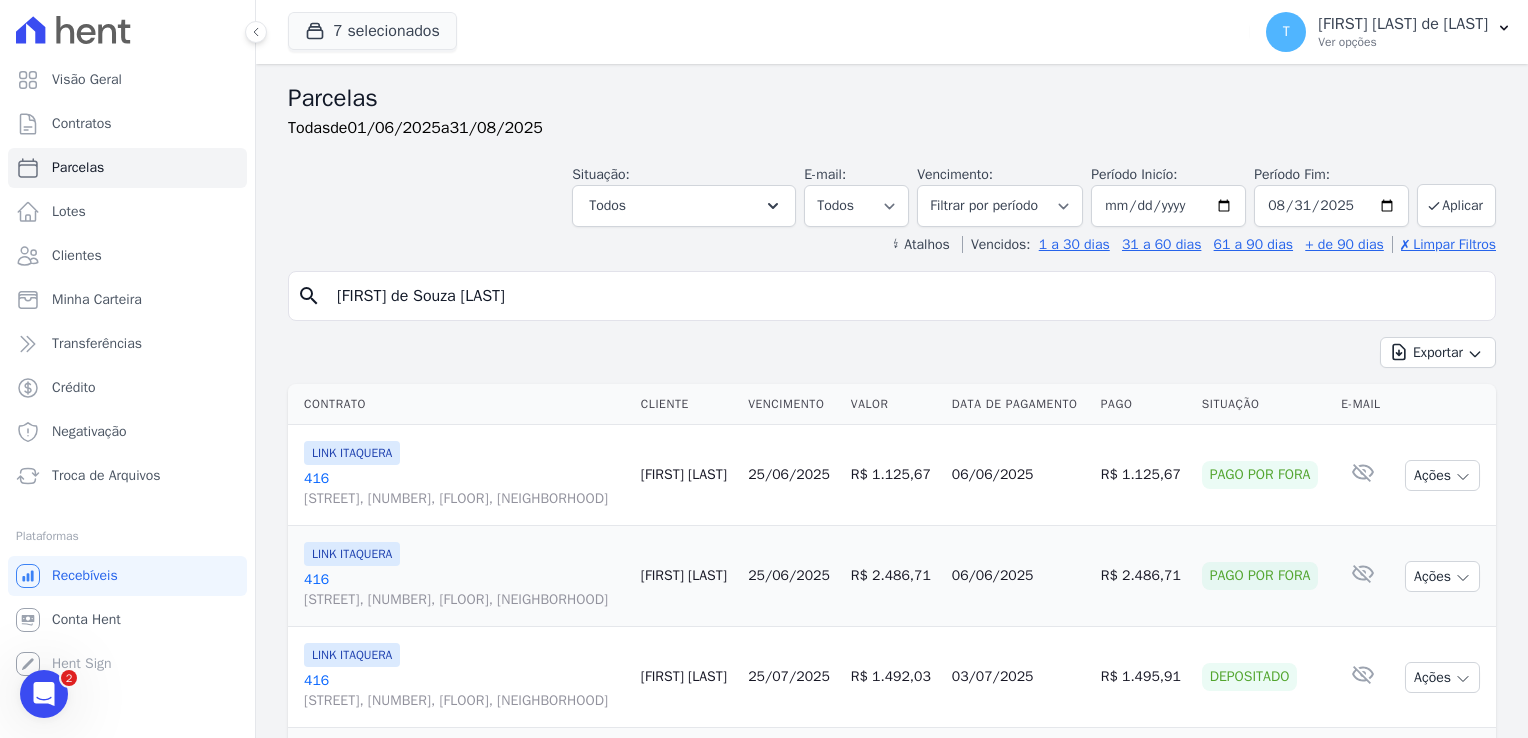 select 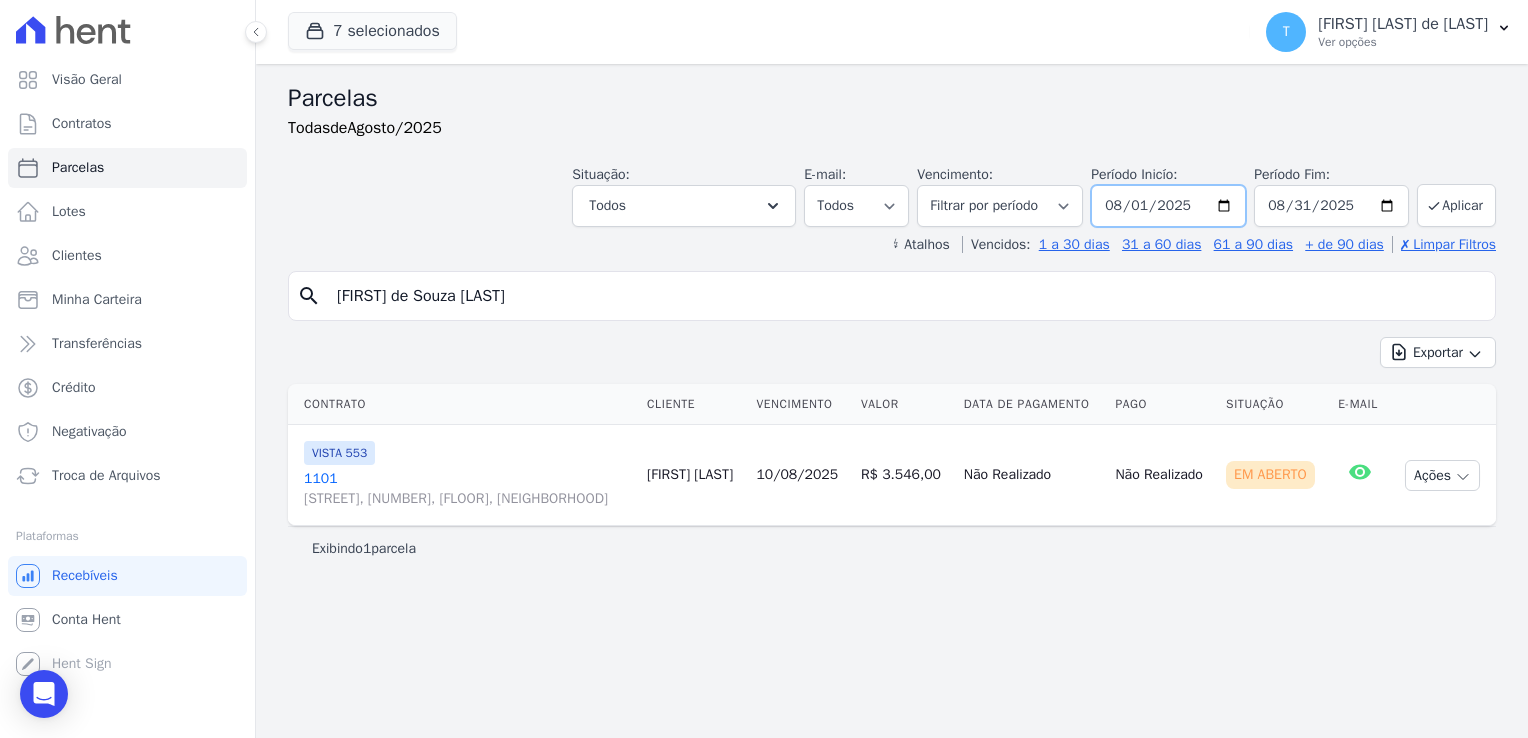 click on "2025-08-01" at bounding box center (1168, 206) 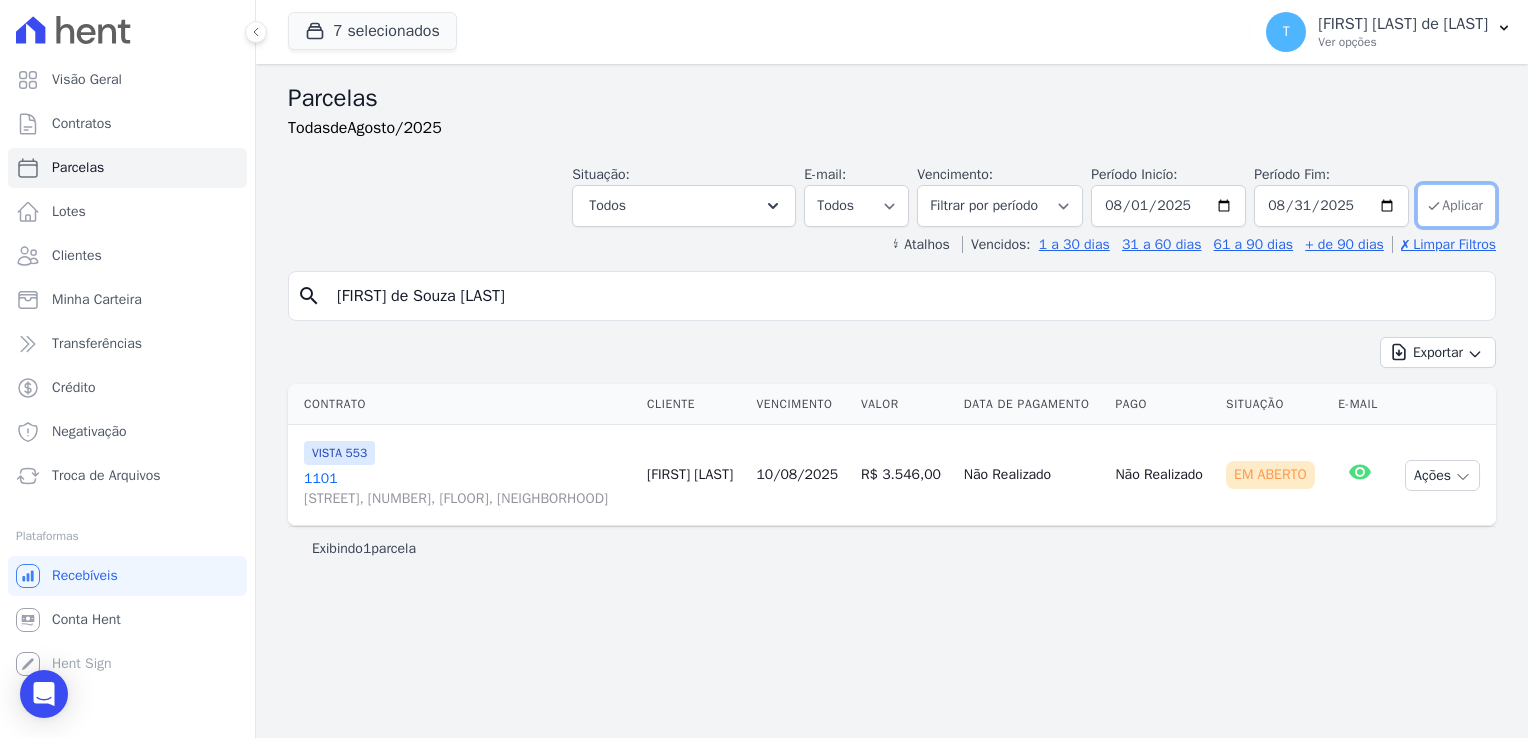 type on "2025-06-01" 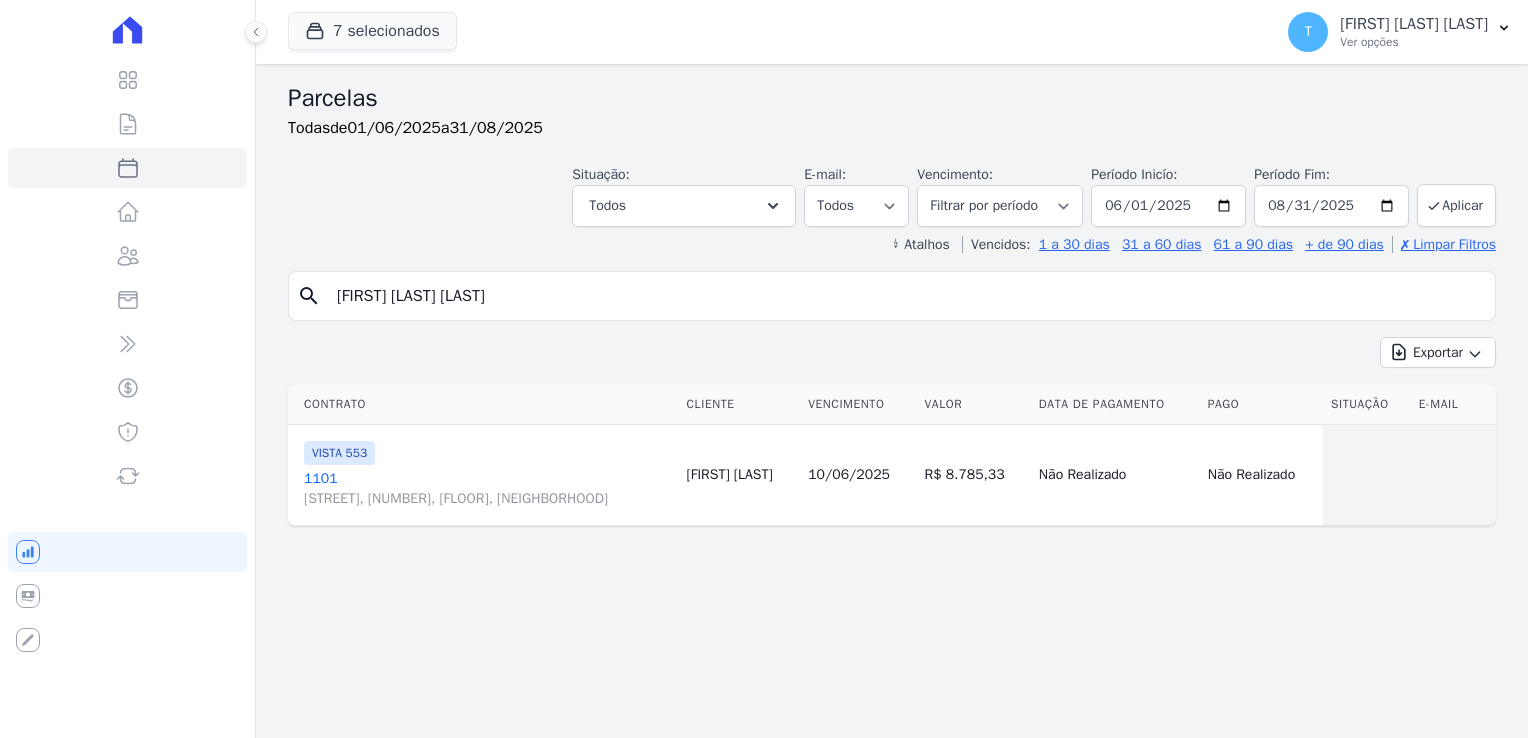 select 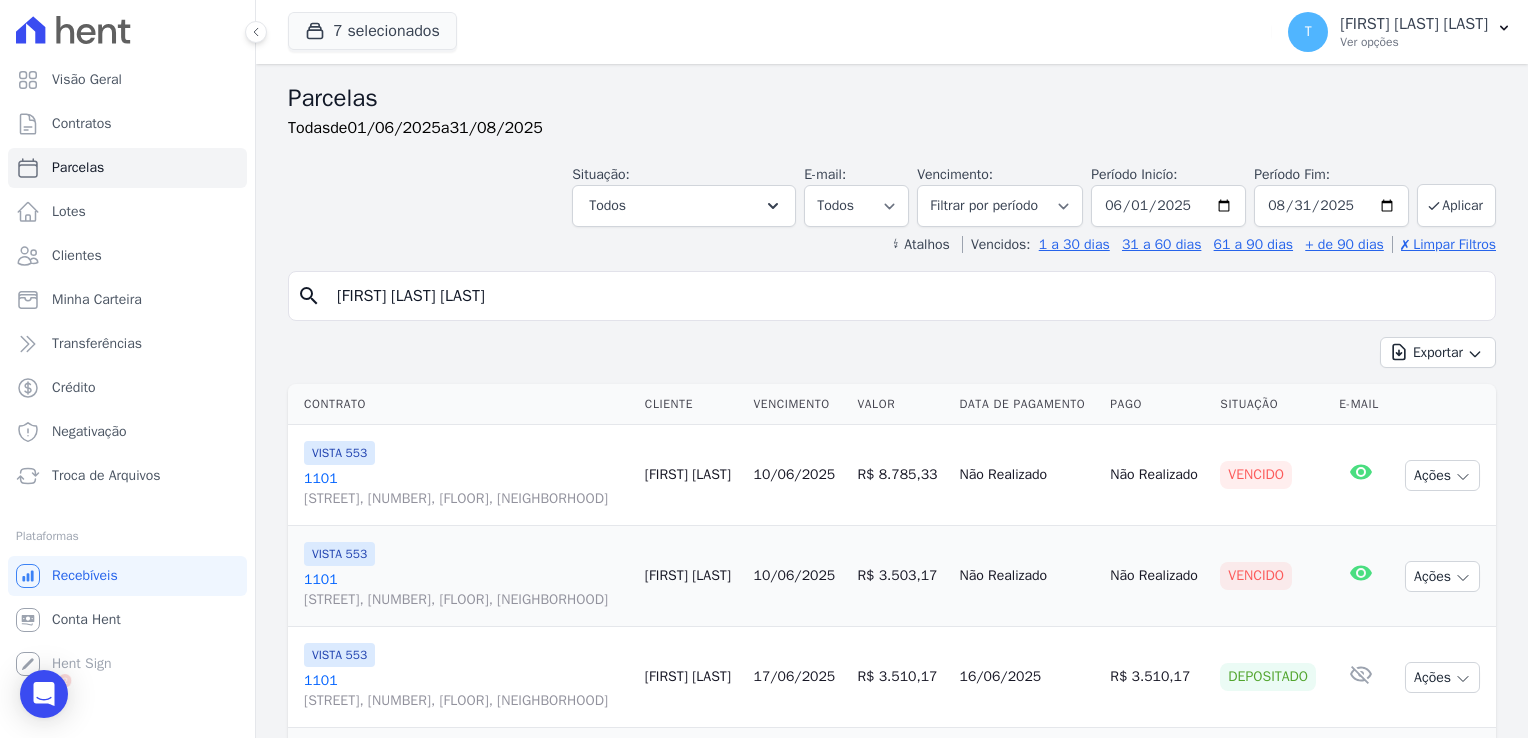 scroll, scrollTop: 0, scrollLeft: 0, axis: both 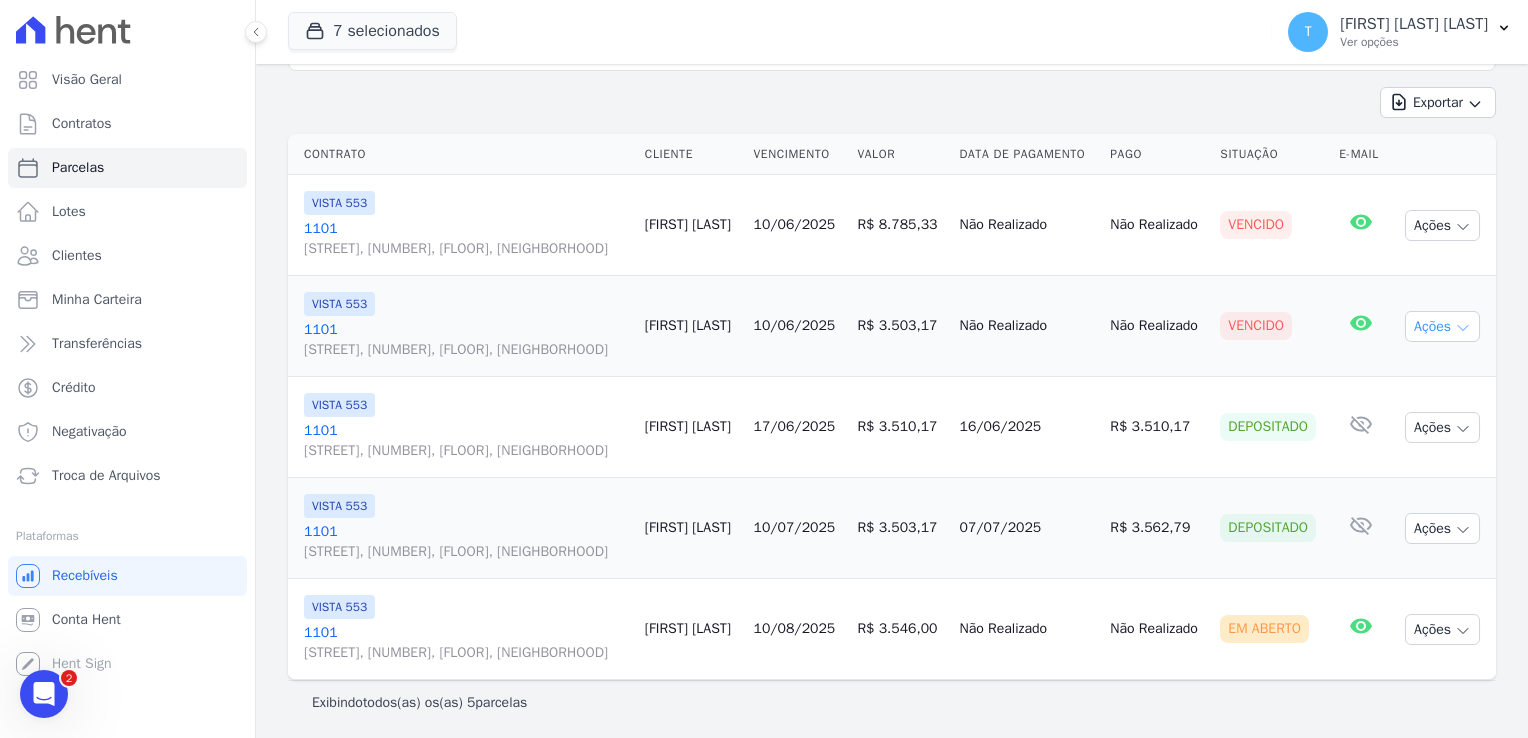 click 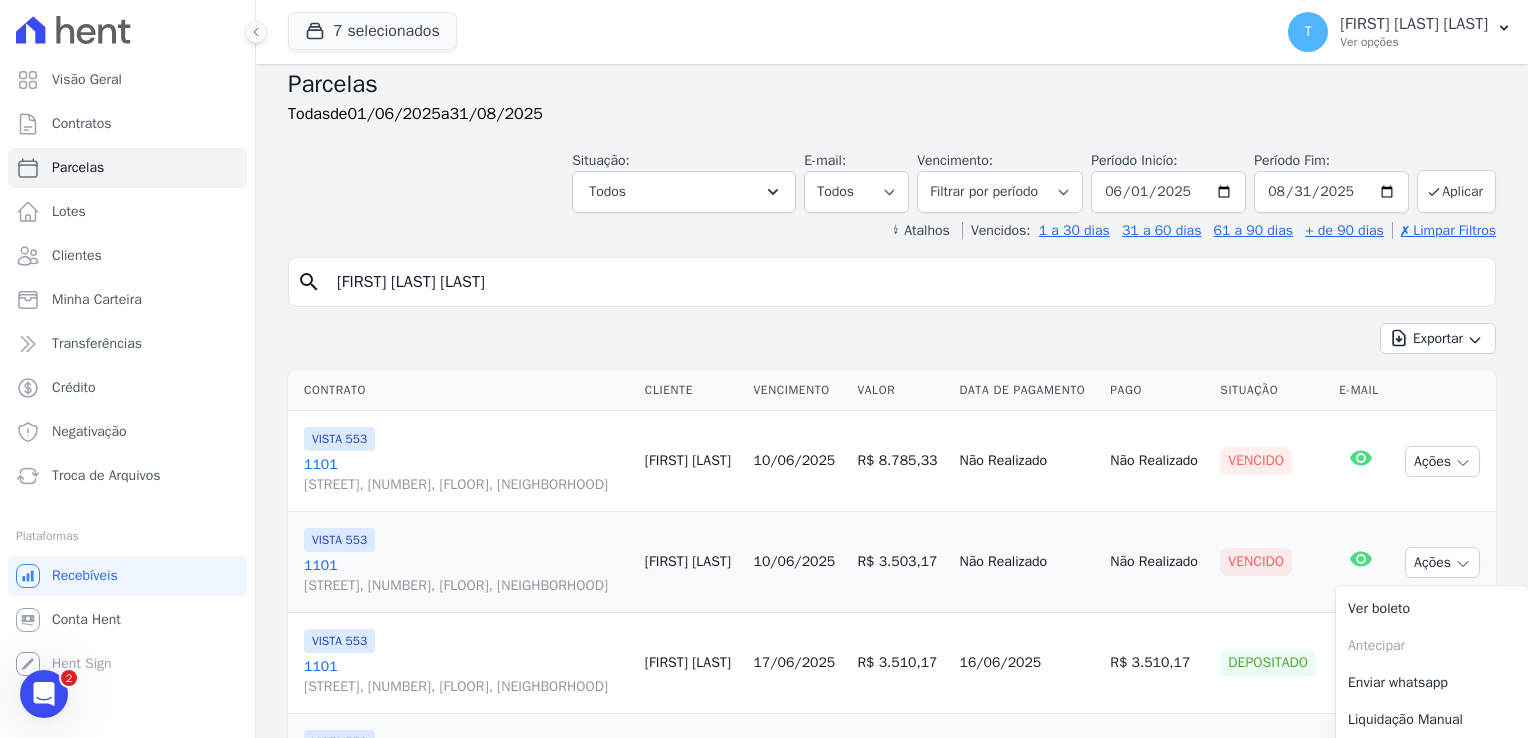 scroll, scrollTop: 0, scrollLeft: 0, axis: both 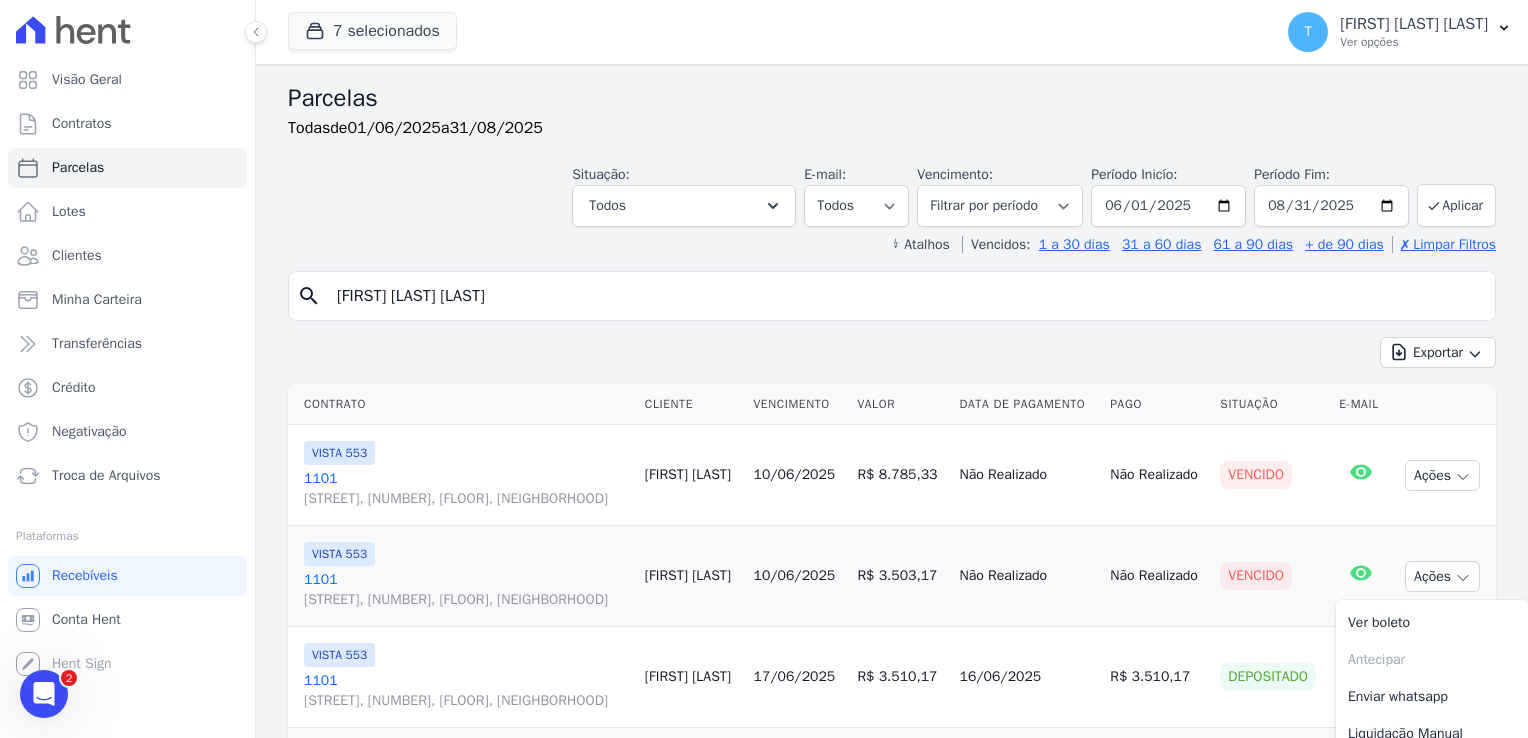 drag, startPoint x: 559, startPoint y: 304, endPoint x: 316, endPoint y: 286, distance: 243.66576 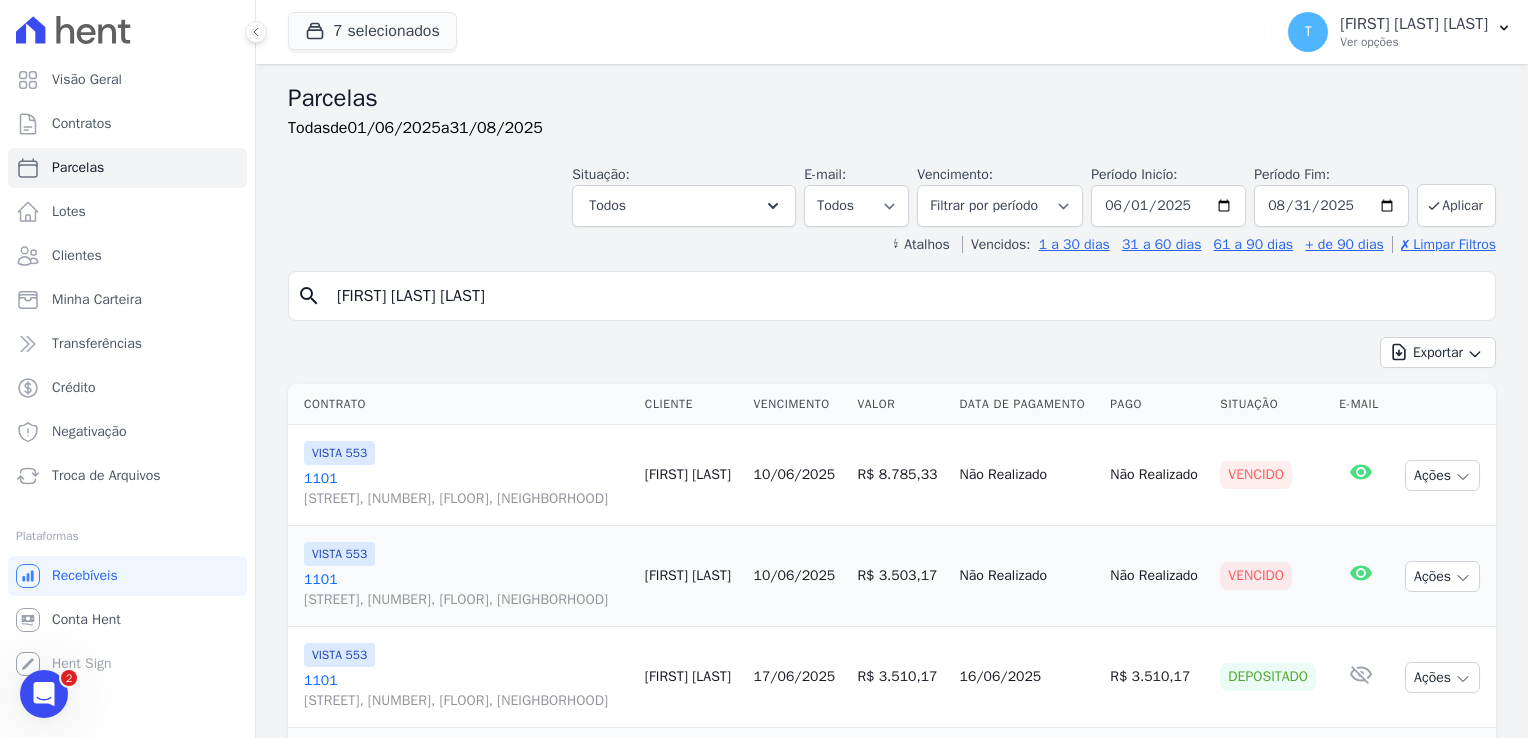 paste on "Patricia Leite Oliveira" 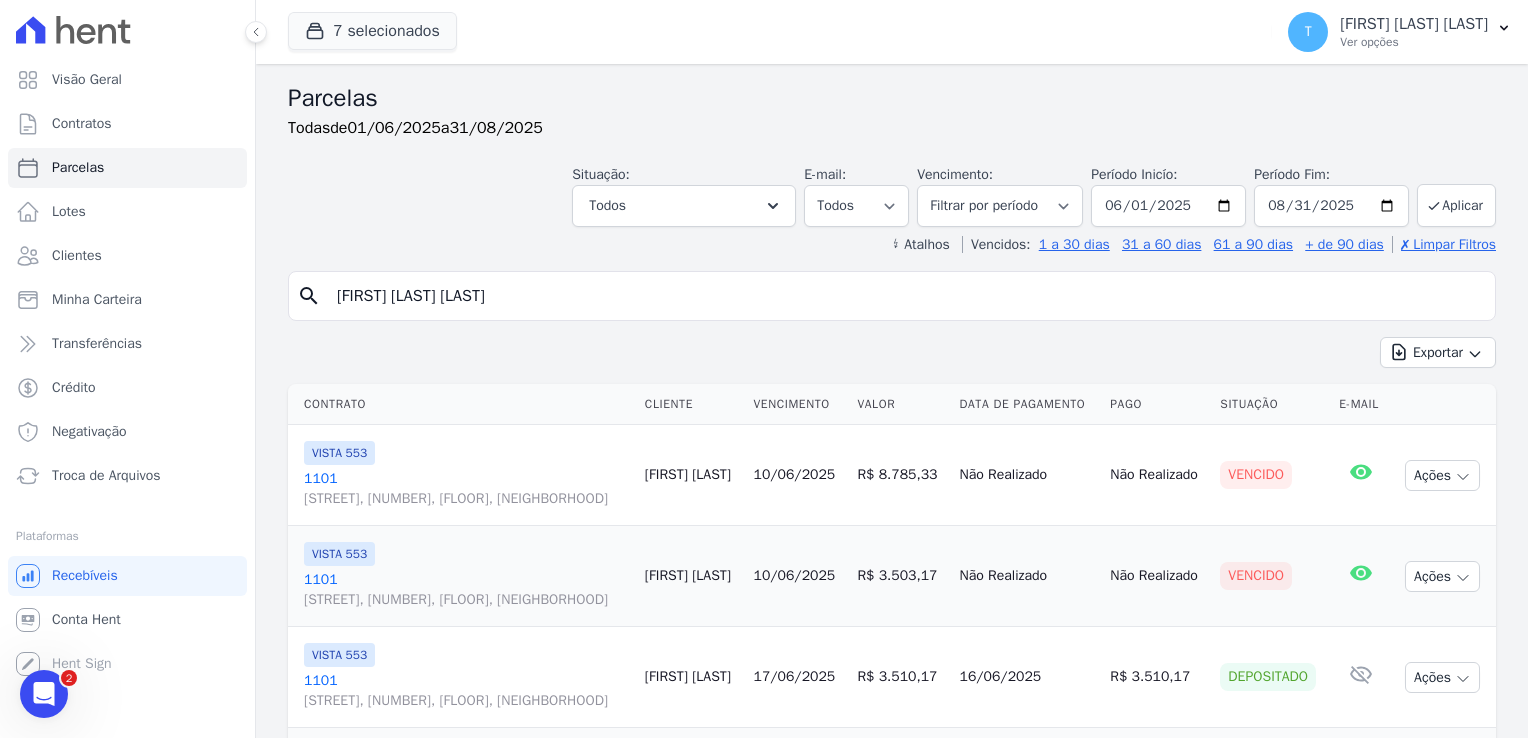 select 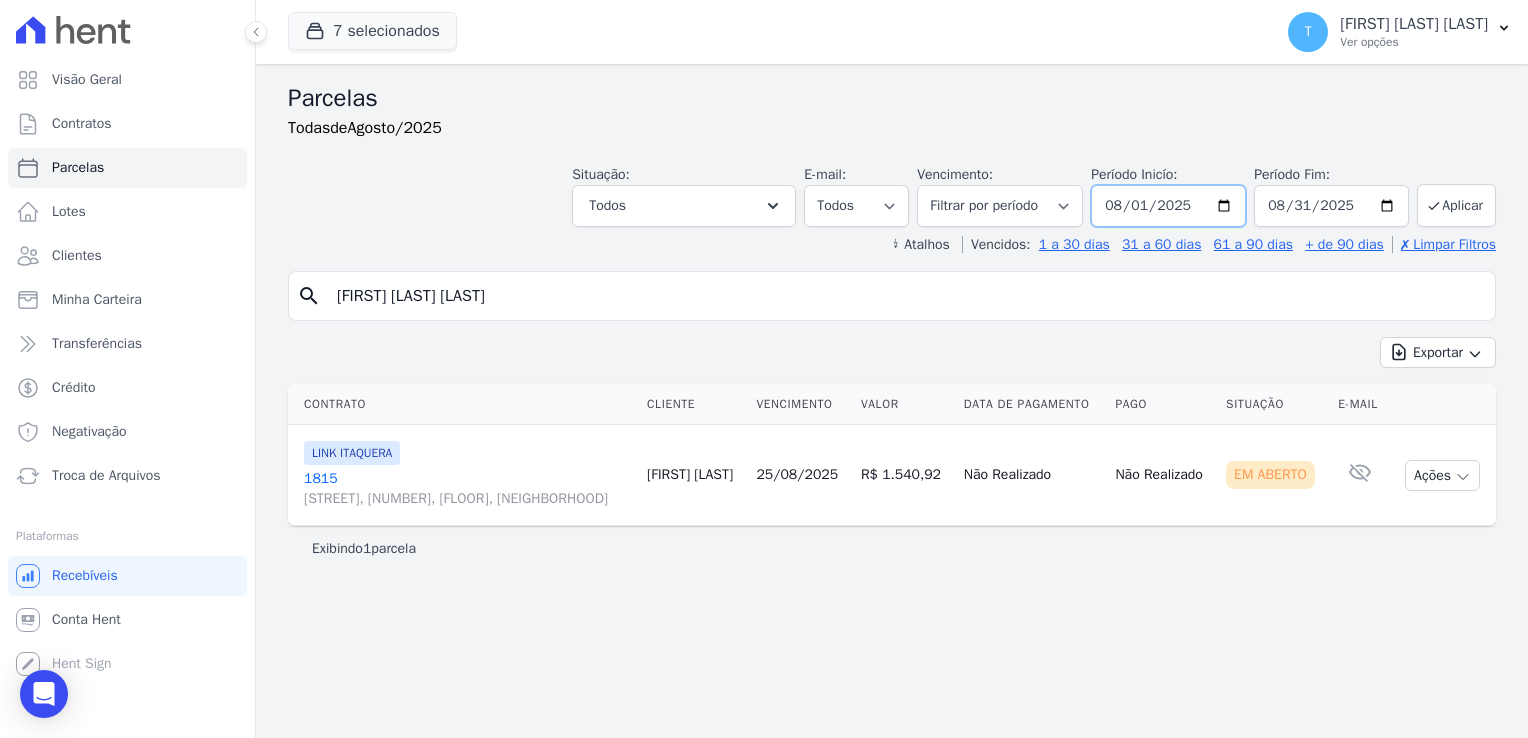 click on "2025-08-01" at bounding box center [1168, 206] 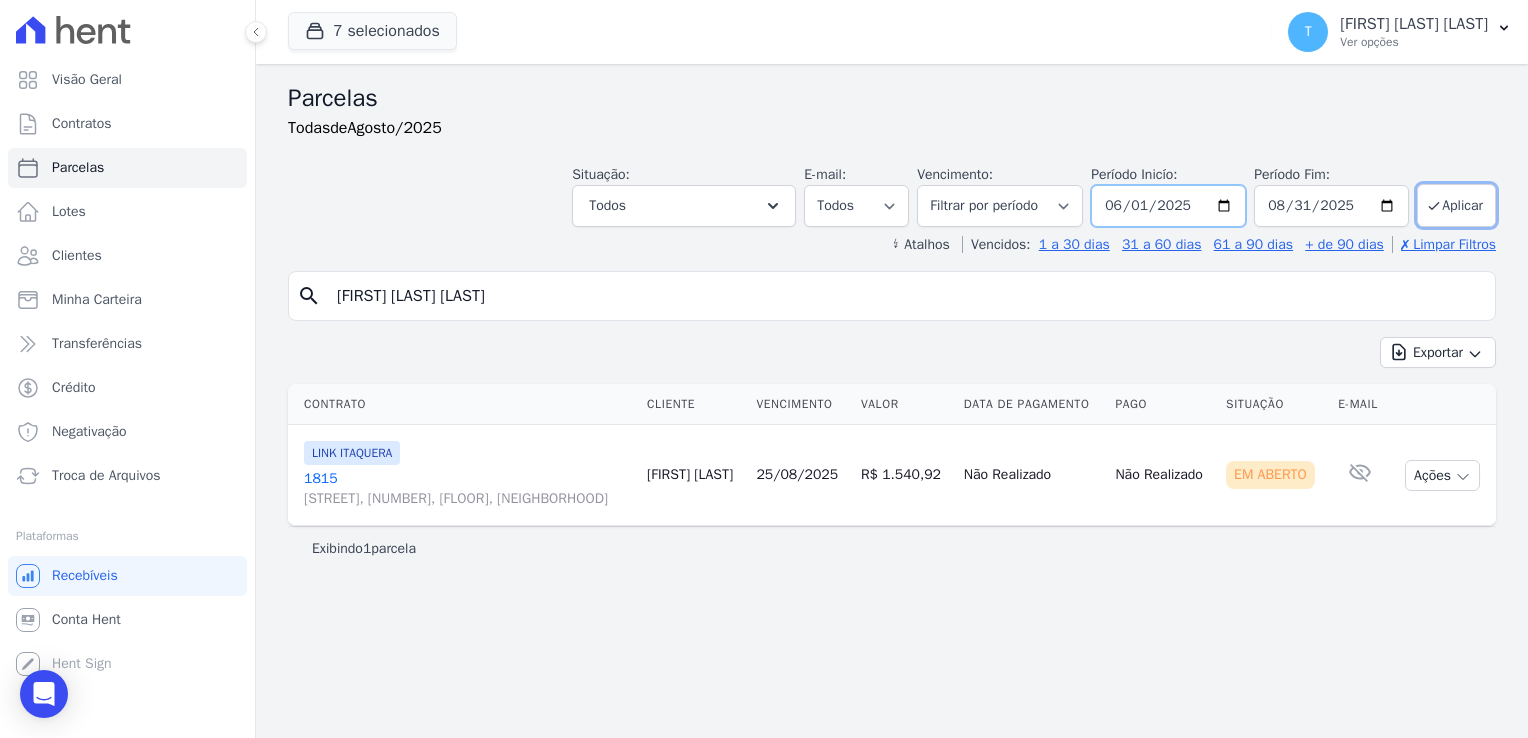 type on "[DATE]" 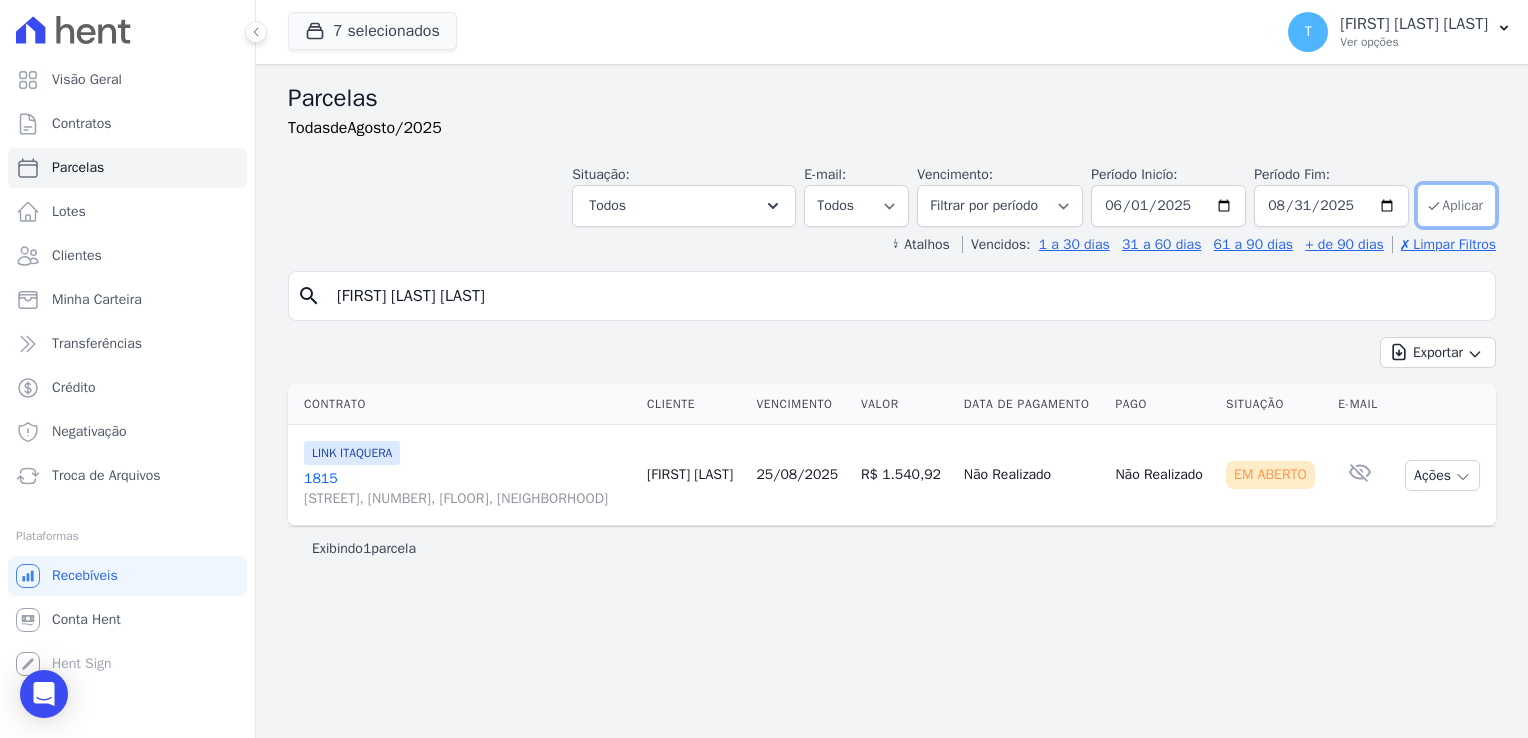 click on "Aplicar" at bounding box center [1456, 205] 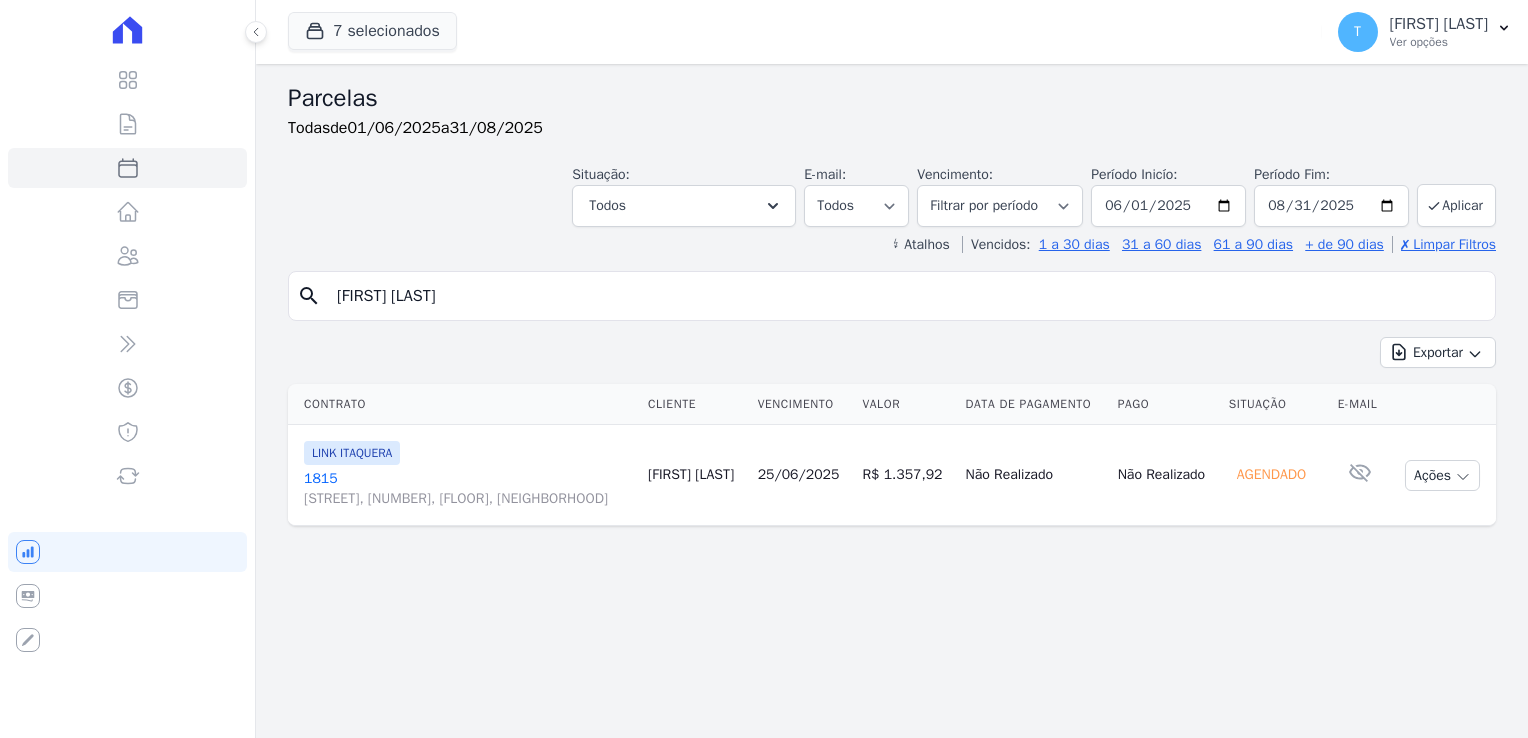 select 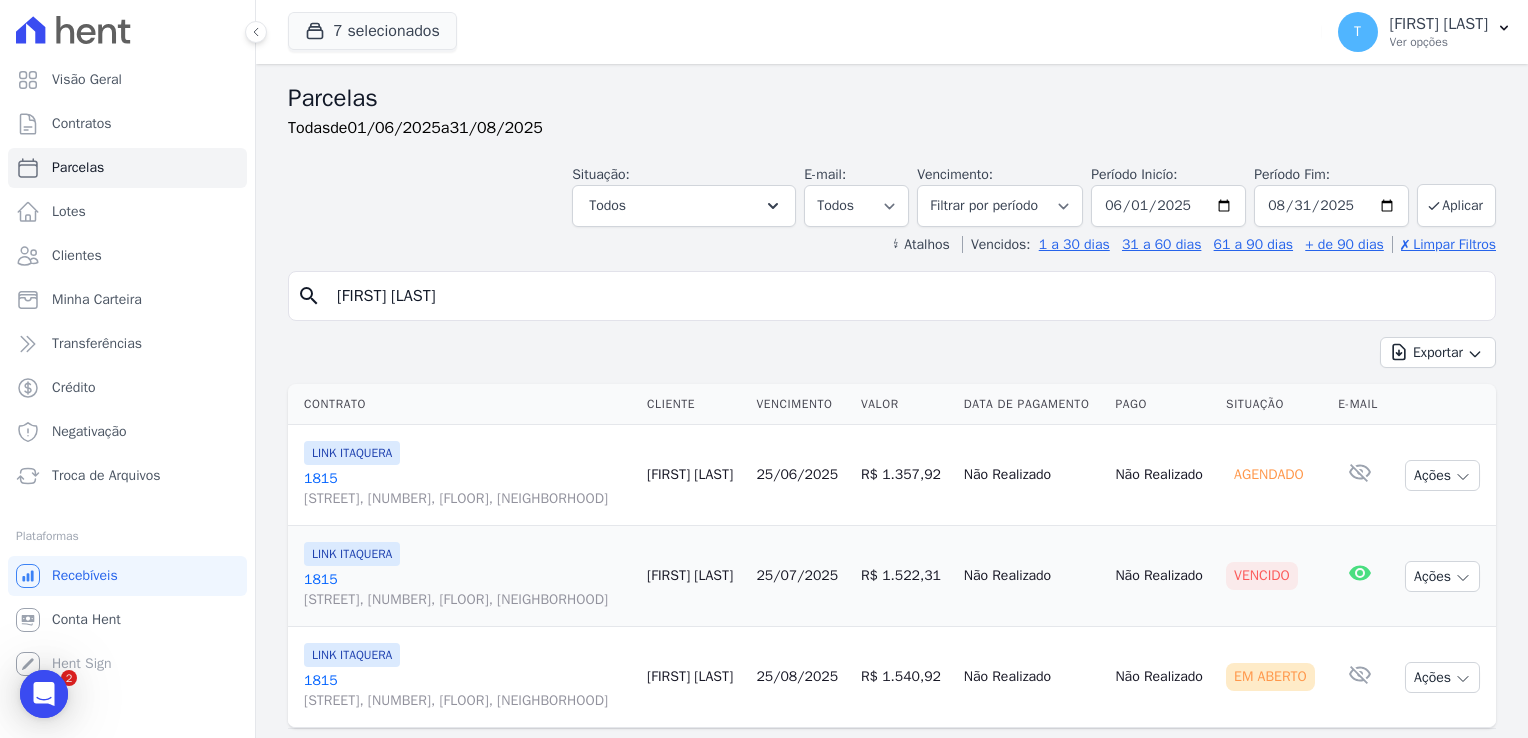 scroll, scrollTop: 0, scrollLeft: 0, axis: both 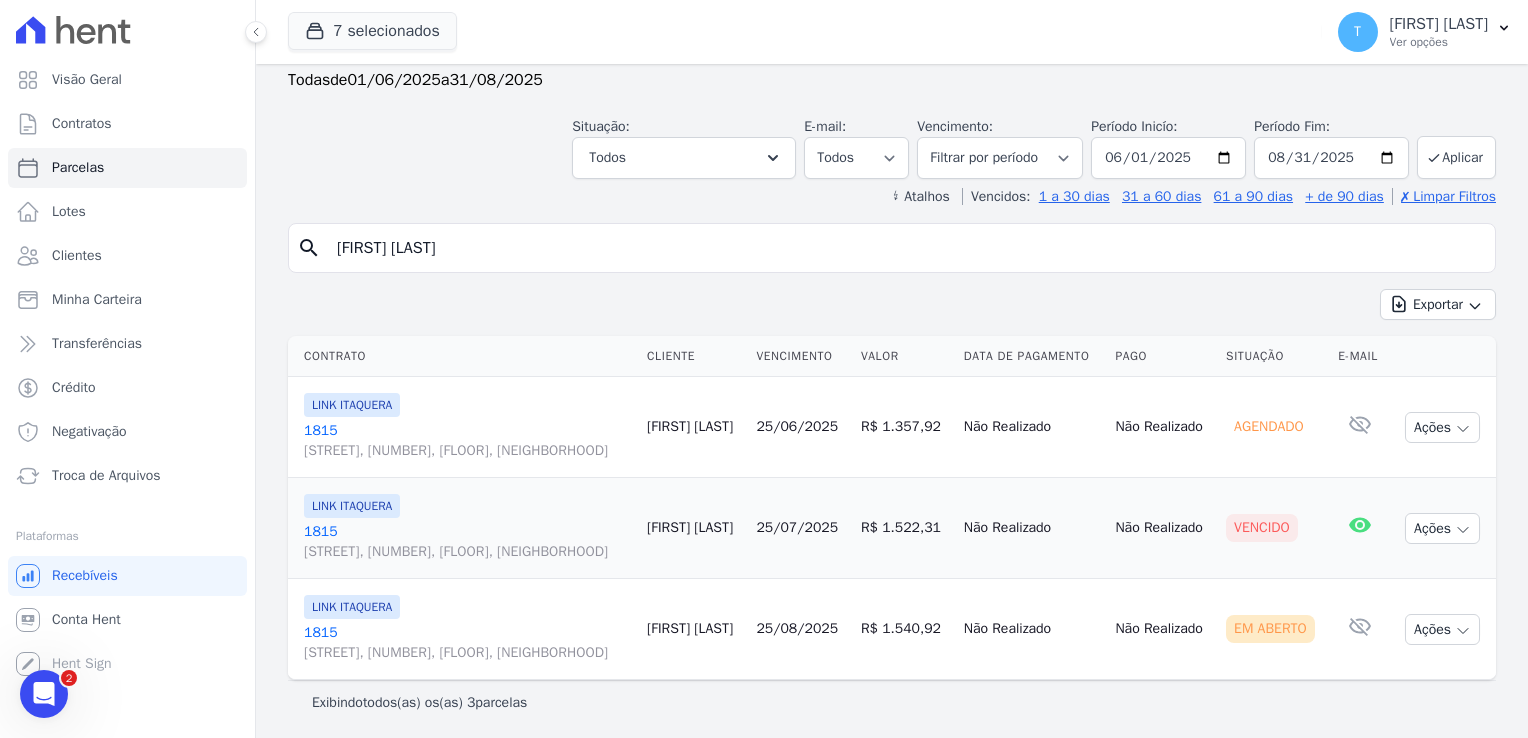 drag, startPoint x: 507, startPoint y: 255, endPoint x: 322, endPoint y: 244, distance: 185.32674 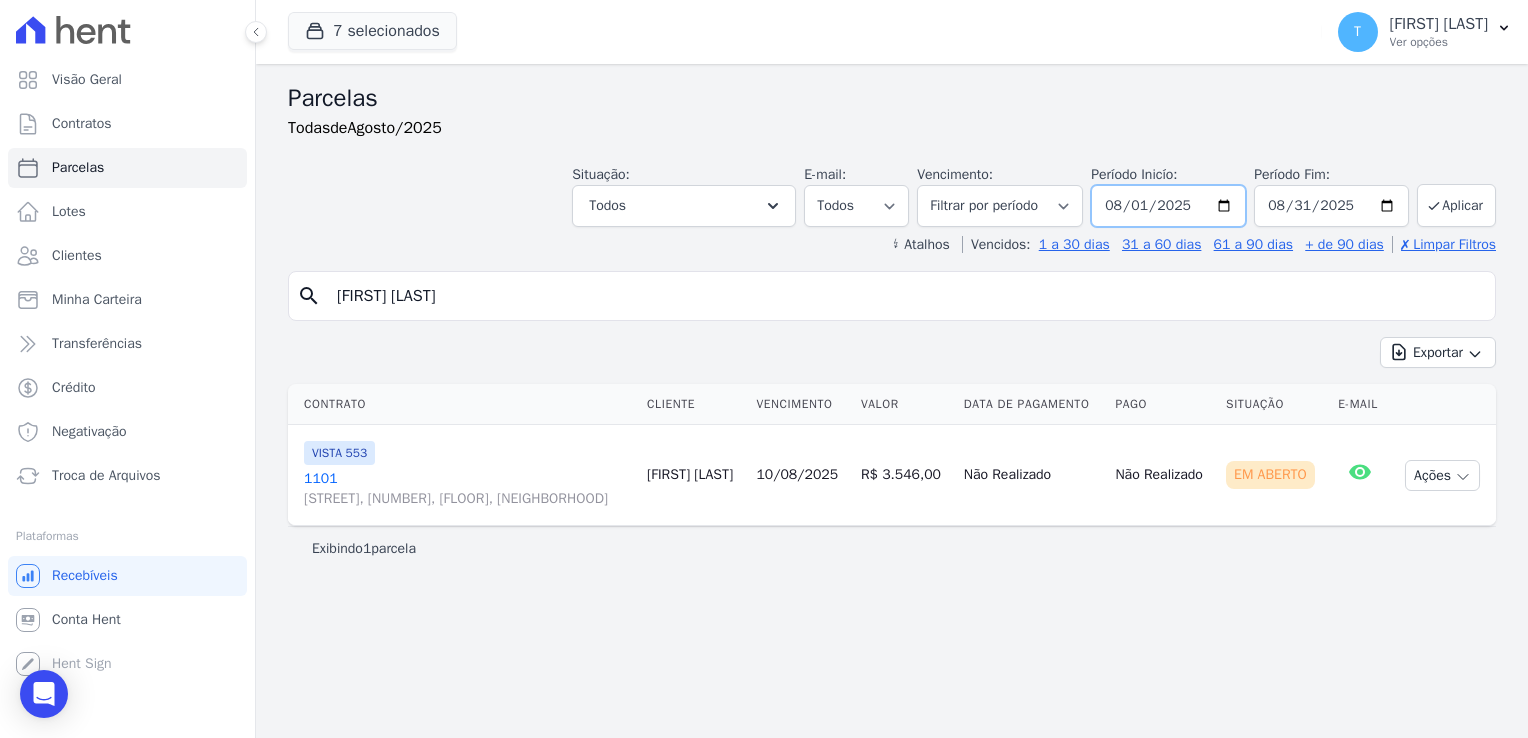 click on "2025-08-01" at bounding box center [1168, 206] 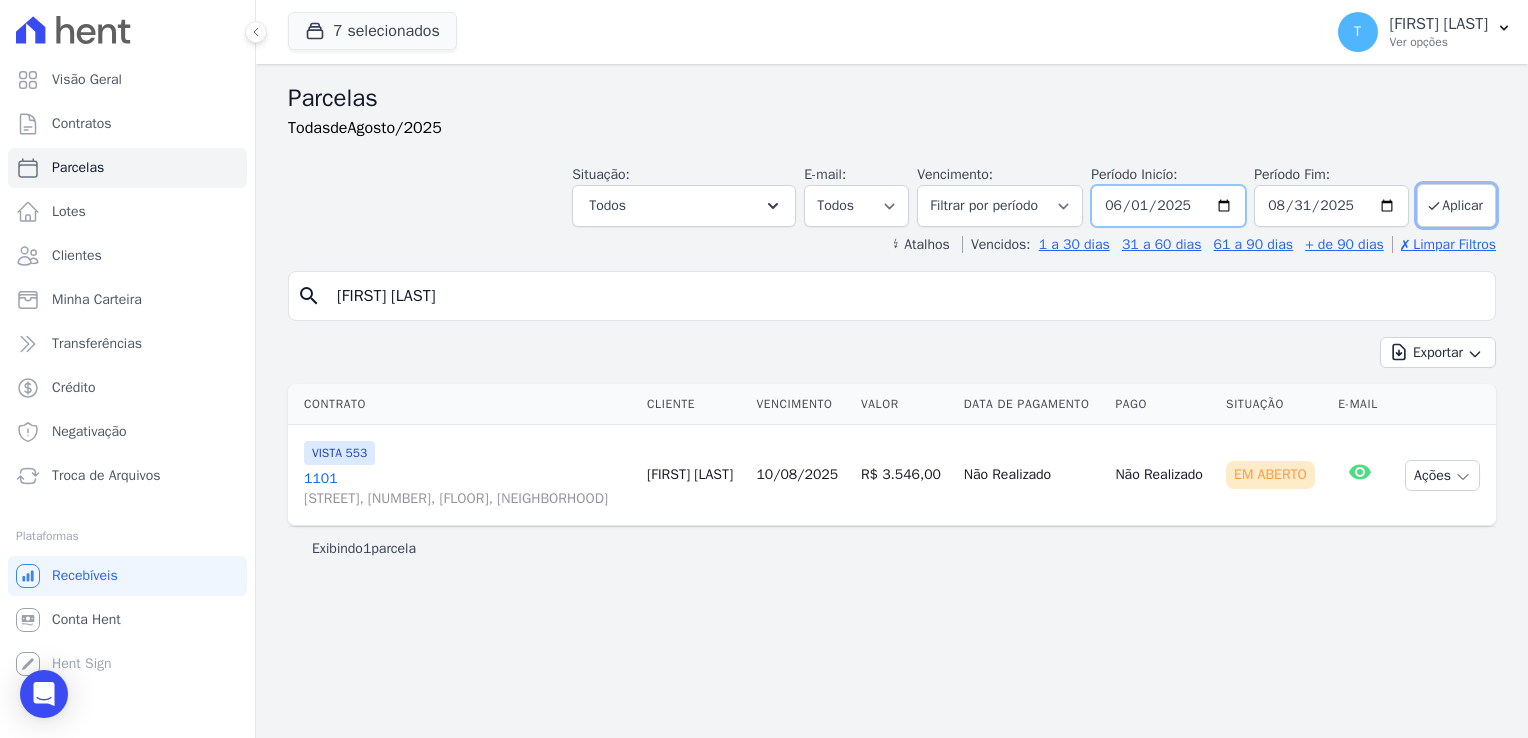 type on "2025-06-01" 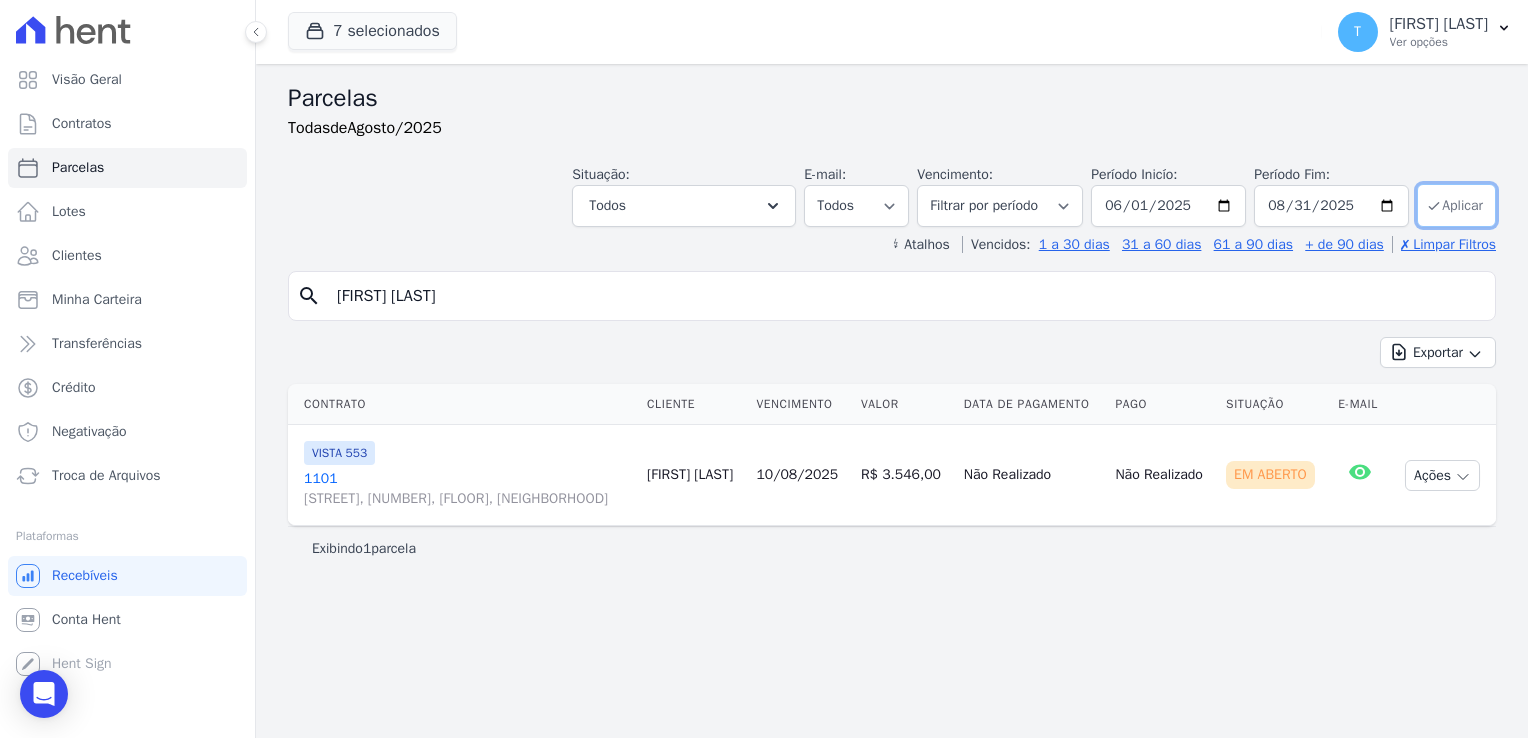 click on "Aplicar" at bounding box center (1456, 205) 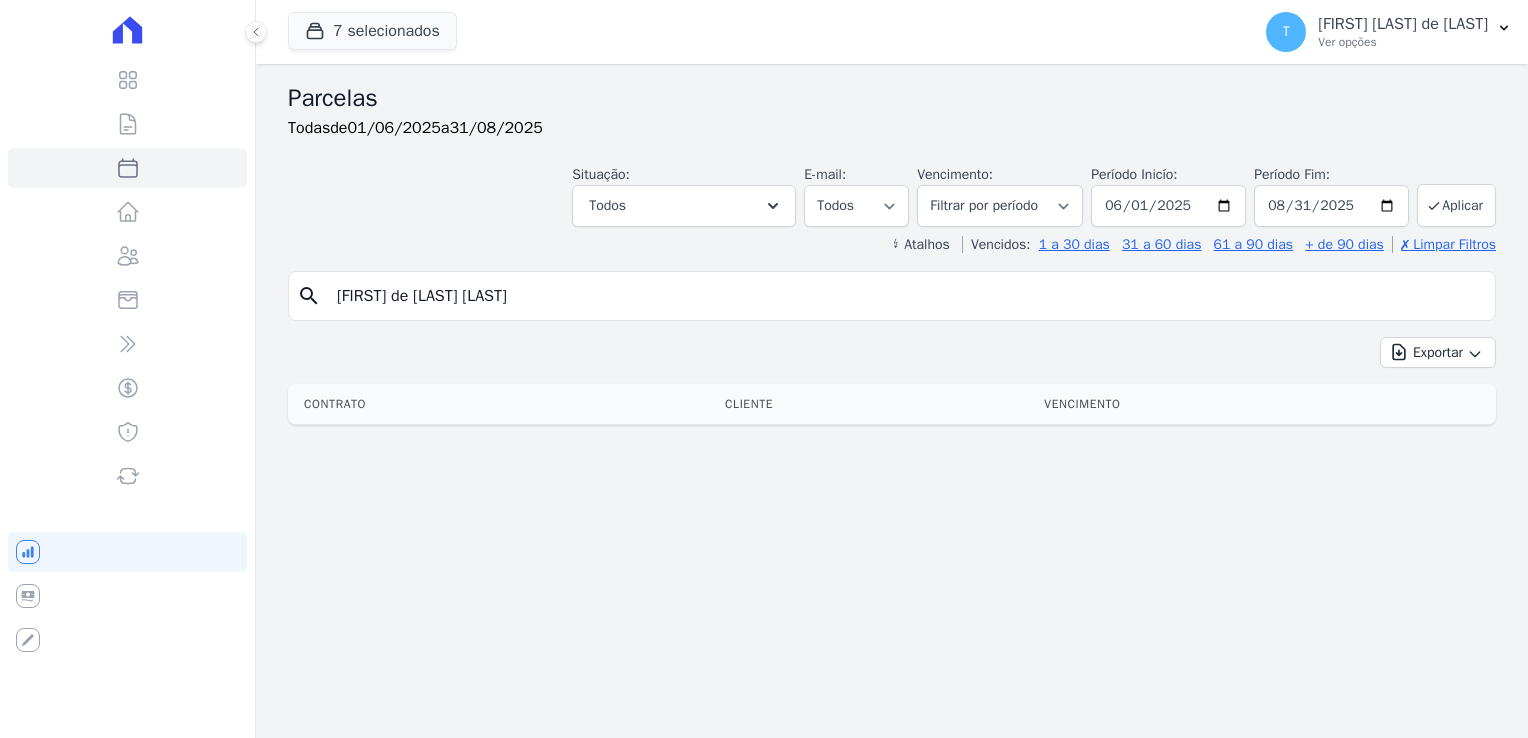 select 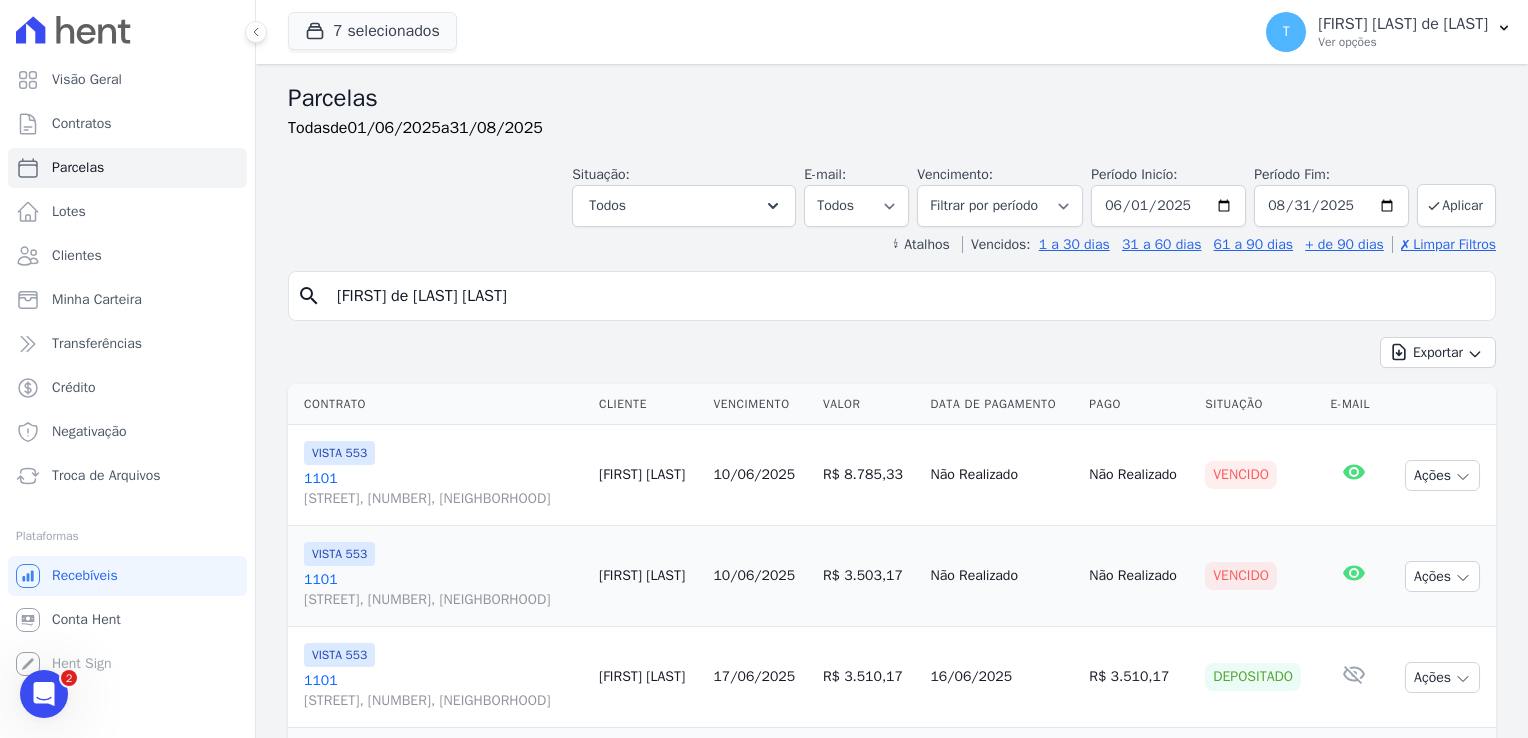 scroll, scrollTop: 97, scrollLeft: 0, axis: vertical 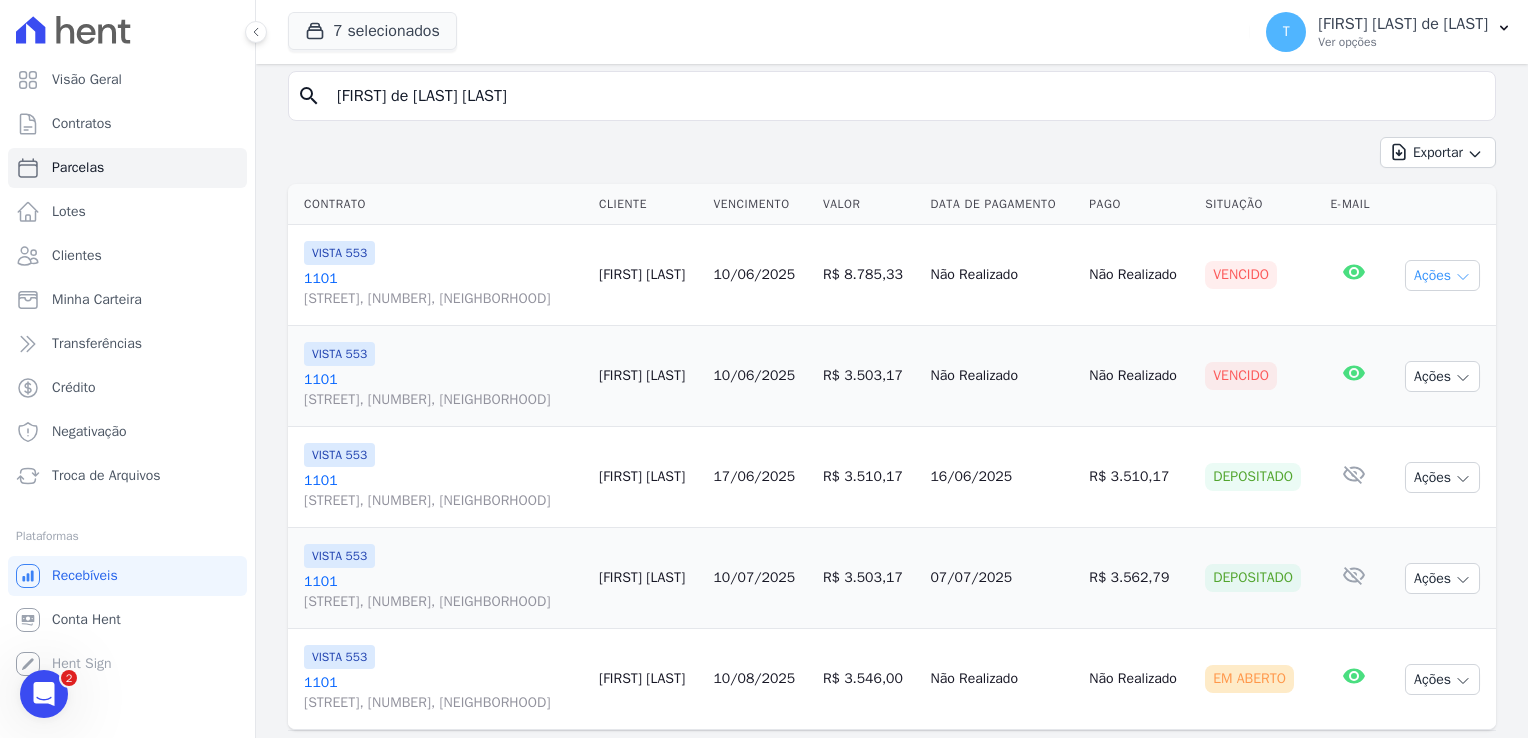 click 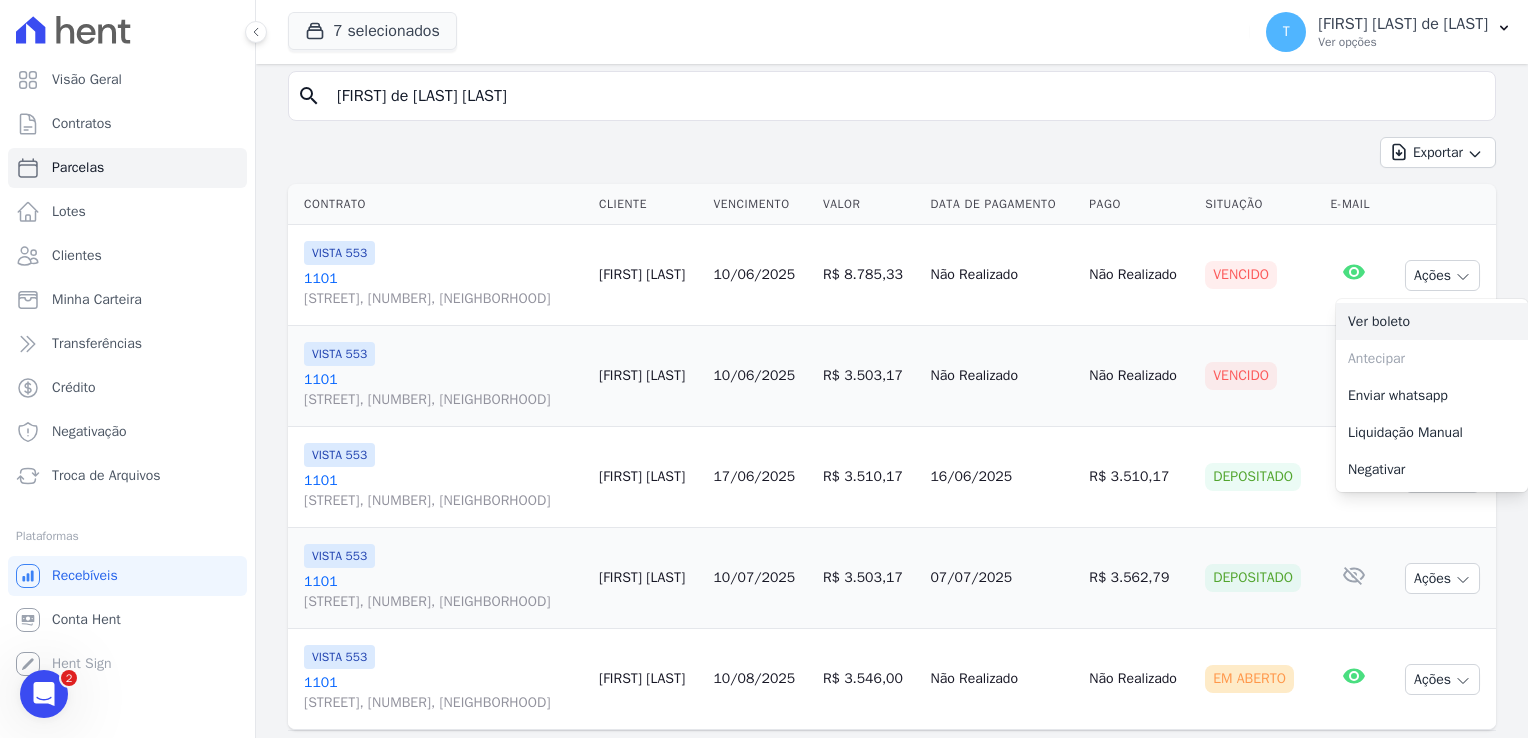 click on "Ver boleto" at bounding box center [1432, 321] 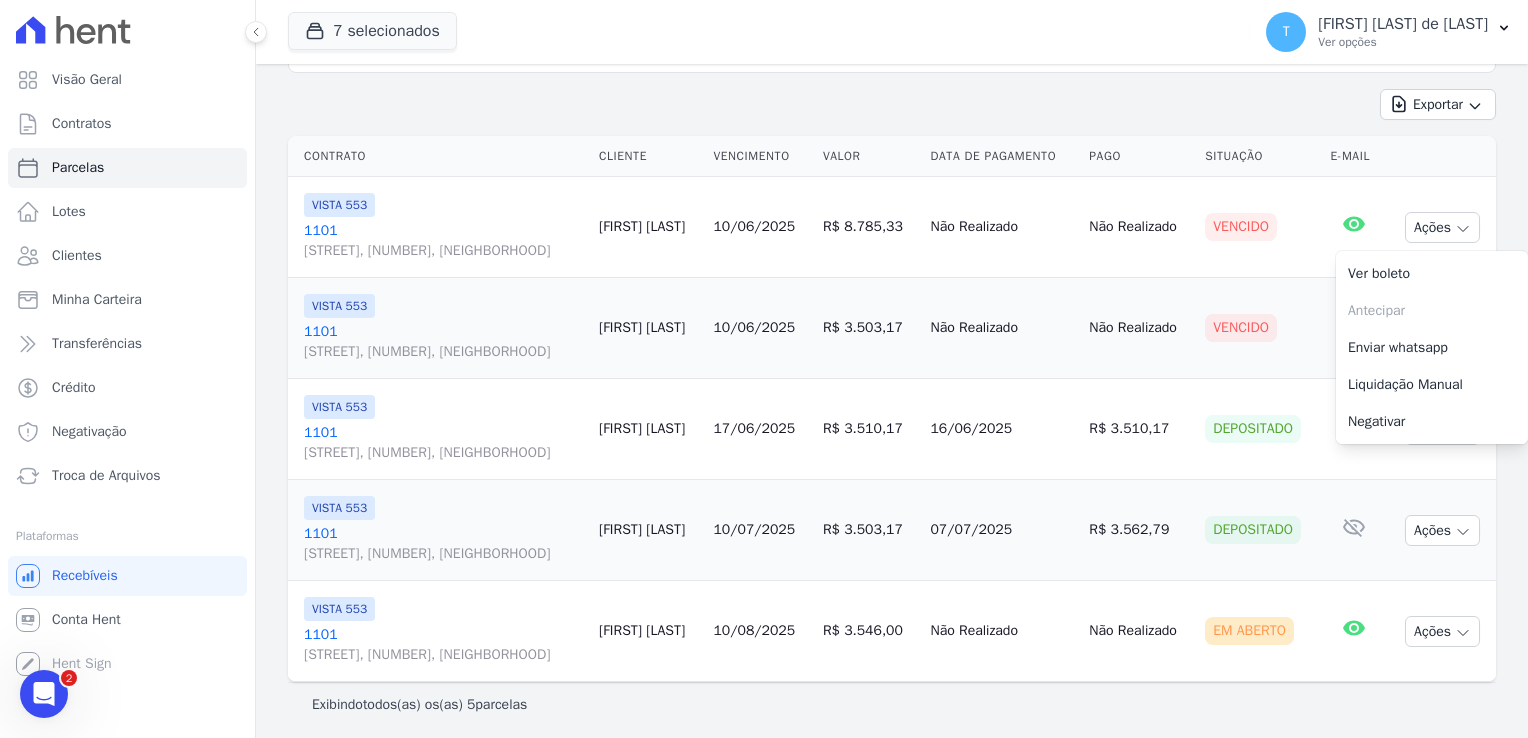 scroll, scrollTop: 250, scrollLeft: 0, axis: vertical 